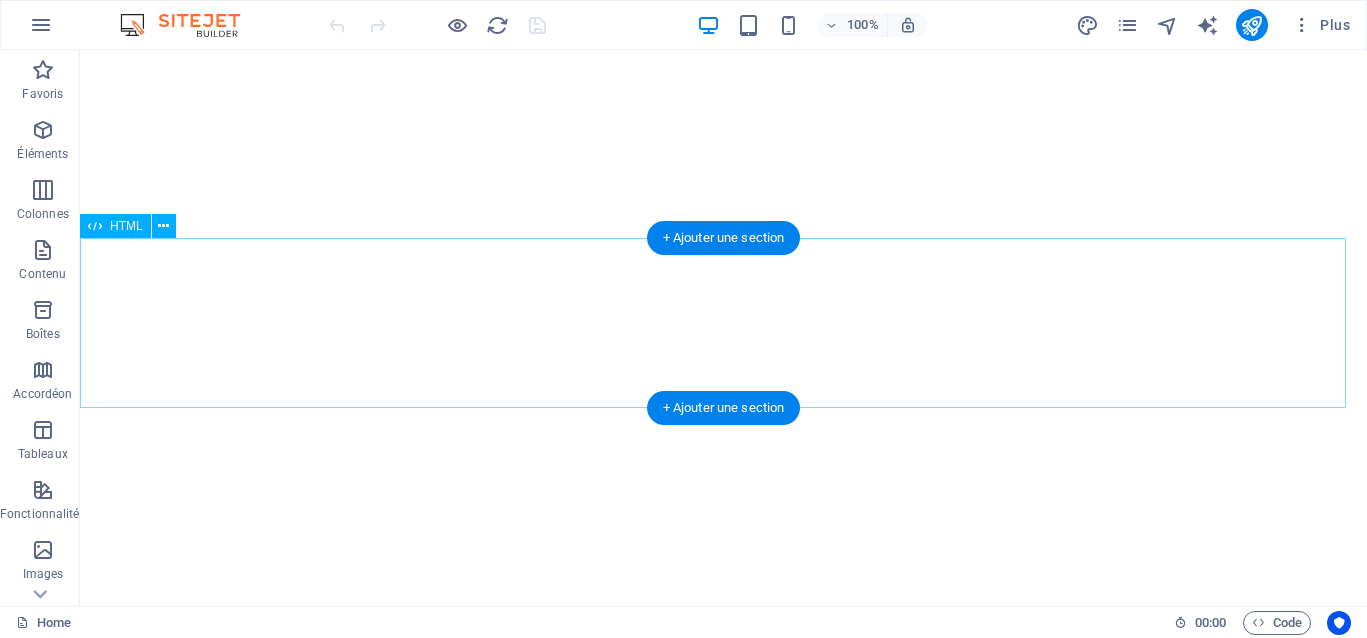 scroll, scrollTop: 0, scrollLeft: 0, axis: both 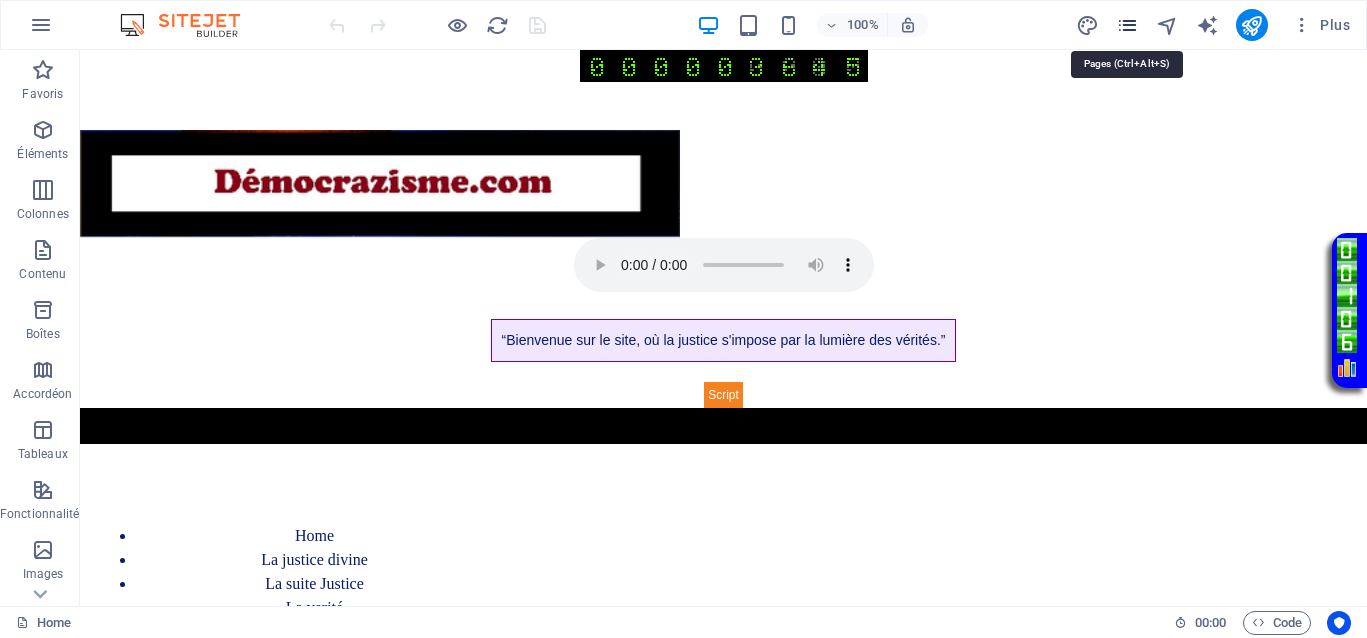 click at bounding box center [1127, 25] 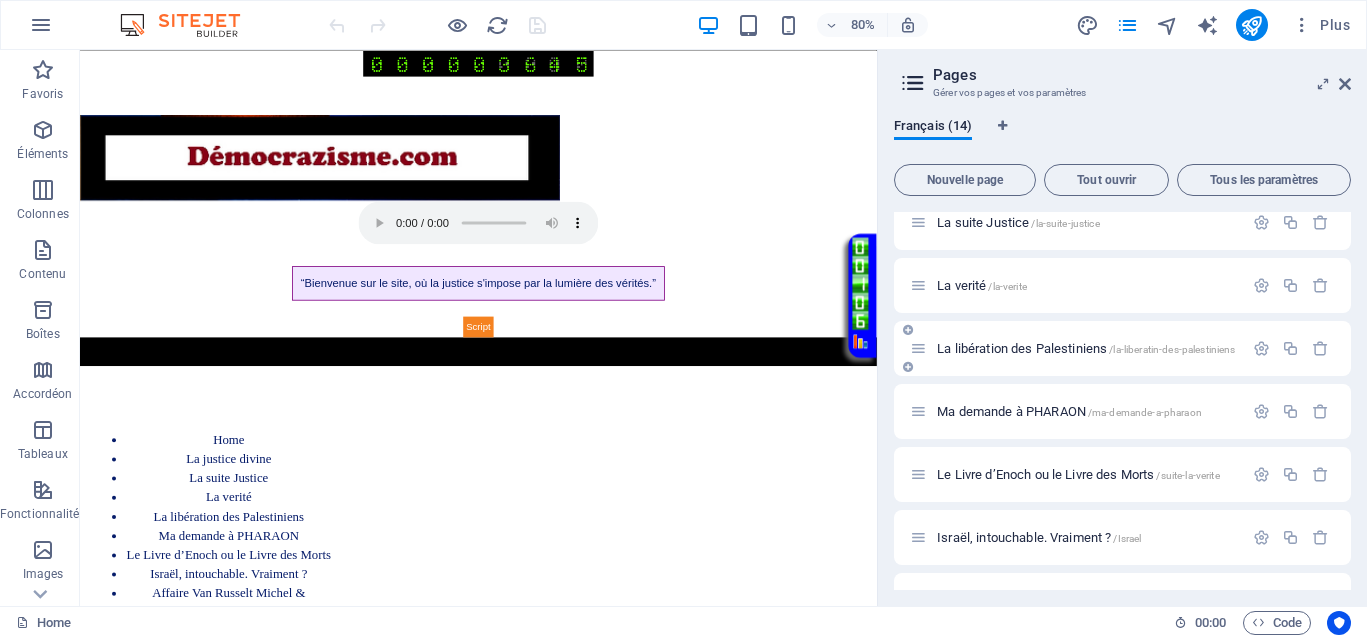 scroll, scrollTop: 250, scrollLeft: 0, axis: vertical 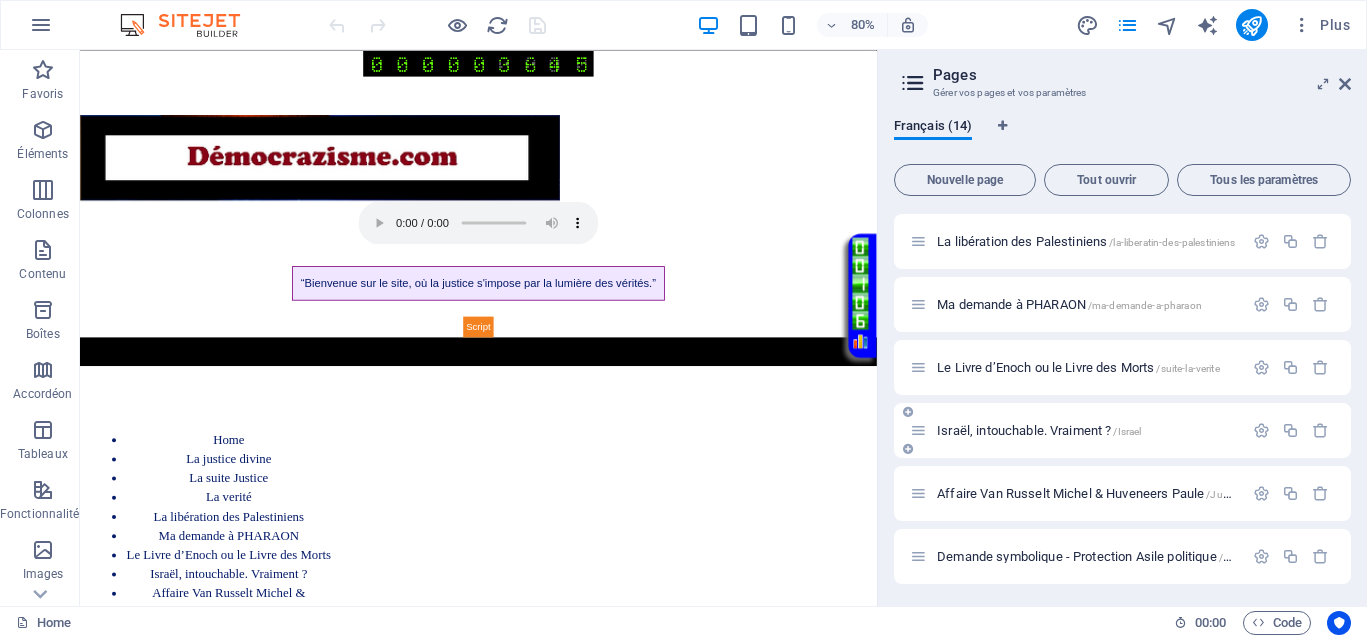 click on "Israël, intouchable. Vraiment ? /Israel" at bounding box center [1039, 430] 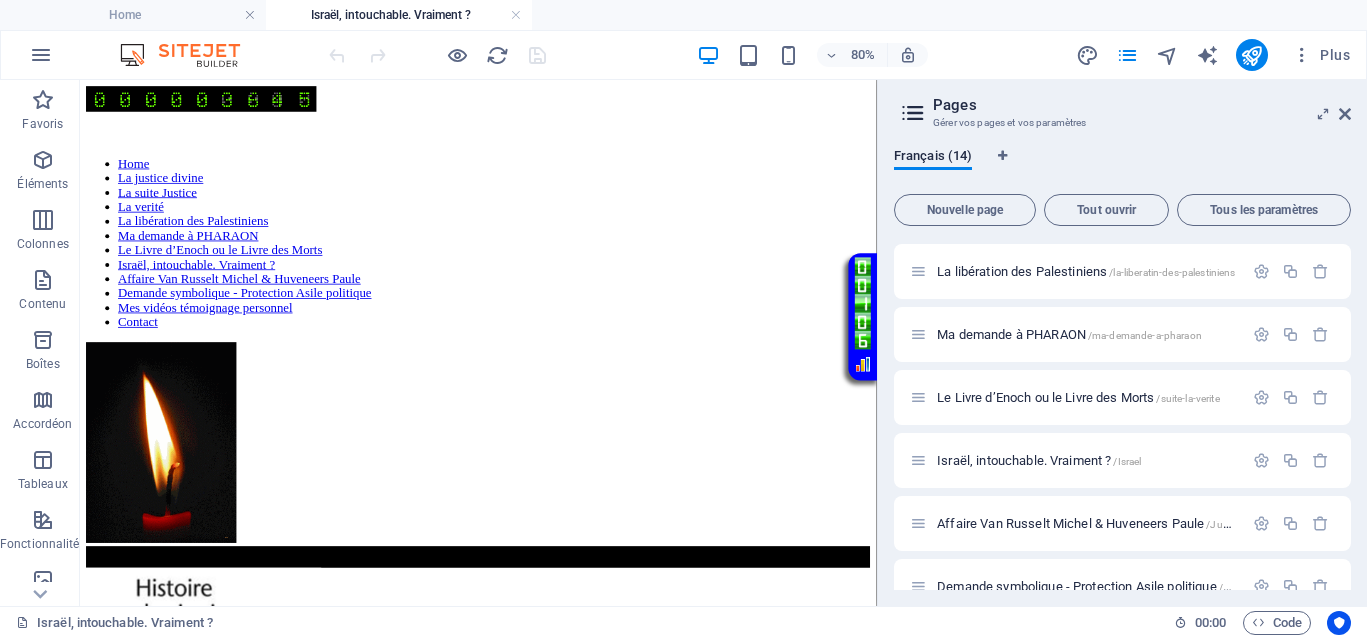 scroll, scrollTop: 0, scrollLeft: 0, axis: both 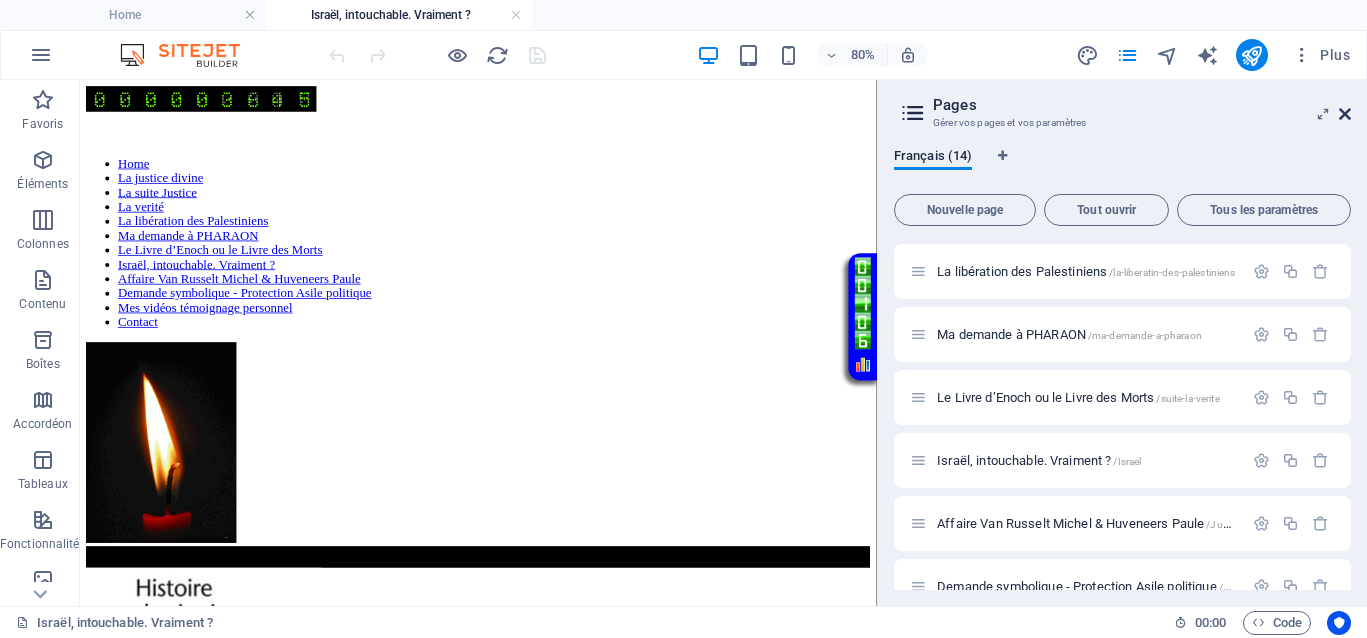 click at bounding box center (1345, 114) 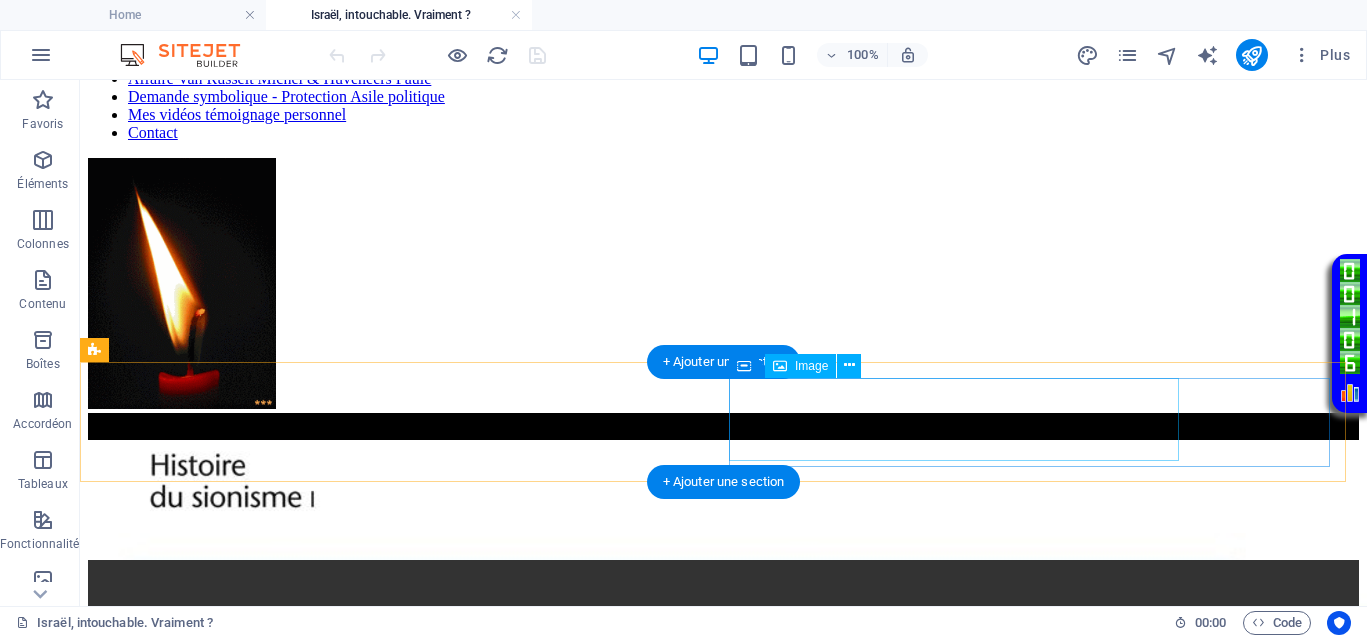 scroll, scrollTop: 0, scrollLeft: 0, axis: both 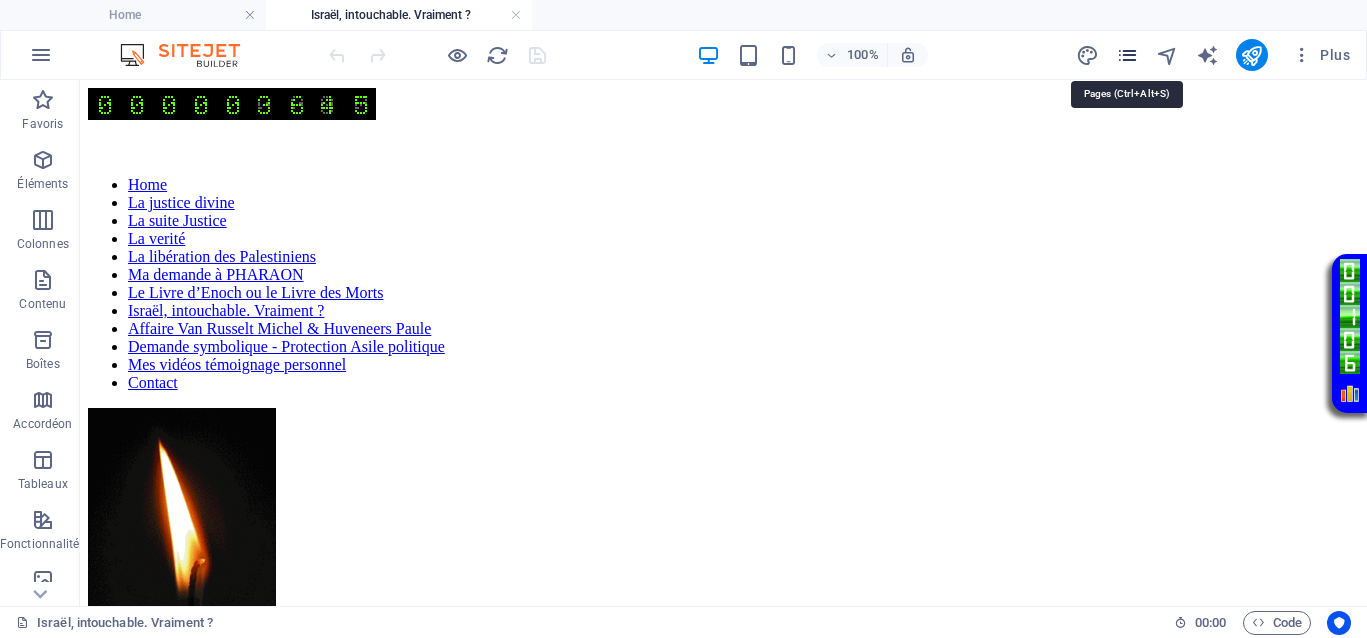 click at bounding box center (1127, 55) 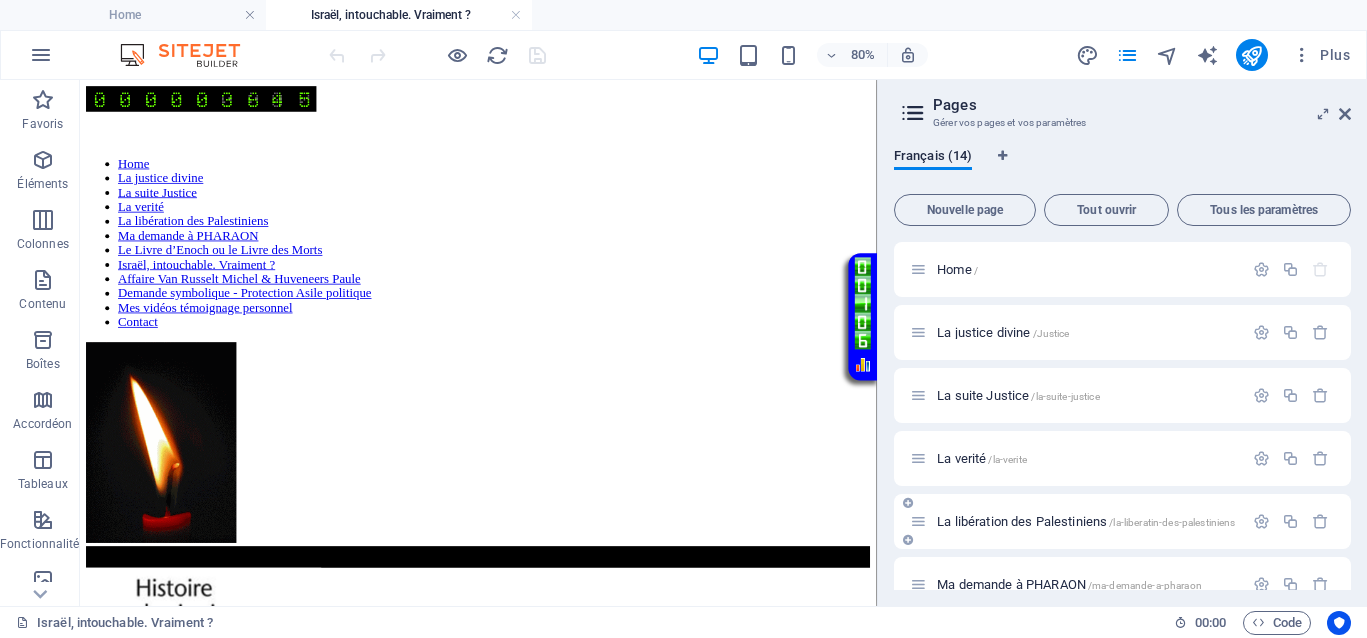 scroll, scrollTop: 250, scrollLeft: 0, axis: vertical 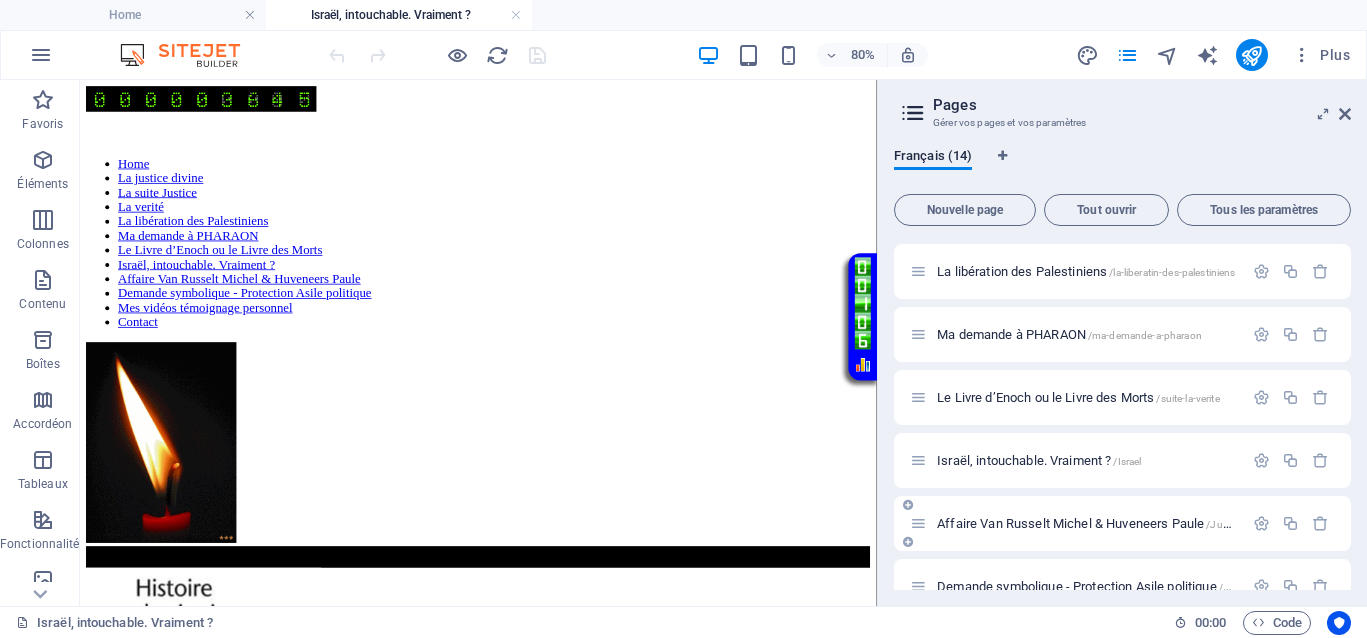 click on "Affaire Van Russelt Michel & Huveneers Paule /JusticeVanrusselthuveneers" at bounding box center [1137, 523] 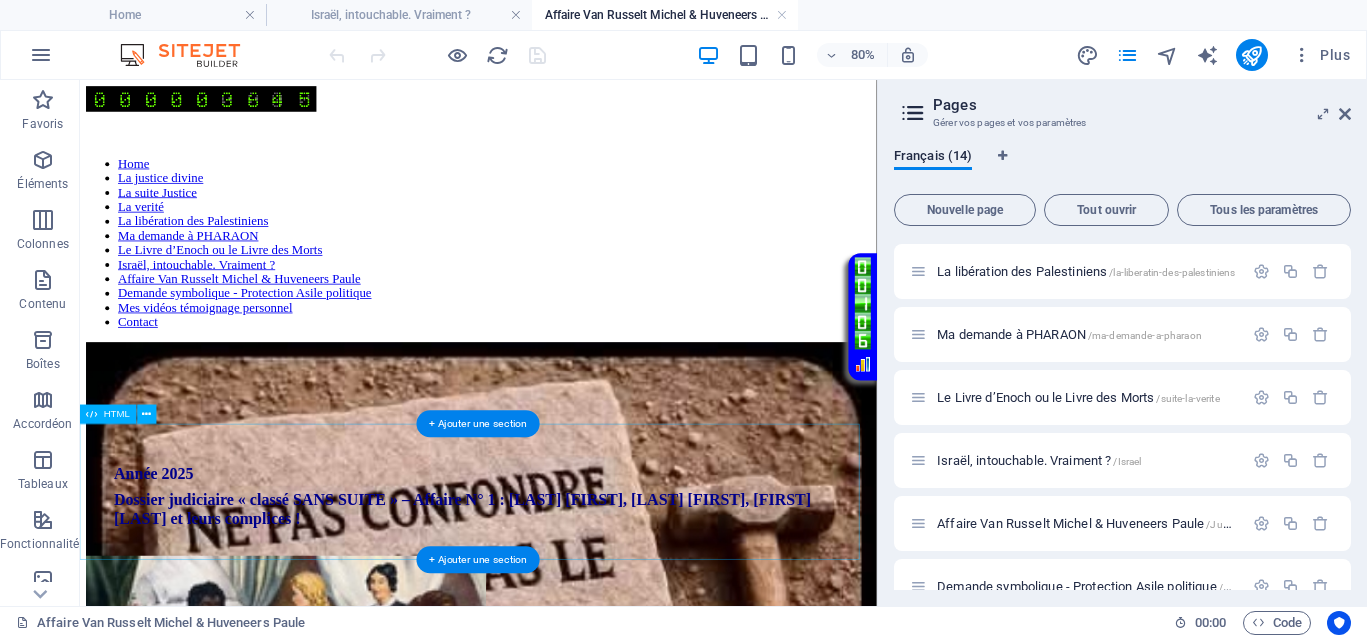 scroll, scrollTop: 0, scrollLeft: 0, axis: both 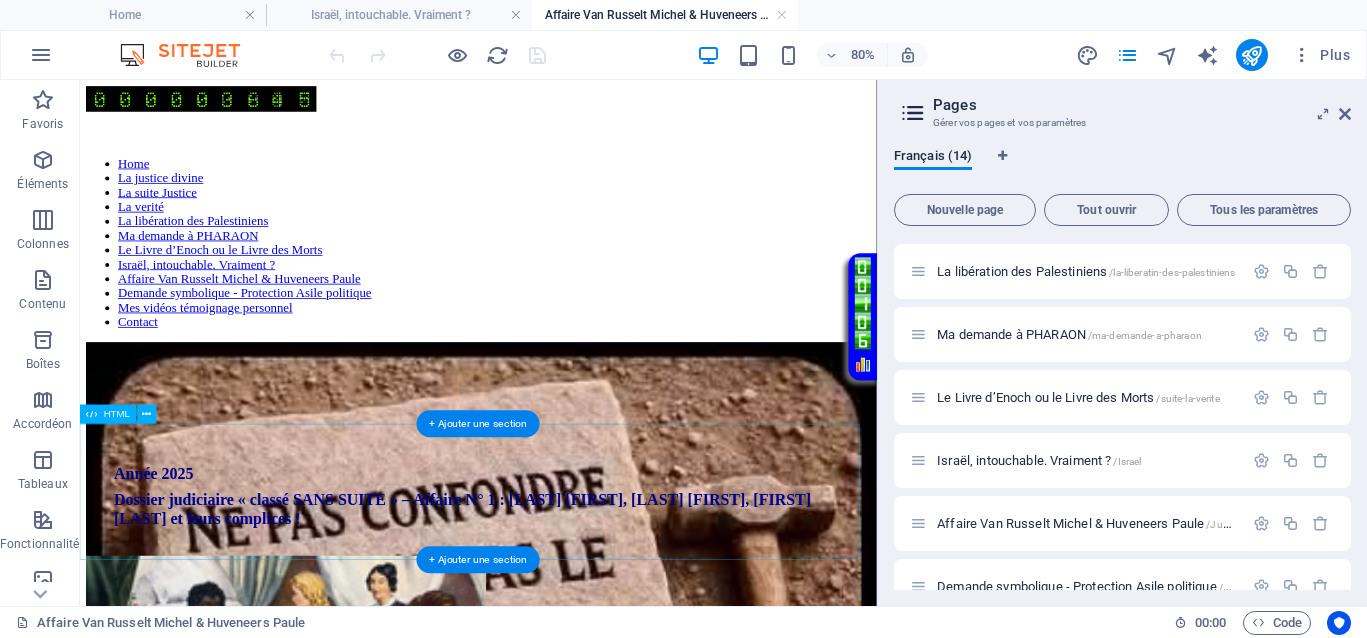 click on "Année 2025
Dossier judiciaire « classé SANS SUITE » – Affaire N° 1 : Van Russelt Michel, Huveneers Paule, Christian Huveneers, Serge Crutzen et leurs complices !" at bounding box center [578, 600] 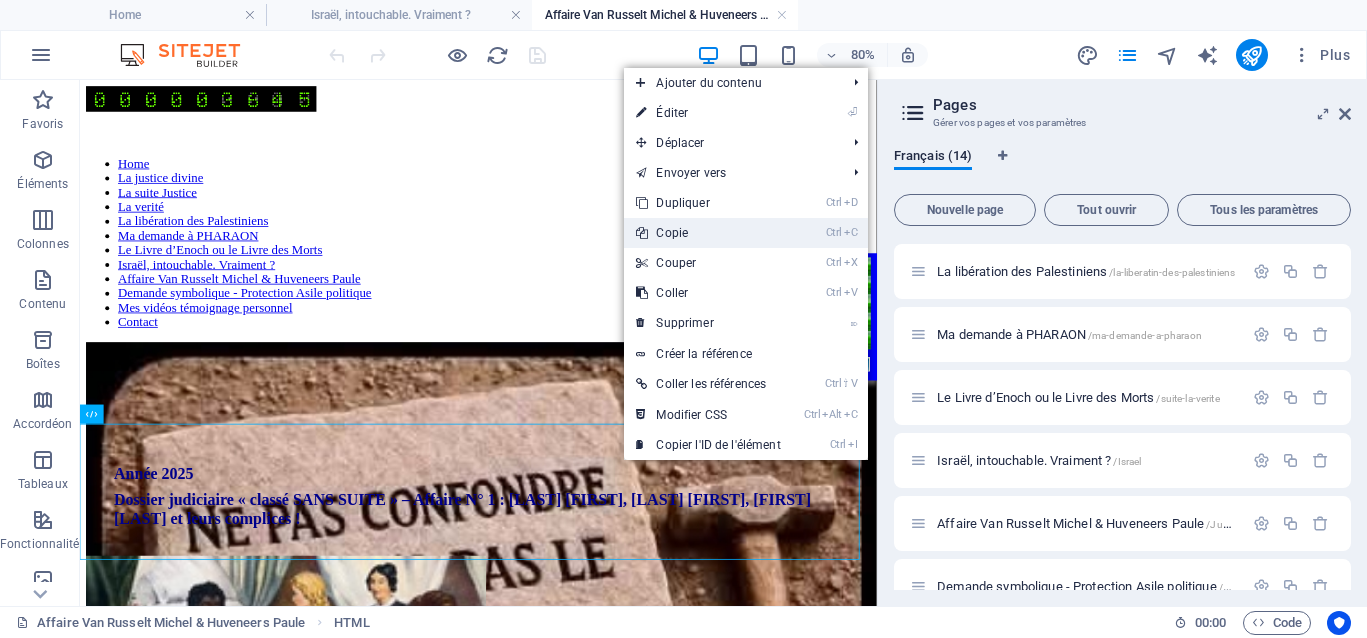 drag, startPoint x: 688, startPoint y: 233, endPoint x: 957, endPoint y: 321, distance: 283.02826 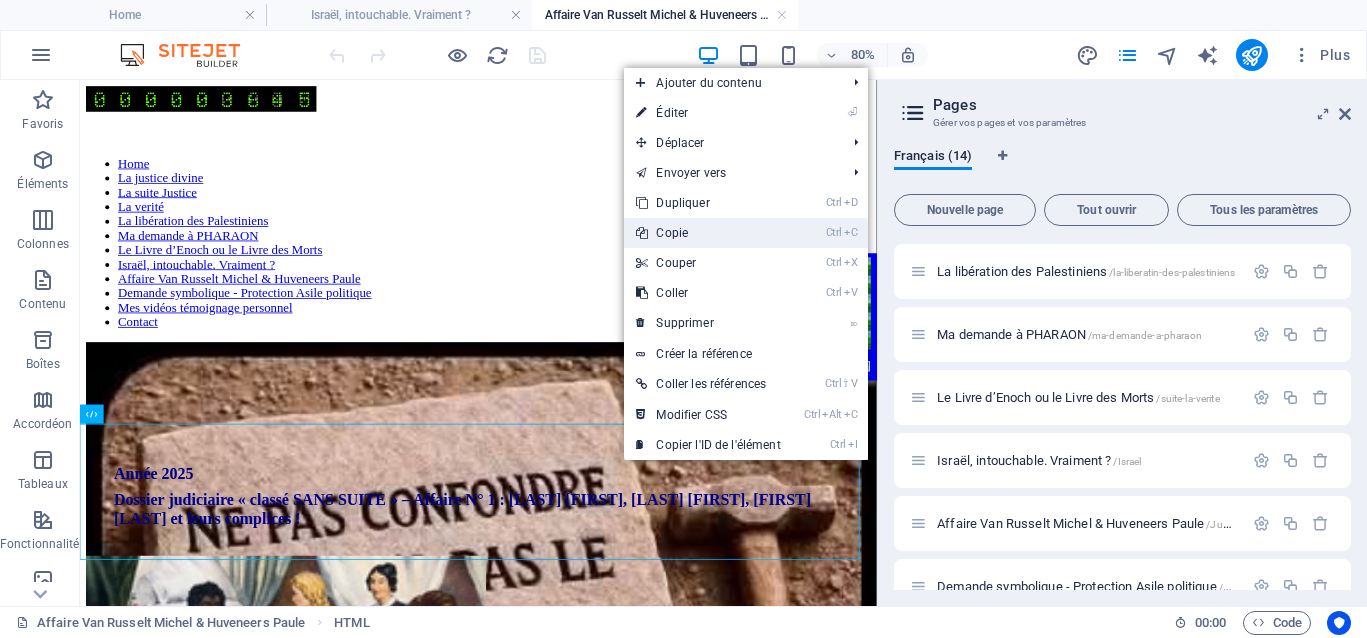 click on "Ctrl C  Copie" at bounding box center [708, 233] 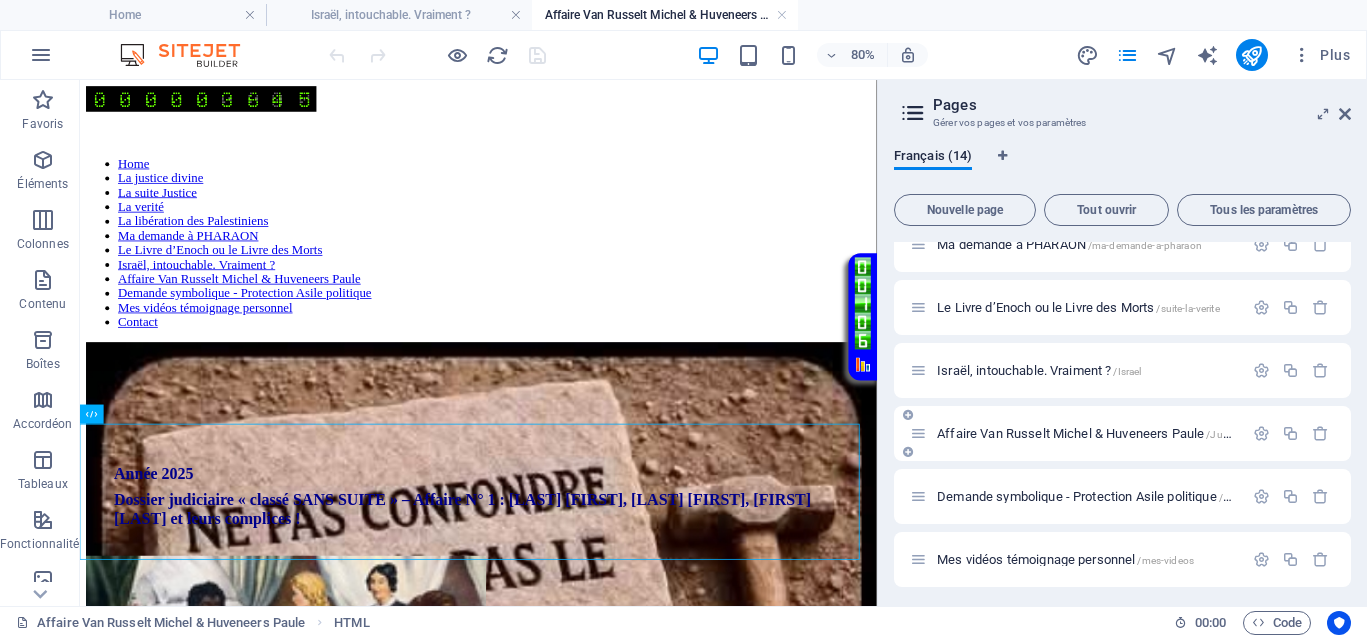 scroll, scrollTop: 375, scrollLeft: 0, axis: vertical 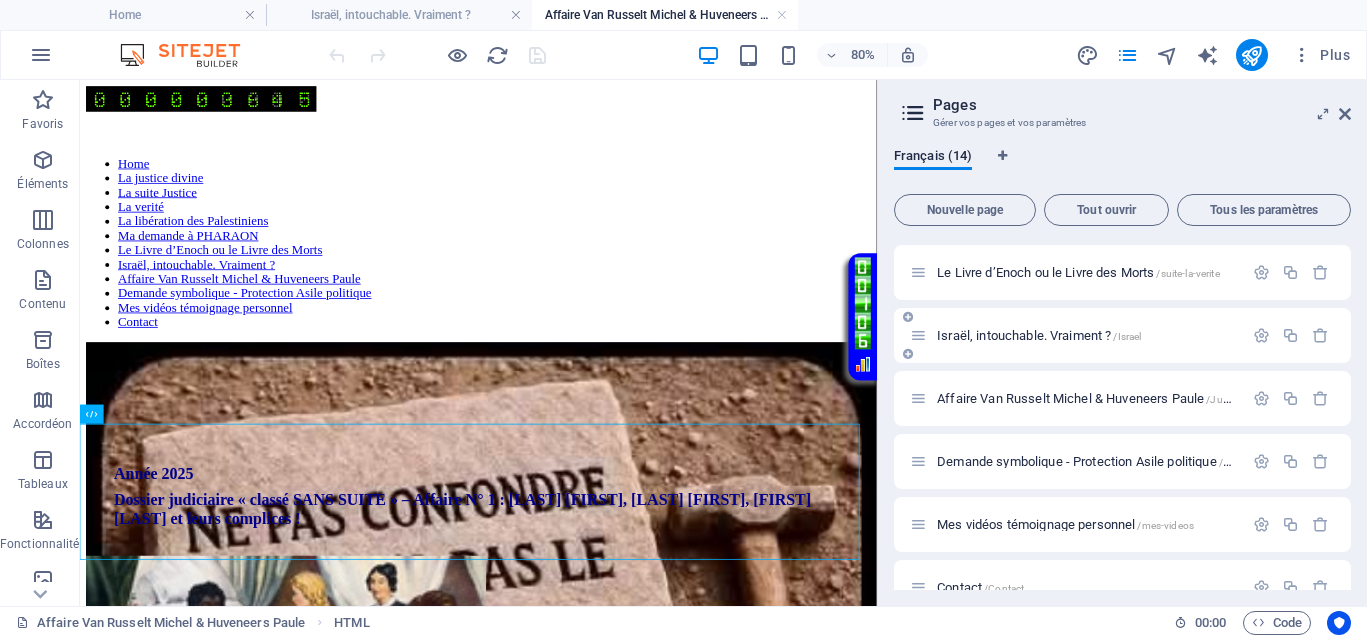 click on "Israël, intouchable. Vraiment ? /Israel" at bounding box center (1039, 335) 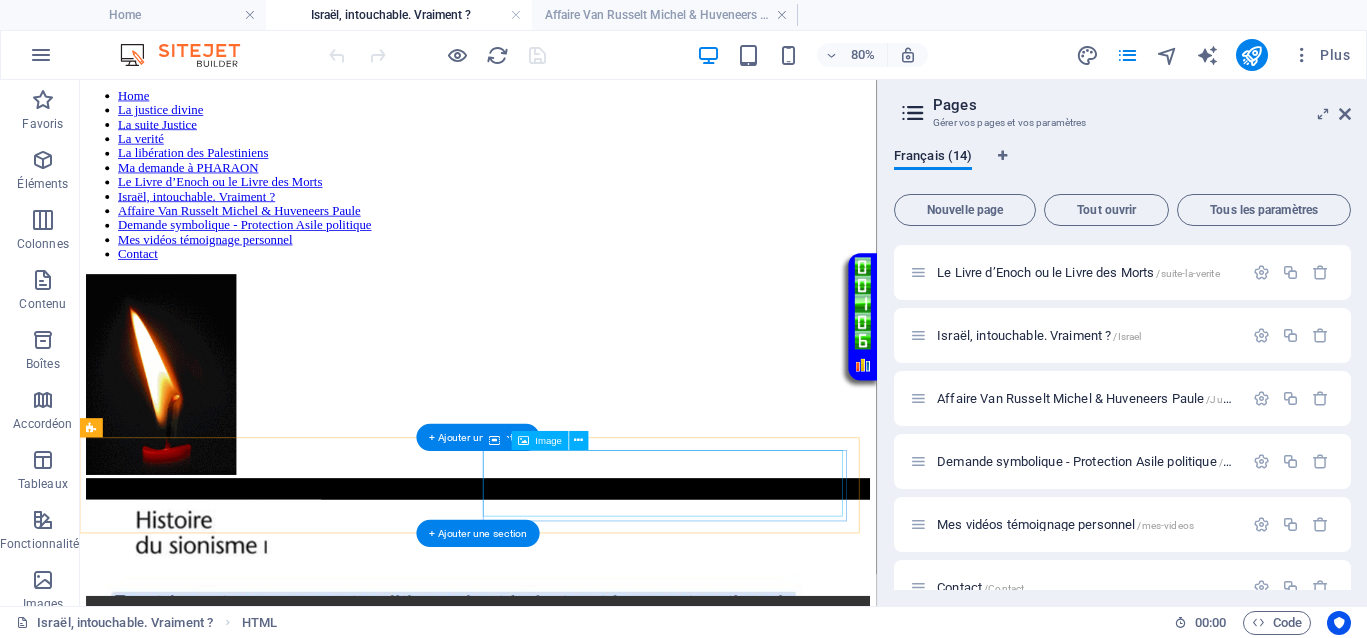 scroll, scrollTop: 125, scrollLeft: 0, axis: vertical 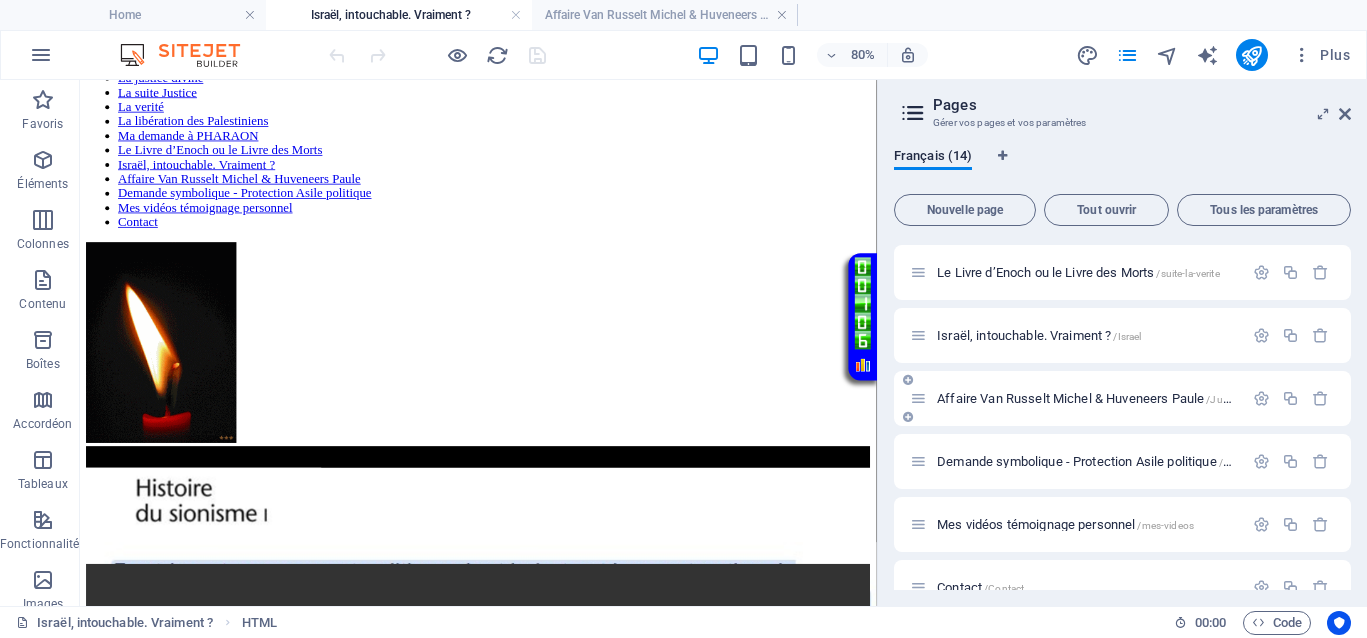 click on "Affaire Van Russelt Michel & Huveneers Paule /JusticeVanrusselthuveneers" at bounding box center [1137, 398] 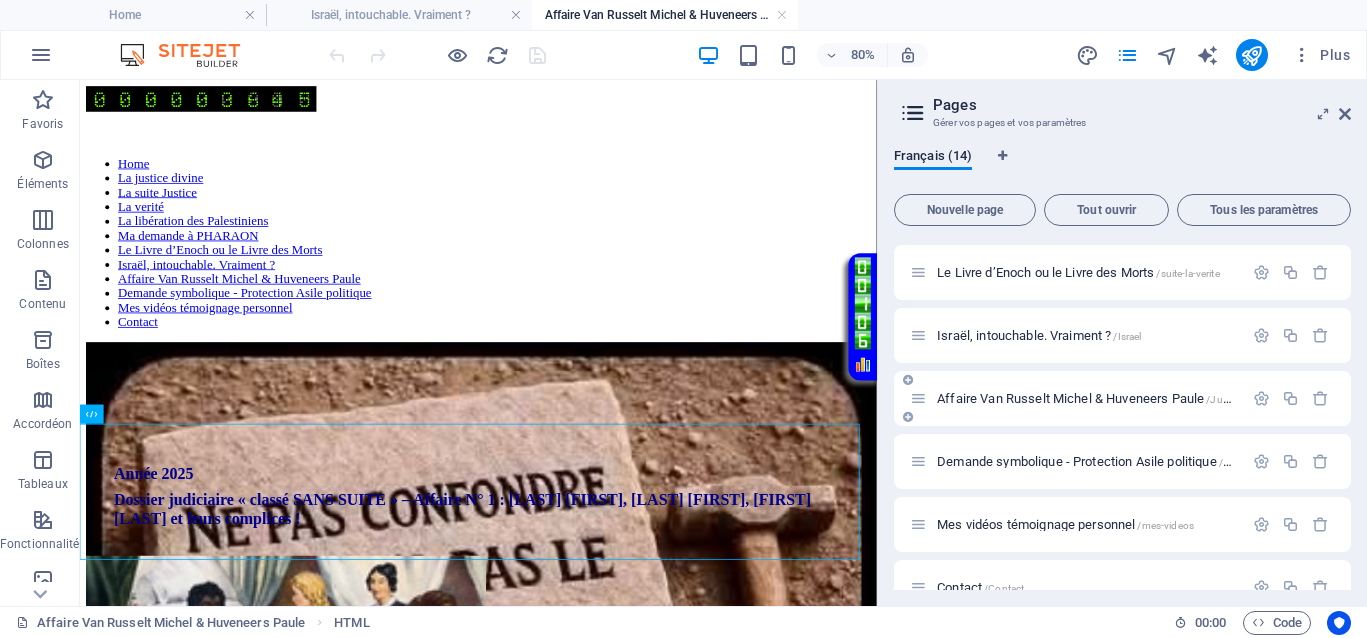 scroll, scrollTop: 0, scrollLeft: 0, axis: both 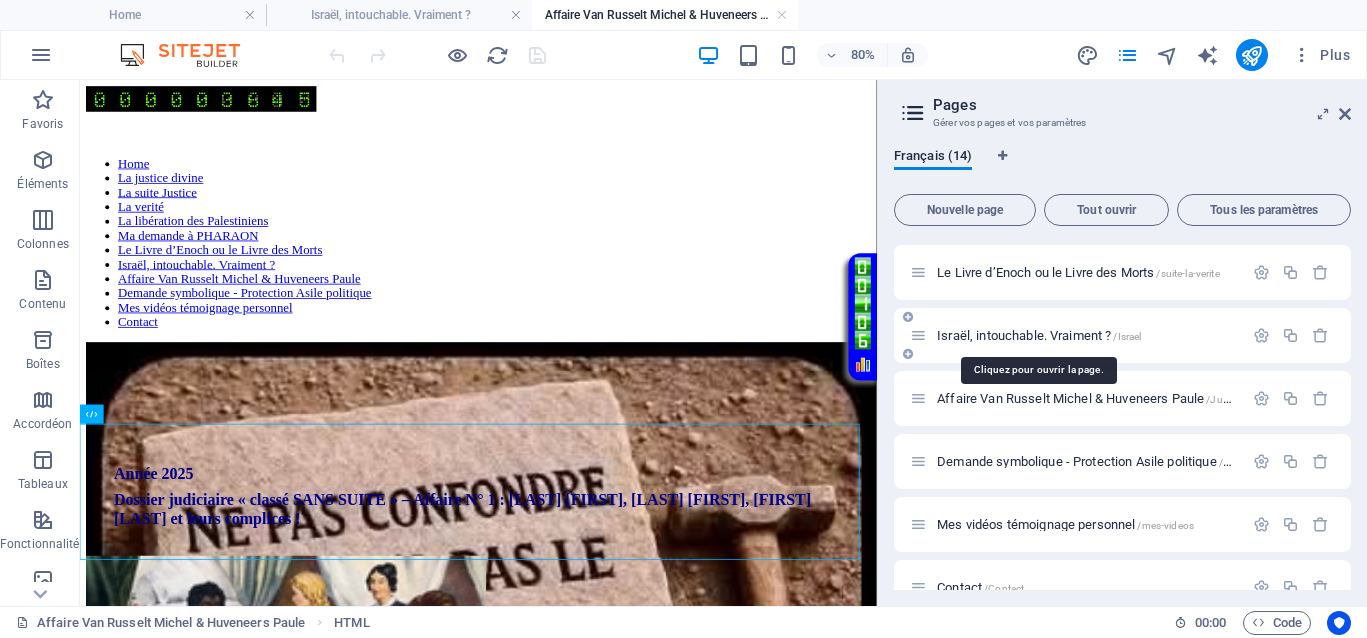 click on "Israël, intouchable. Vraiment ? /Israel" at bounding box center (1039, 335) 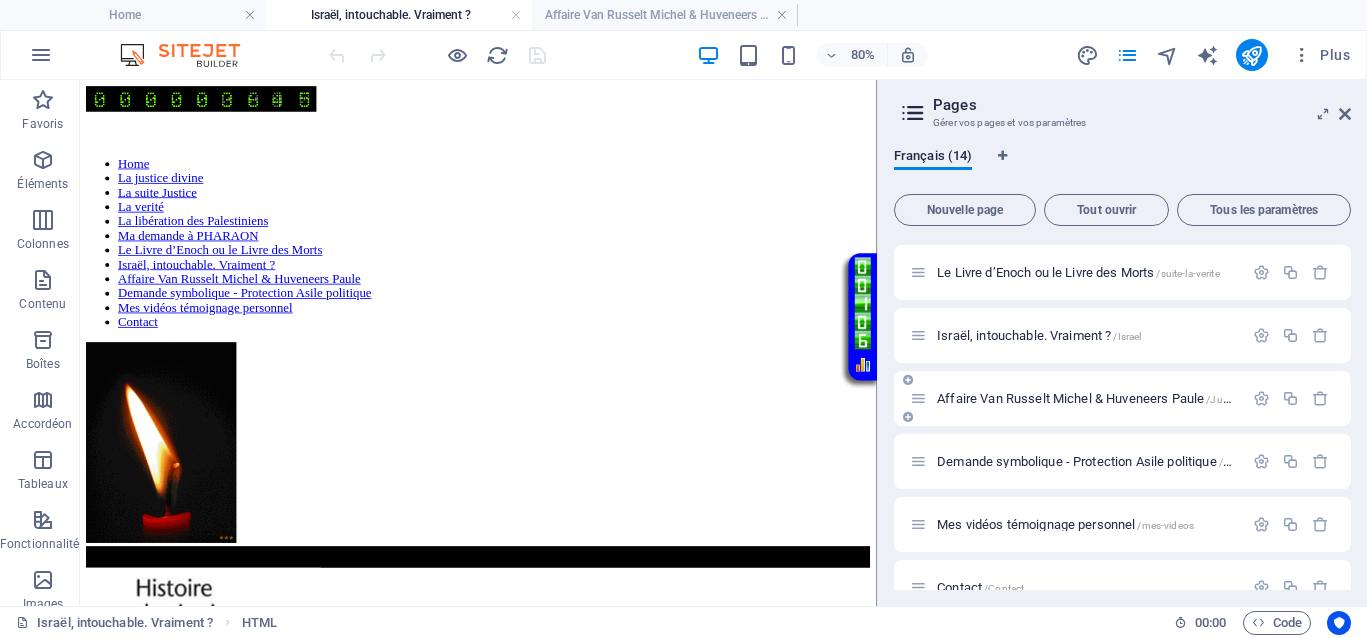 scroll, scrollTop: 125, scrollLeft: 0, axis: vertical 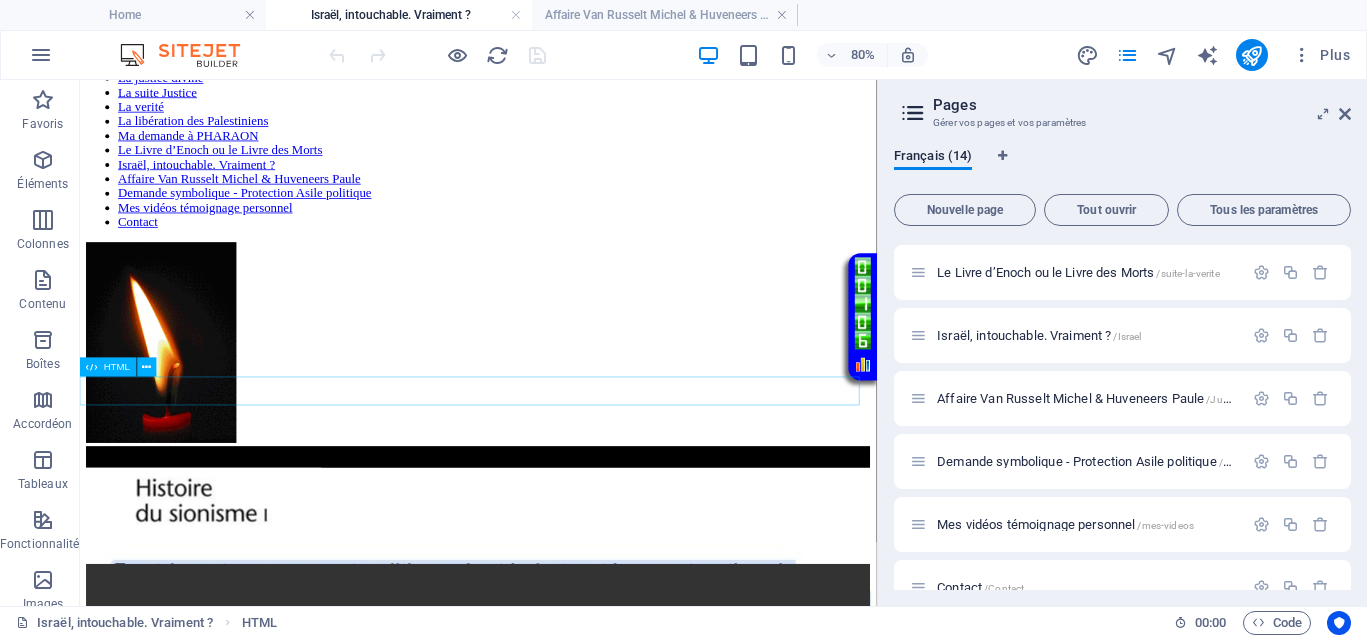click on "Défilement de texte vert fluide" at bounding box center [578, 551] 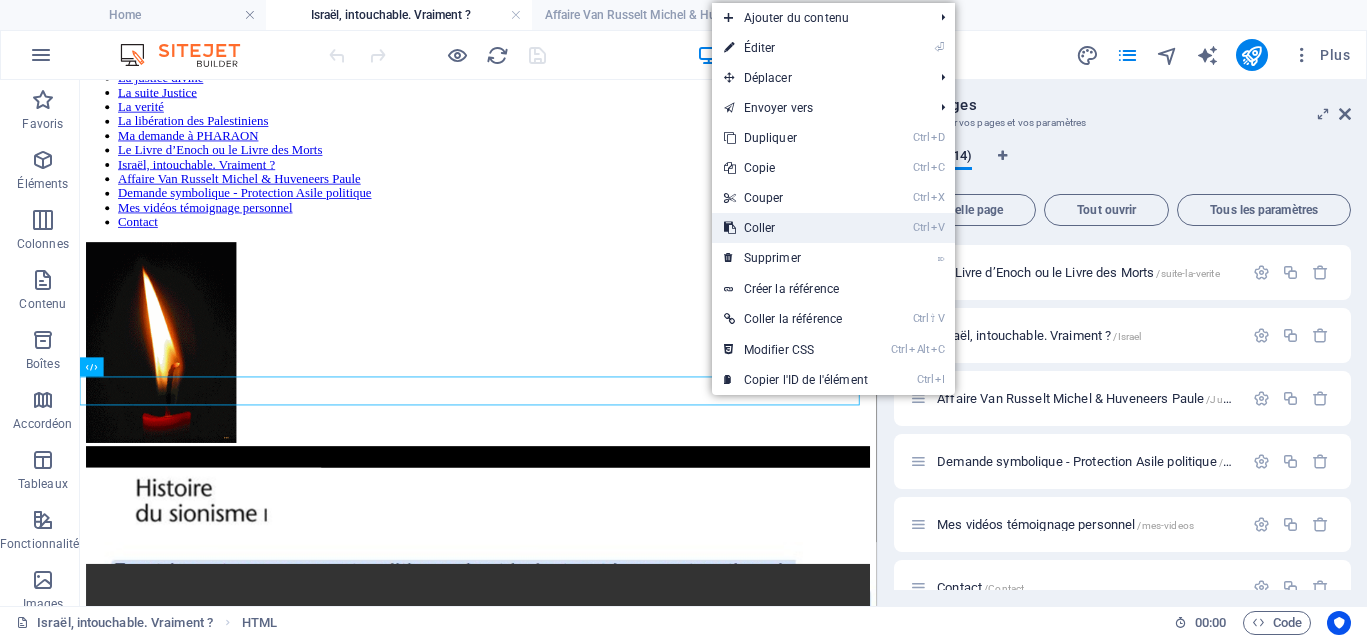 click on "Ctrl V  Coller" at bounding box center (796, 228) 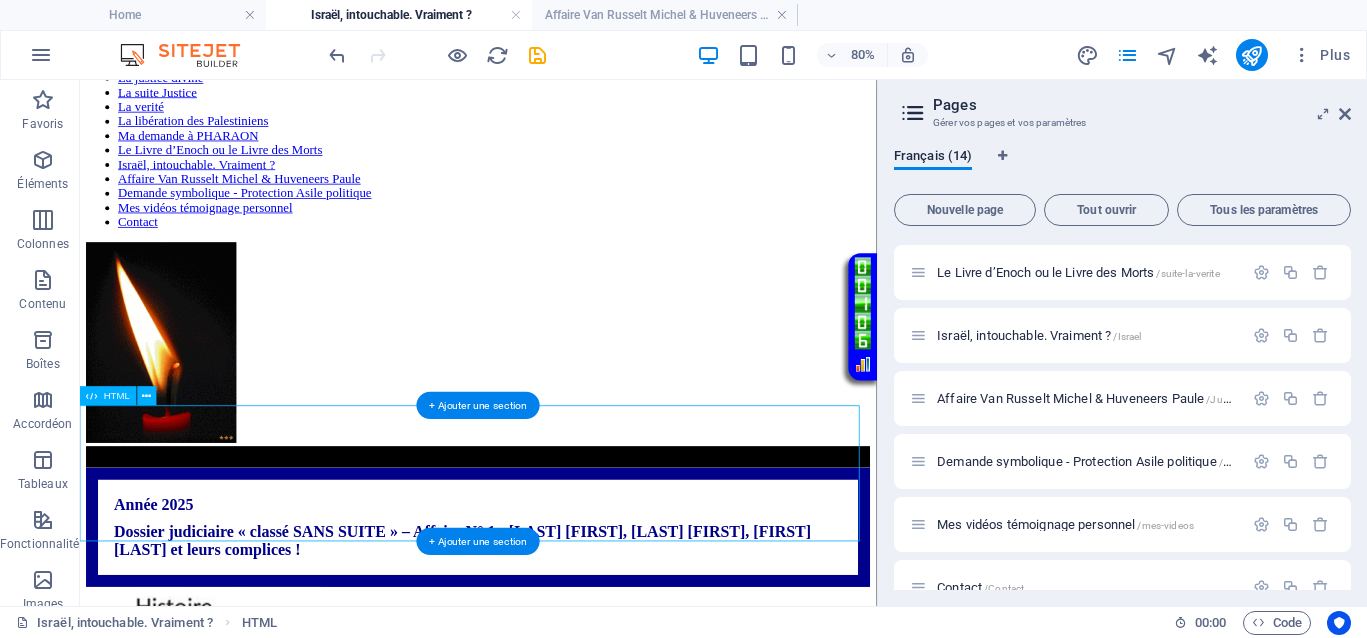 click on "Année 2025
Dossier judiciaire « classé SANS SUITE » – Affaire N° 1 : Van Russelt Michel, Huveneers Paule, Christian Huveneers, Serge Crutzen et leurs complices !" at bounding box center (578, 639) 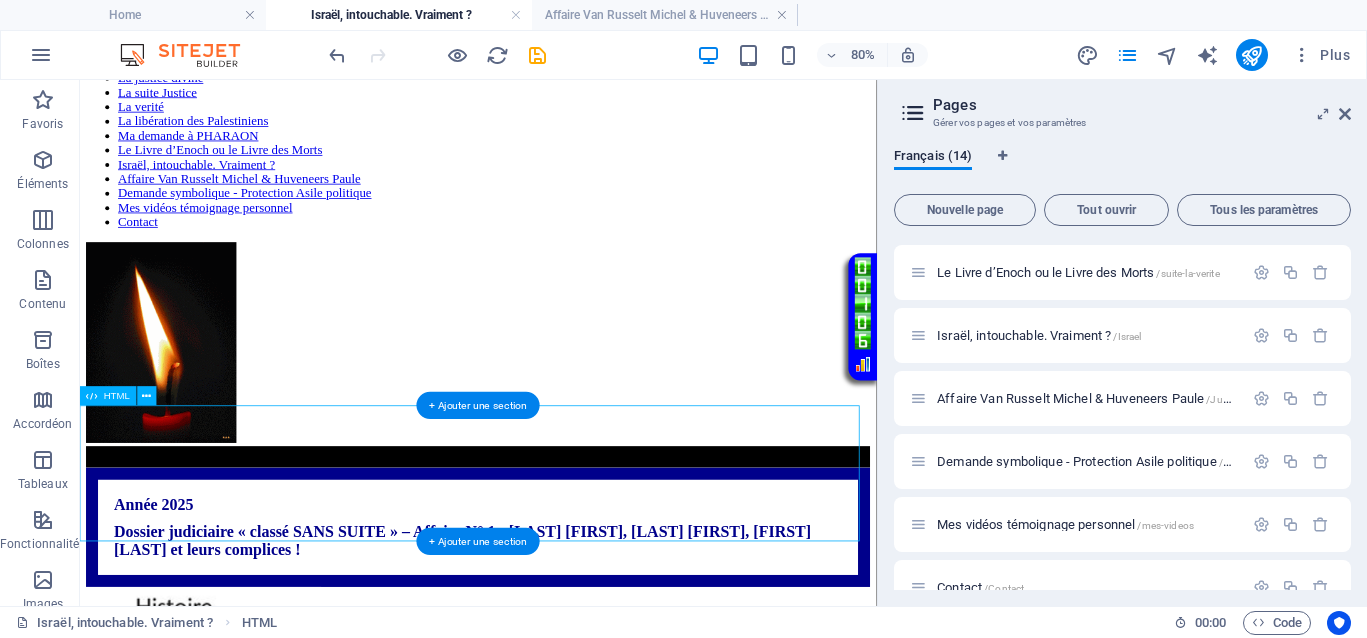 drag, startPoint x: 563, startPoint y: 581, endPoint x: 547, endPoint y: 558, distance: 28.01785 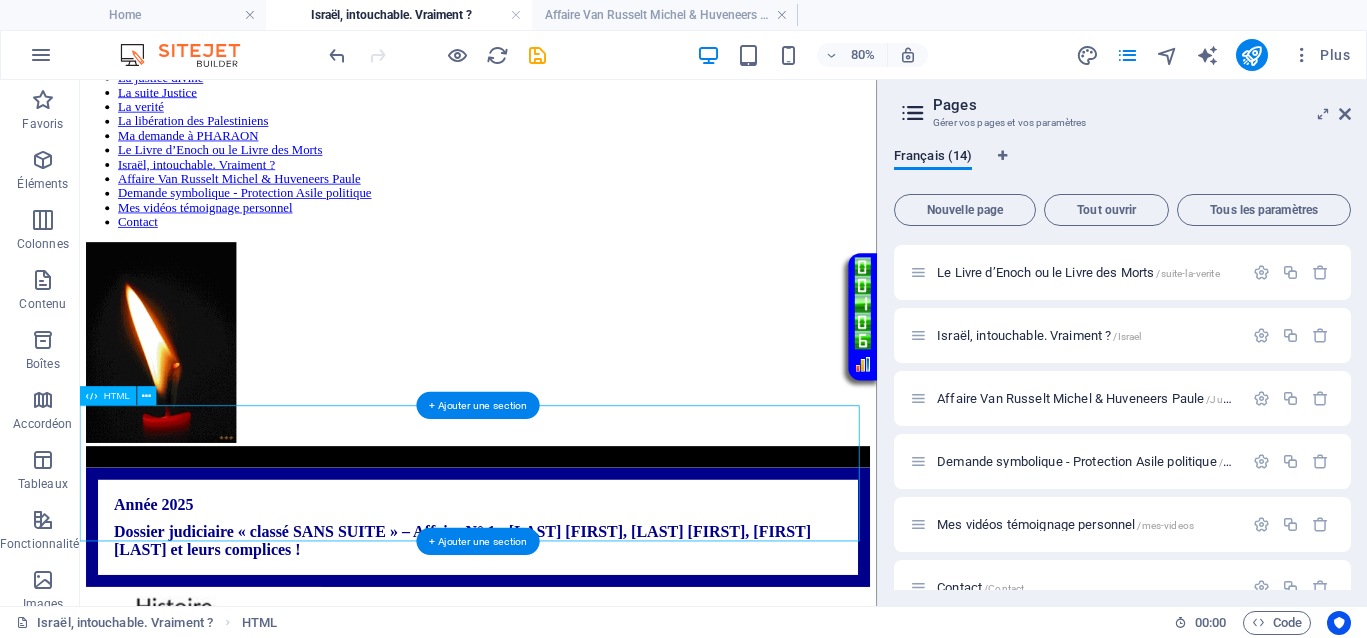 click on "Année 2025
Dossier judiciaire « classé SANS SUITE » – Affaire N° 1 : Van Russelt Michel, Huveneers Paule, Christian Huveneers, Serge Crutzen et leurs complices !" at bounding box center [578, 639] 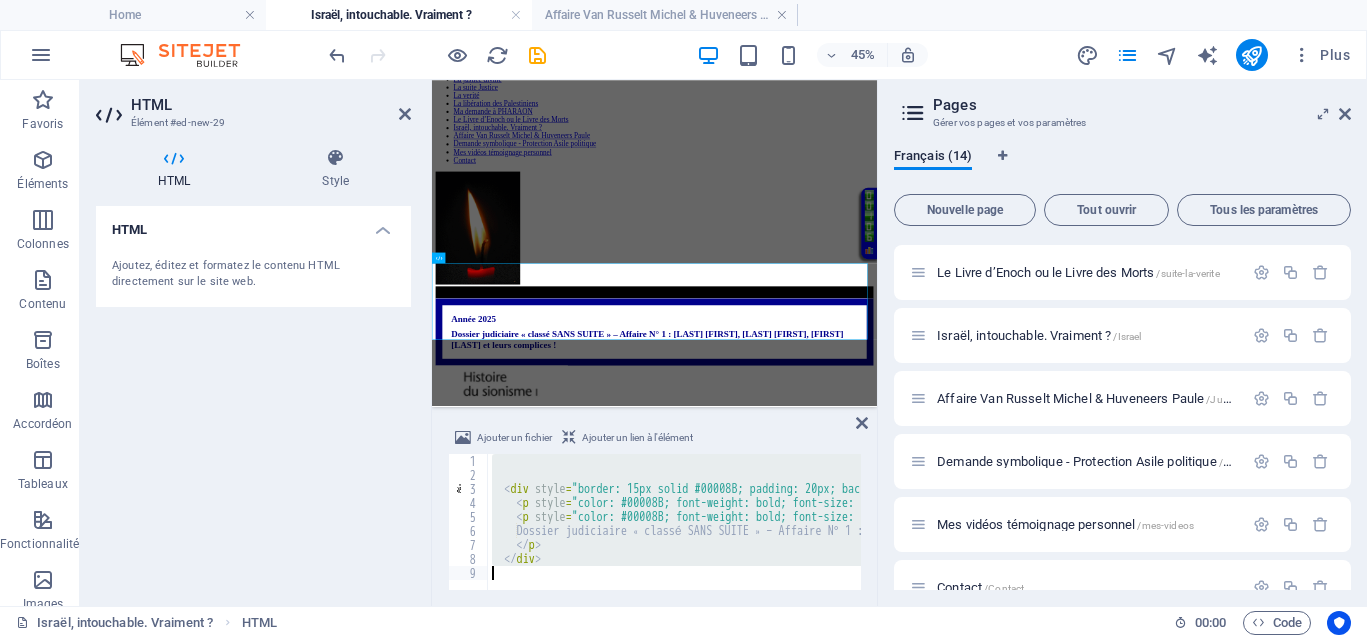 paste 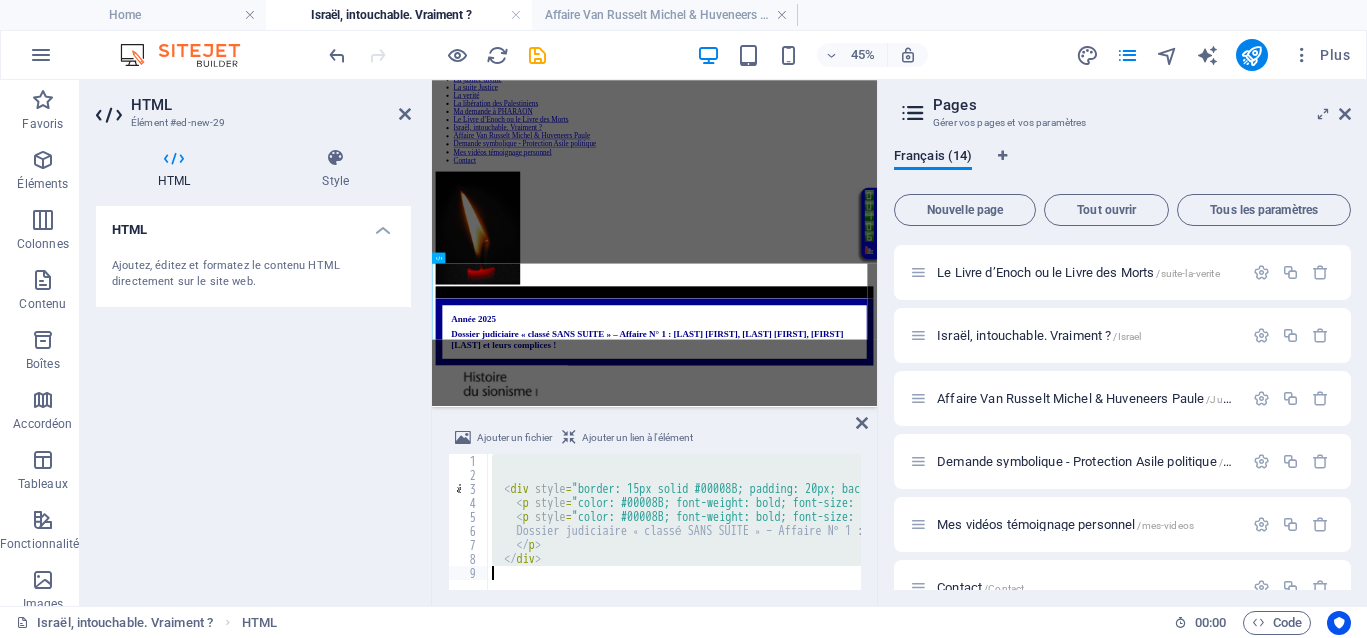 type on "</div>" 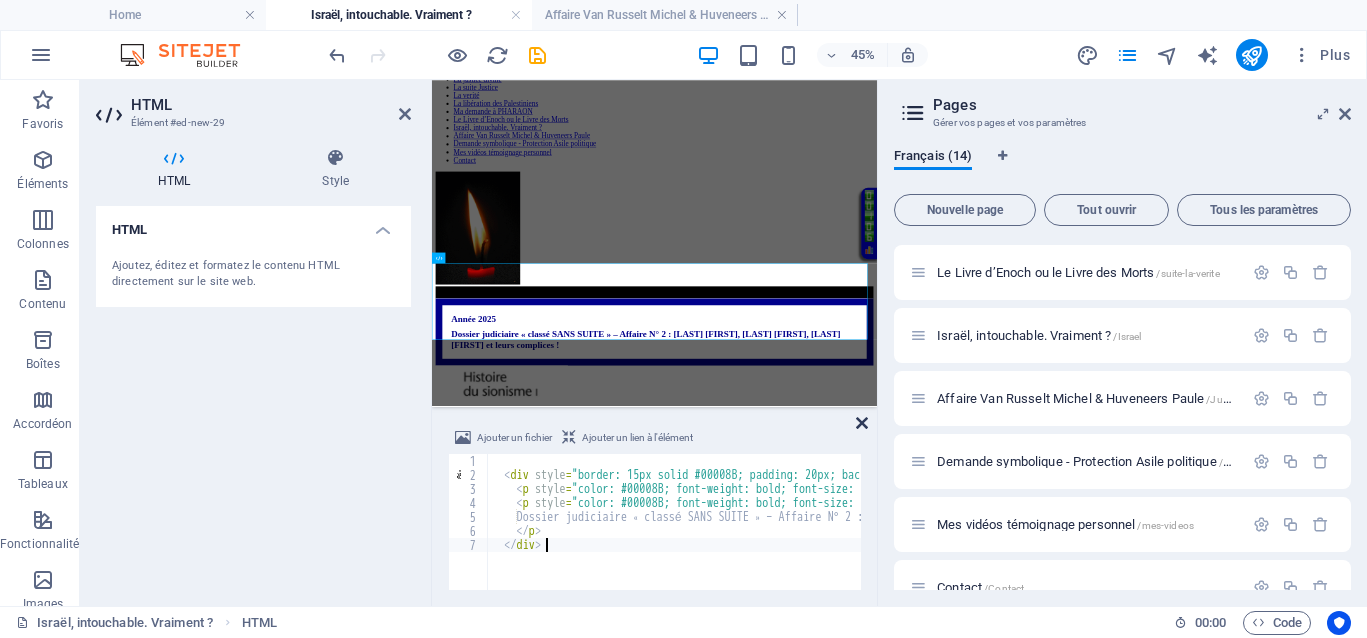 click at bounding box center [862, 423] 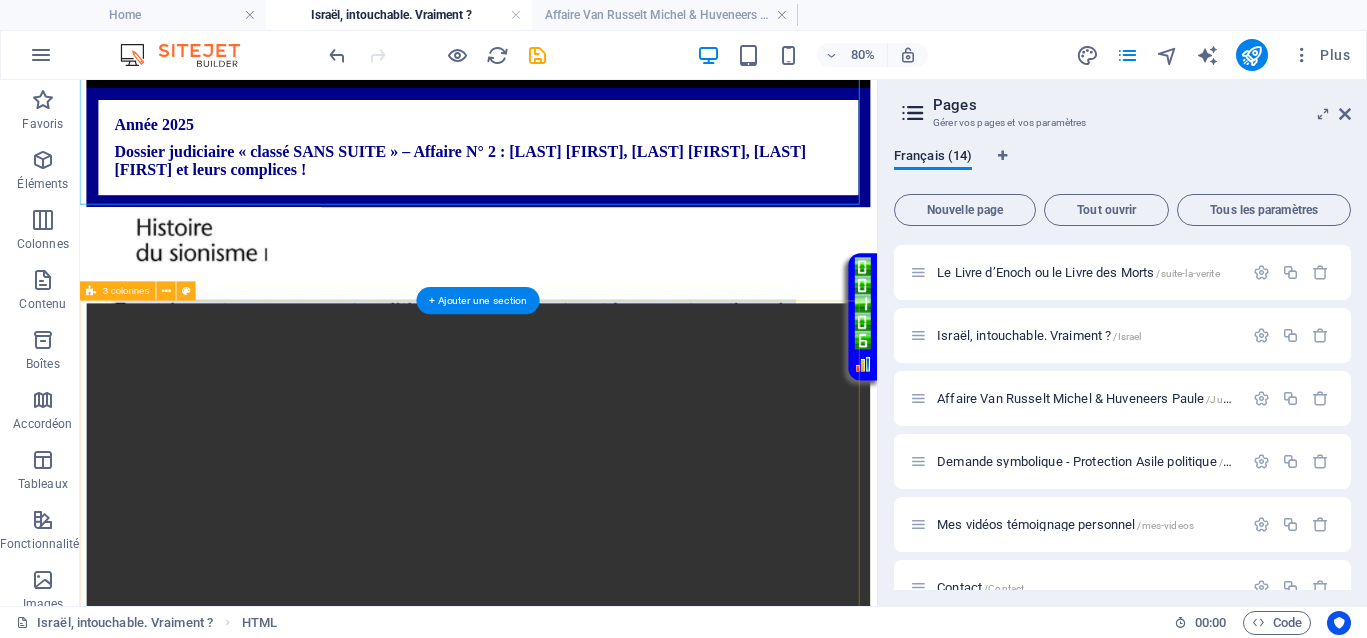 scroll, scrollTop: 625, scrollLeft: 0, axis: vertical 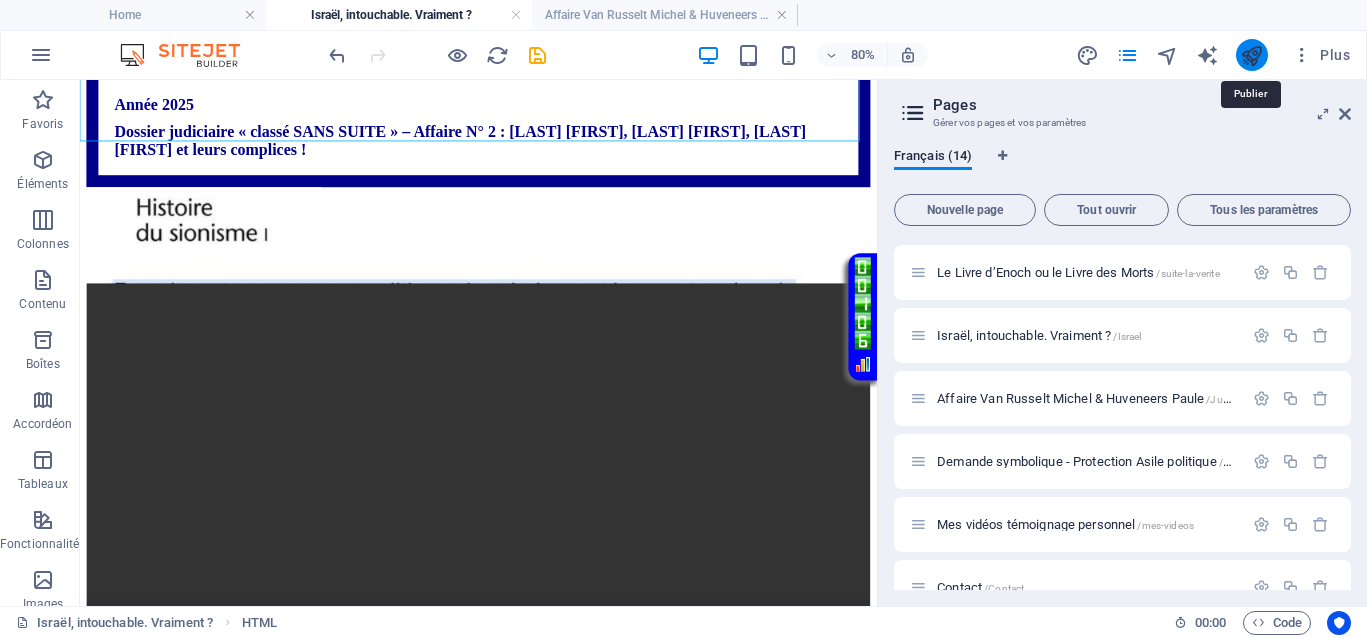 click at bounding box center (1251, 55) 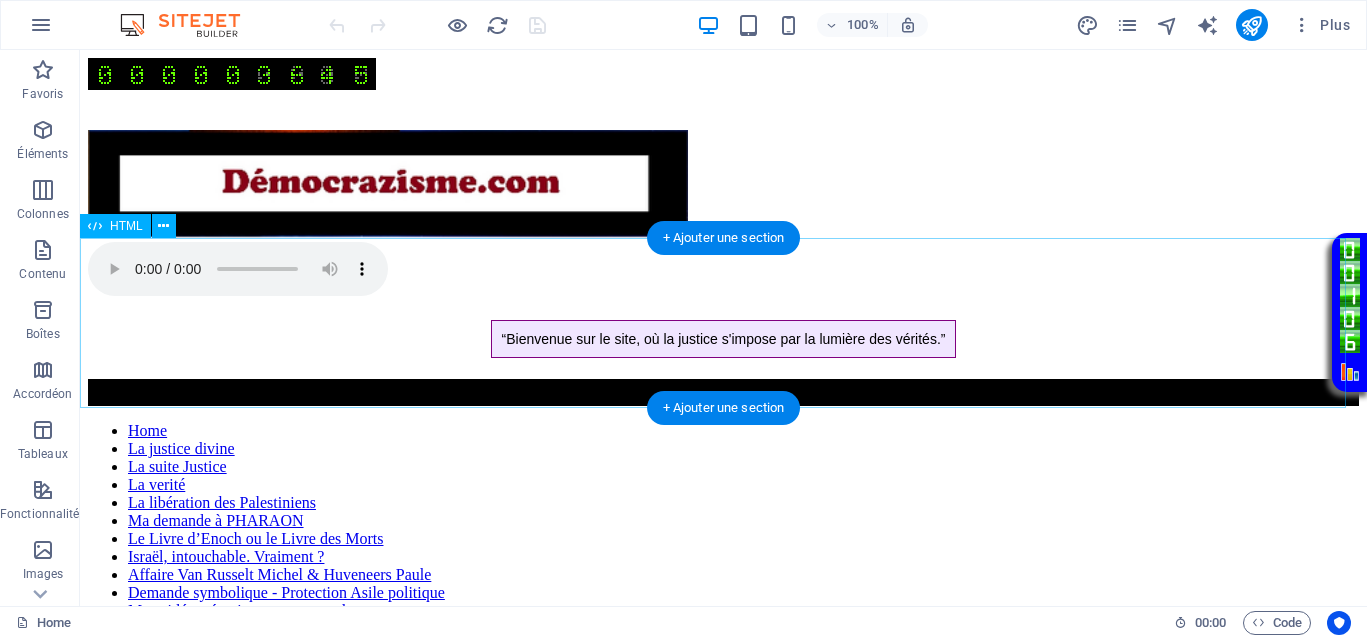 scroll, scrollTop: 0, scrollLeft: 0, axis: both 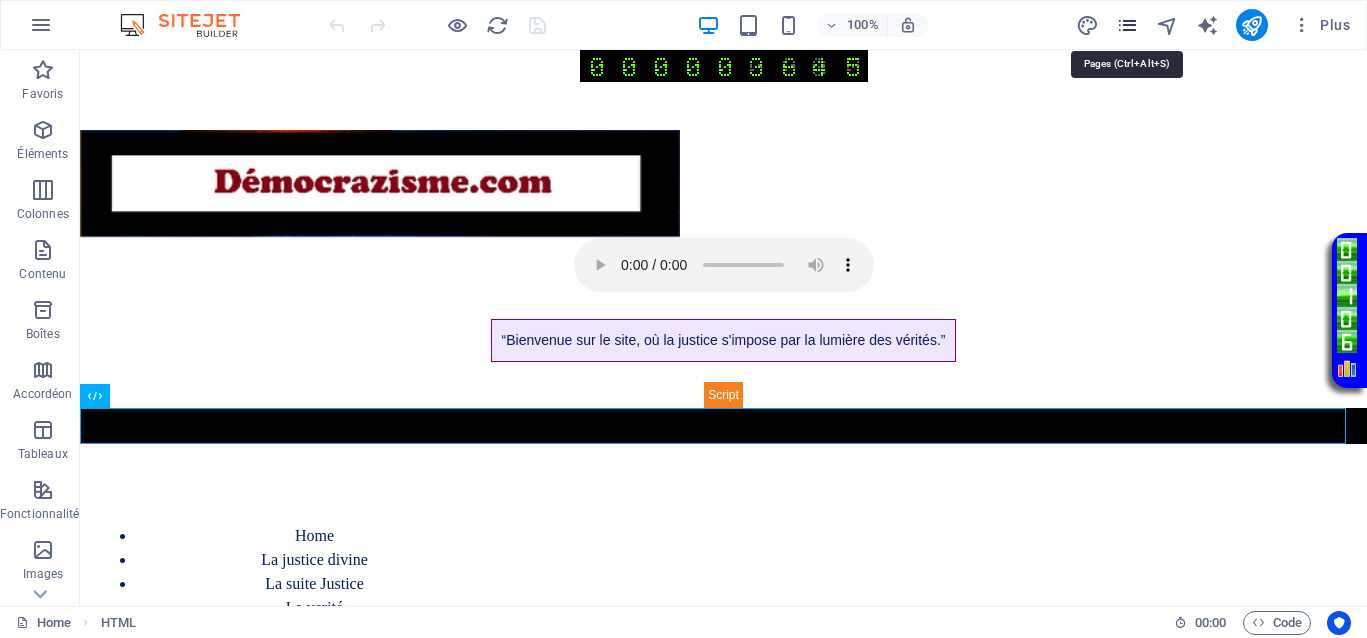 click at bounding box center [1127, 25] 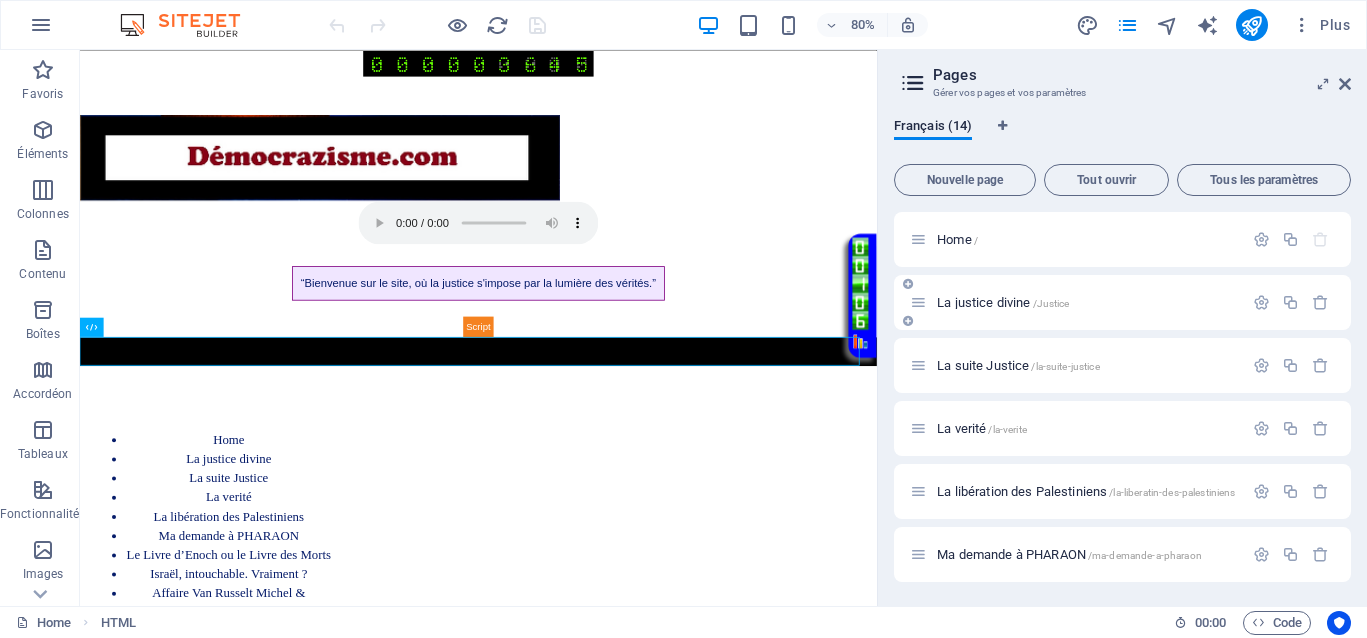 click on "La justice divine /Justice" at bounding box center [1003, 302] 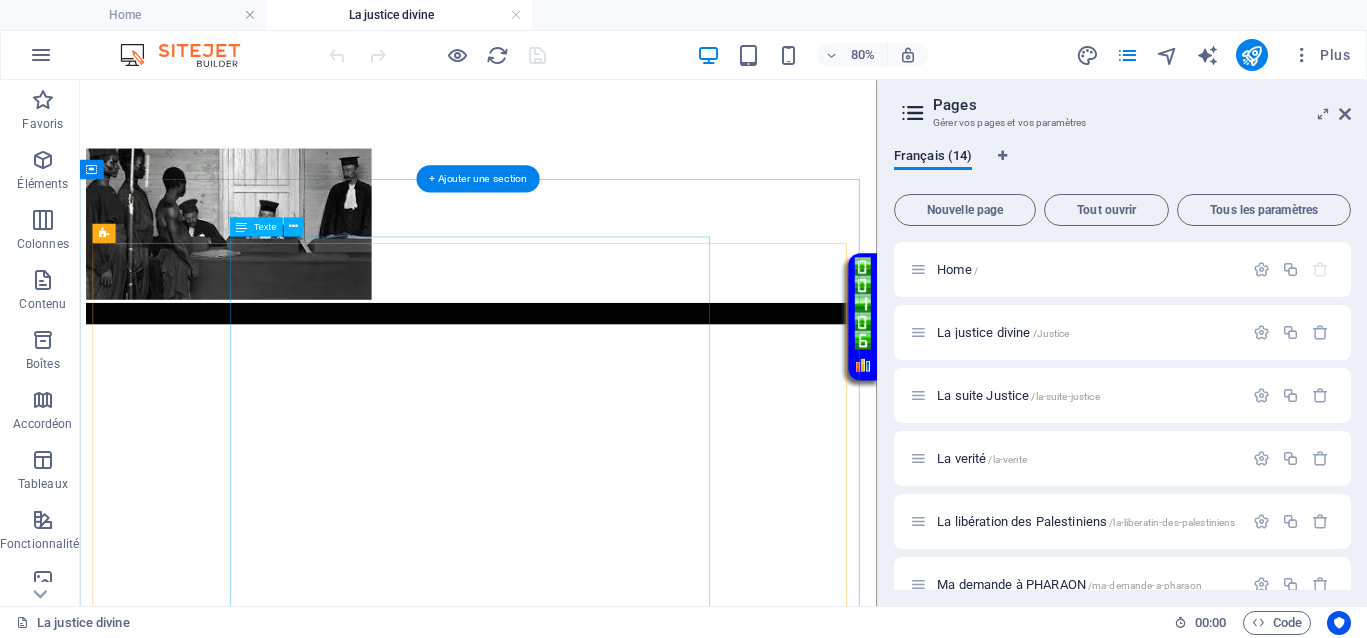scroll, scrollTop: 875, scrollLeft: 0, axis: vertical 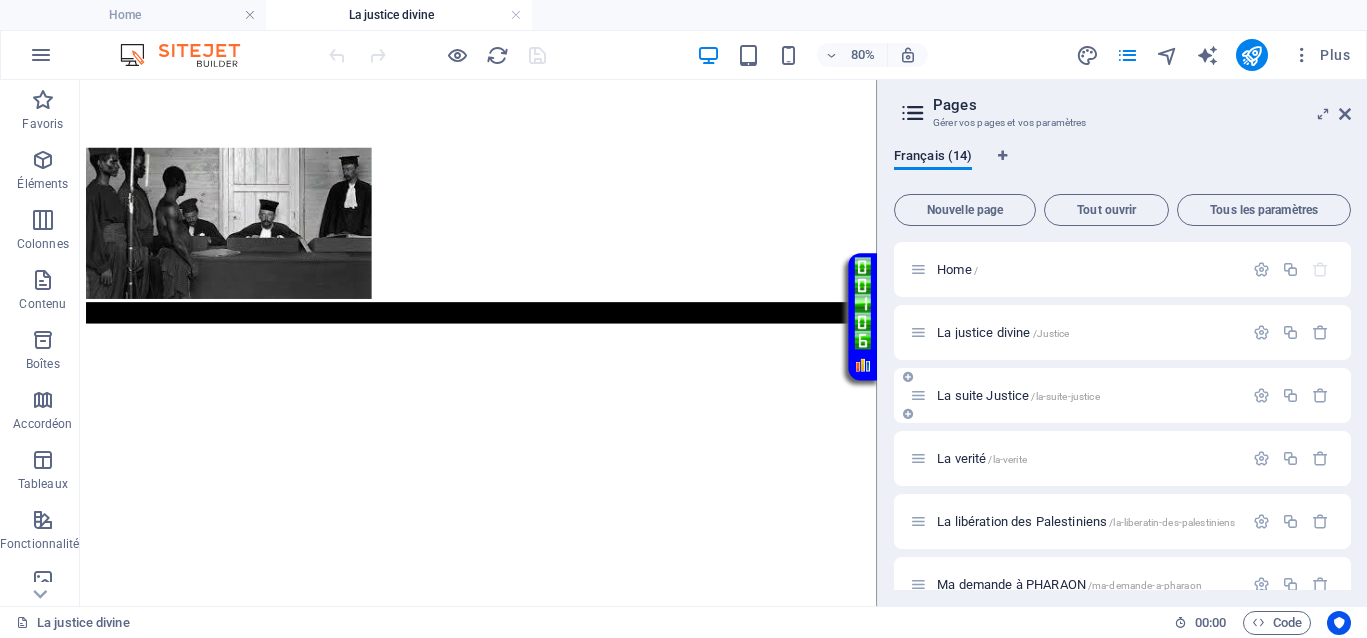 click on "La suite Justice /la-suite-justice" at bounding box center (1018, 395) 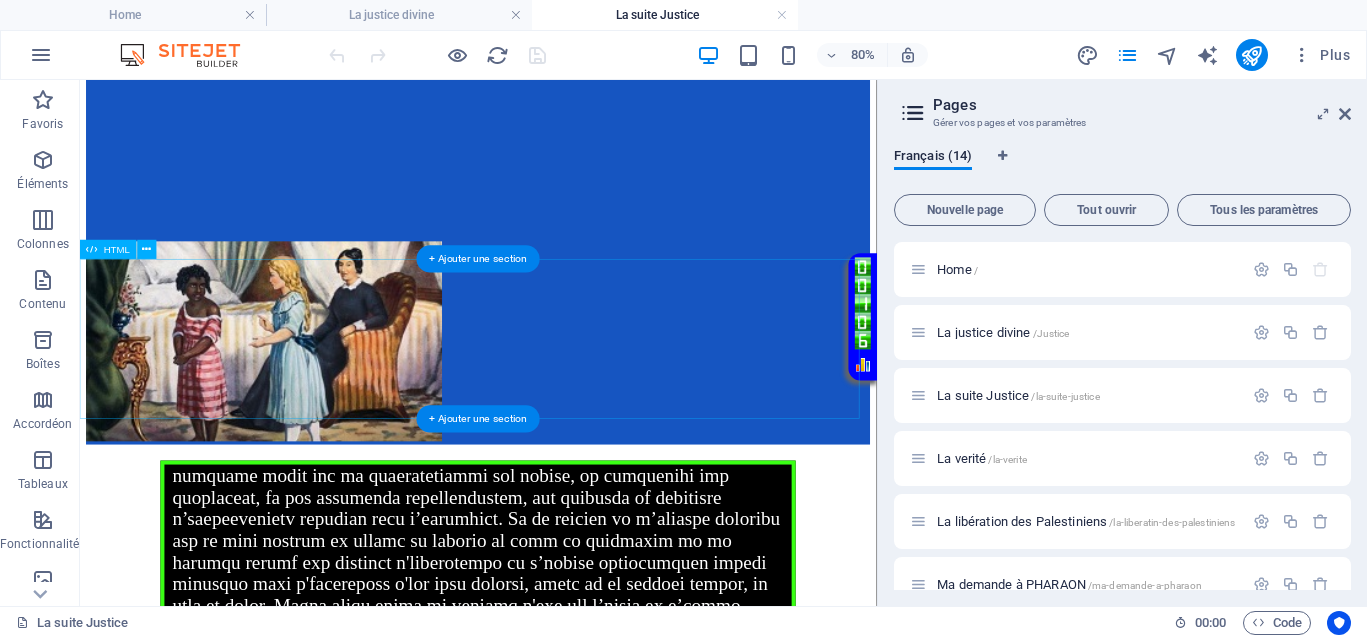 scroll, scrollTop: 1000, scrollLeft: 0, axis: vertical 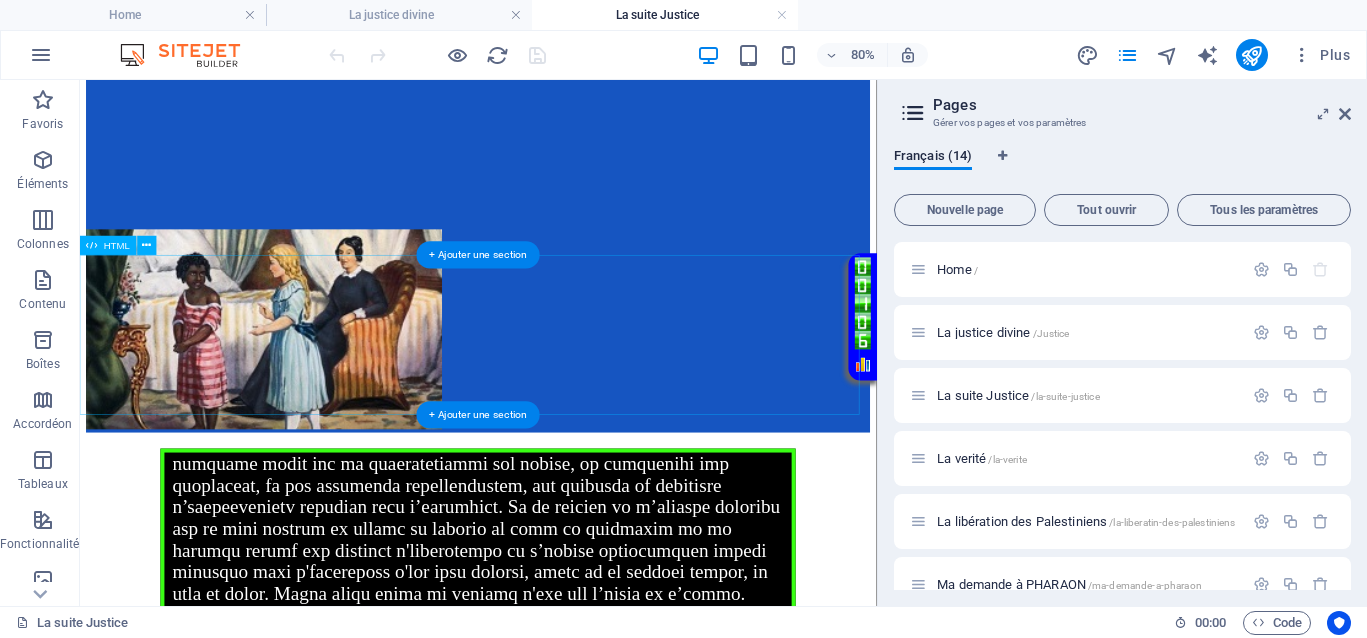 click on "Votre Témoignage" at bounding box center (578, 646) 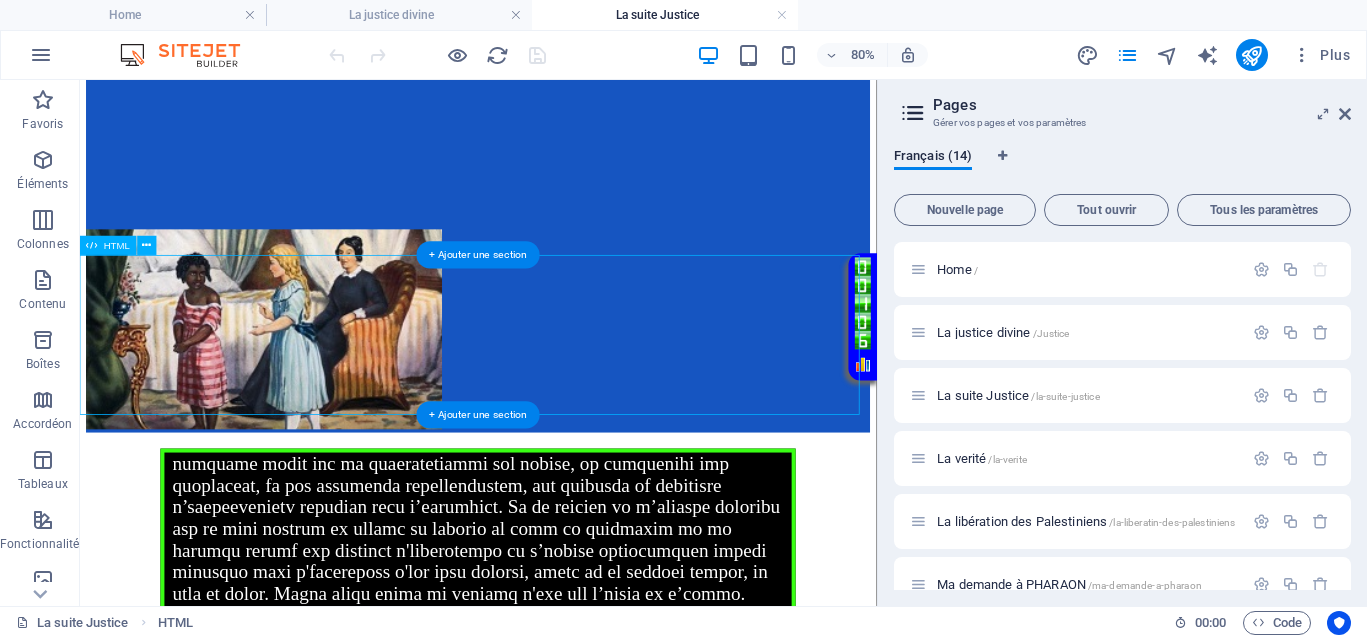 click on "Votre Témoignage" at bounding box center (578, 646) 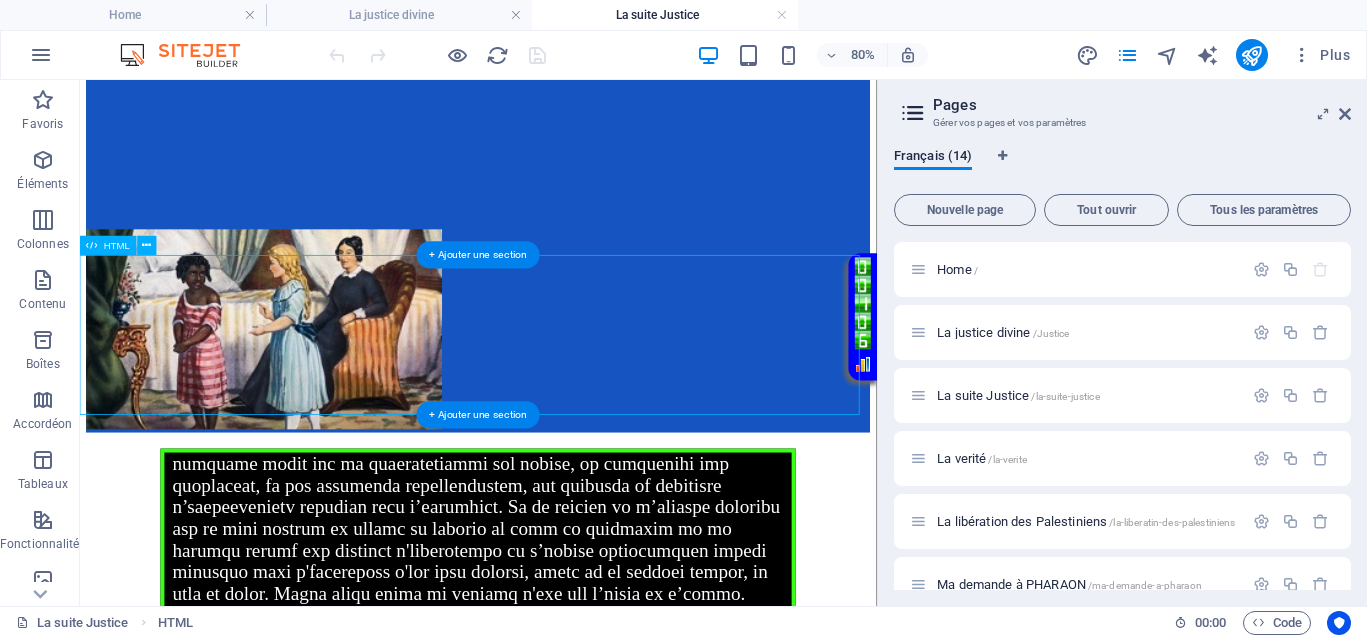 drag, startPoint x: 626, startPoint y: 381, endPoint x: 268, endPoint y: 603, distance: 421.24576 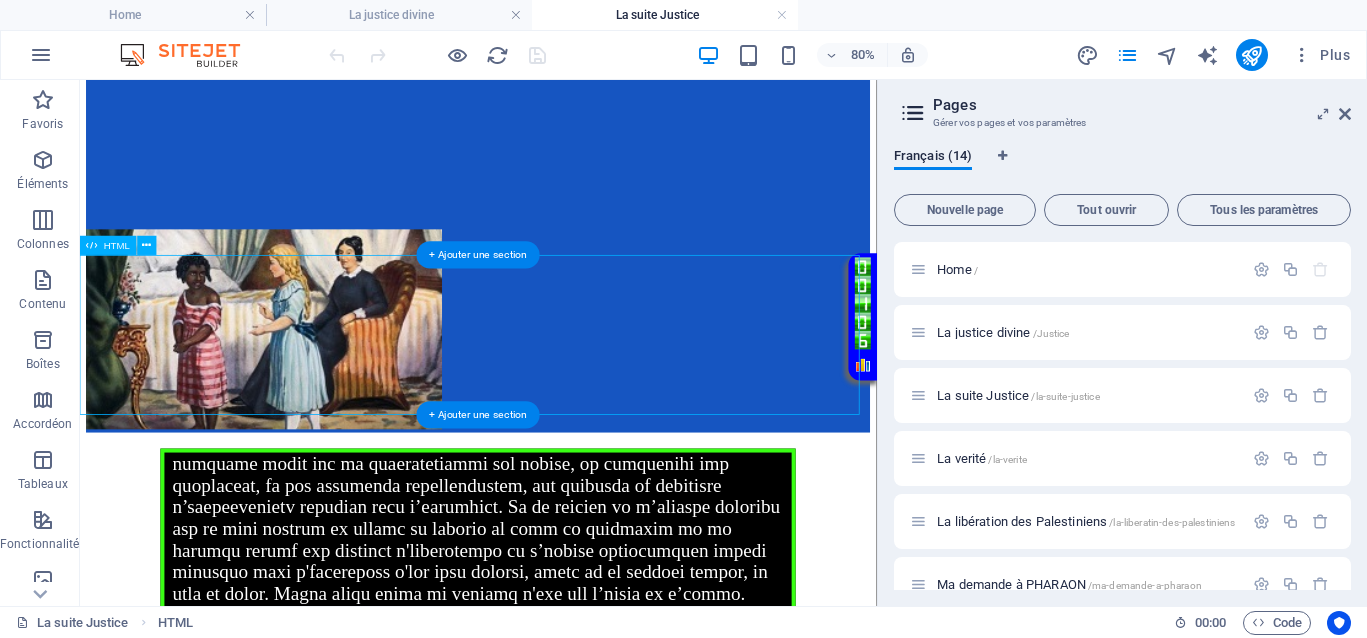 click on "Votre Témoignage" at bounding box center [578, 646] 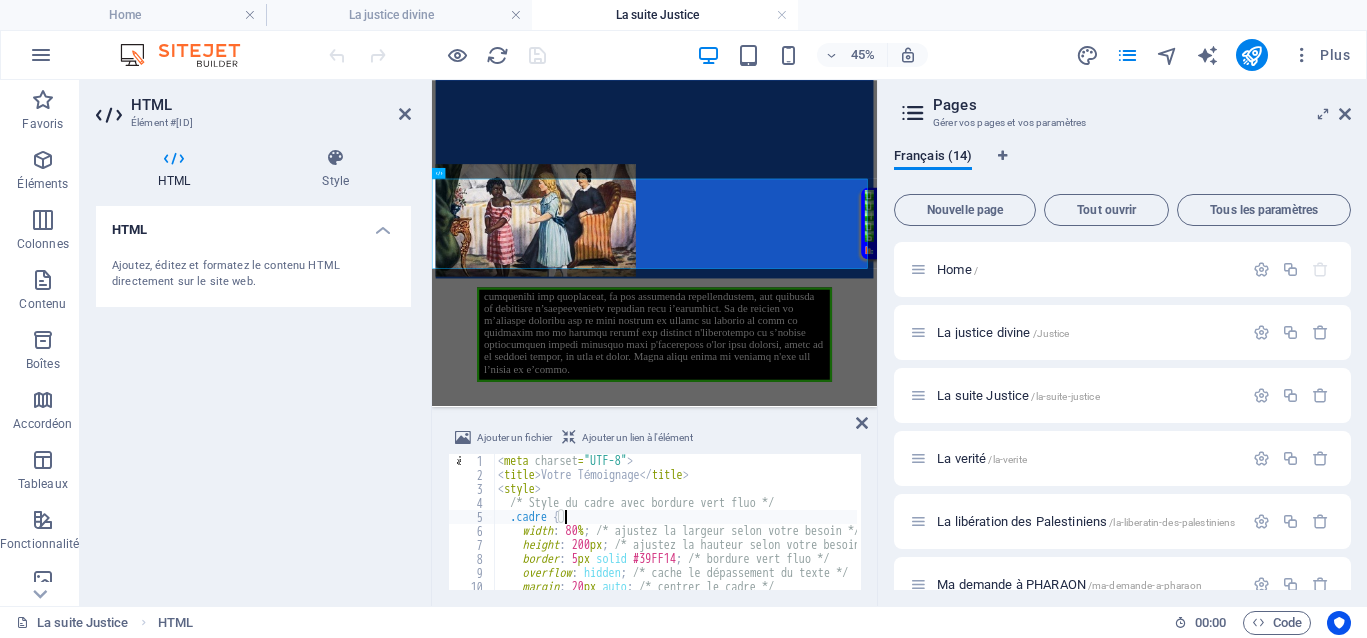 type on "</div>" 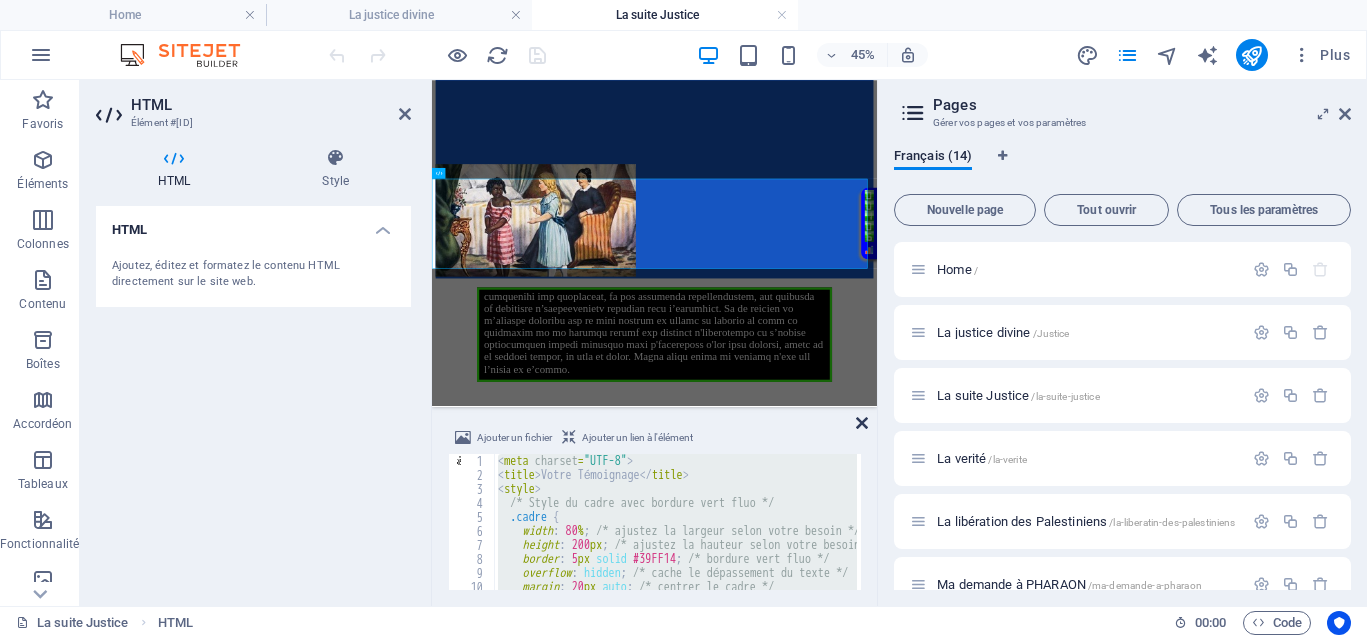 click at bounding box center (862, 423) 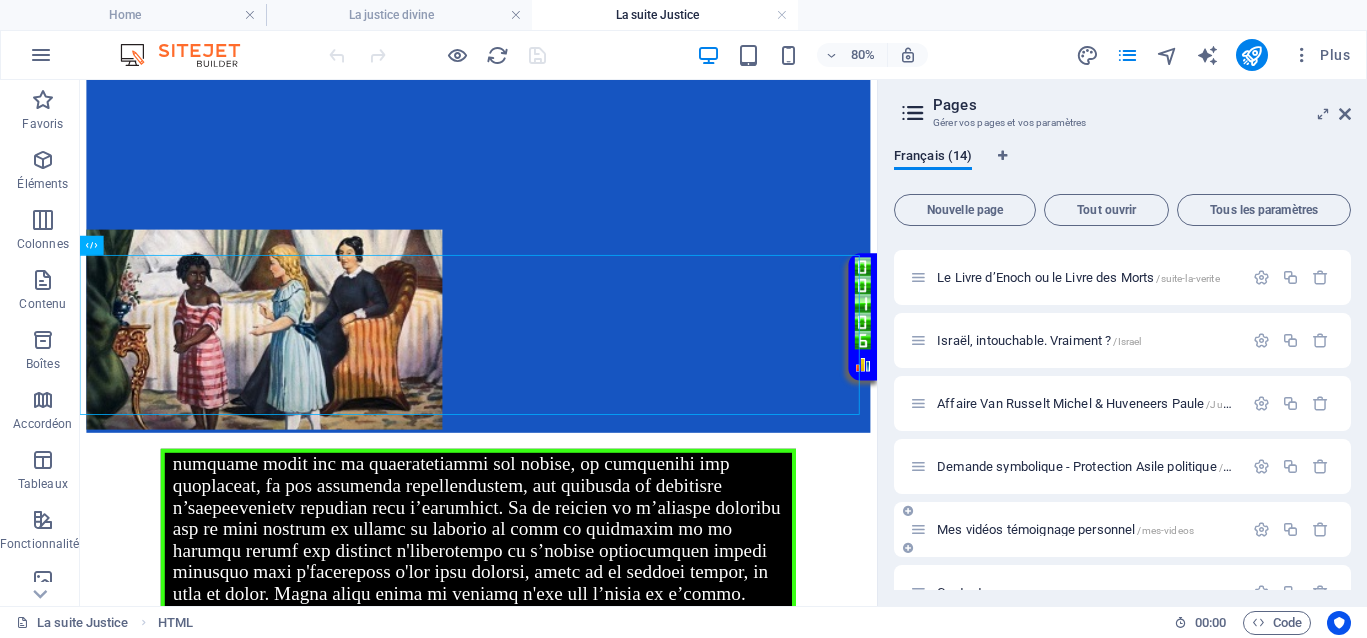 scroll, scrollTop: 375, scrollLeft: 0, axis: vertical 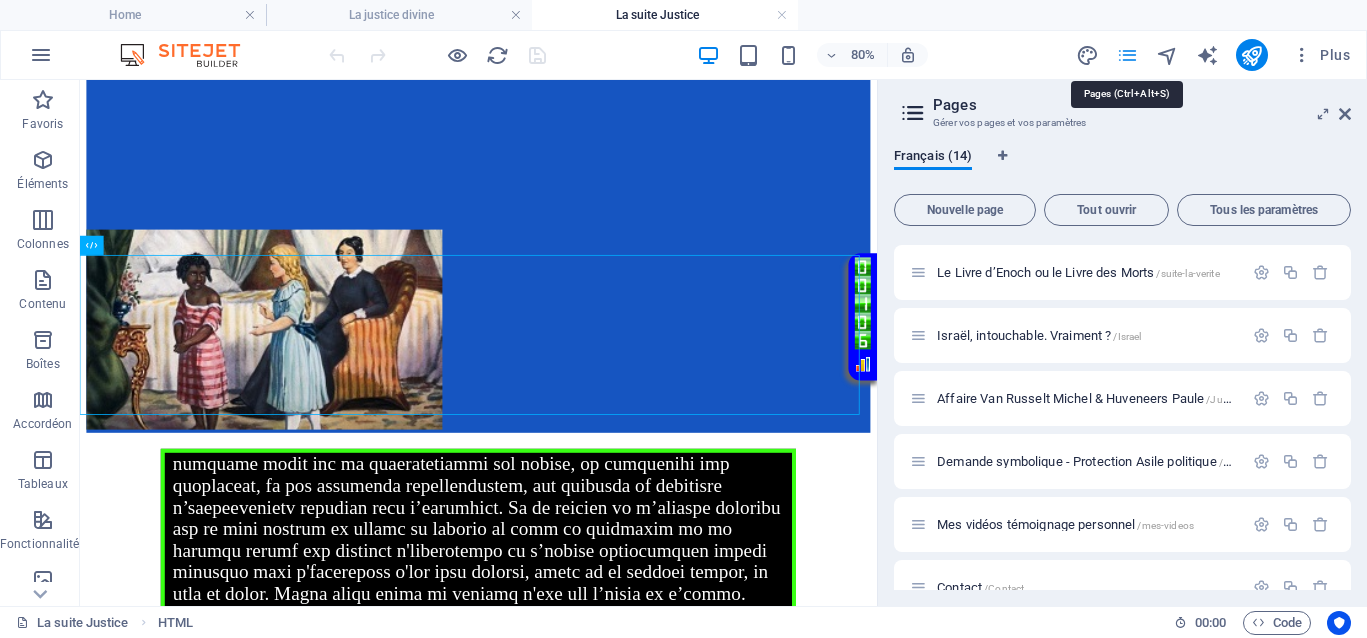 click at bounding box center (1127, 55) 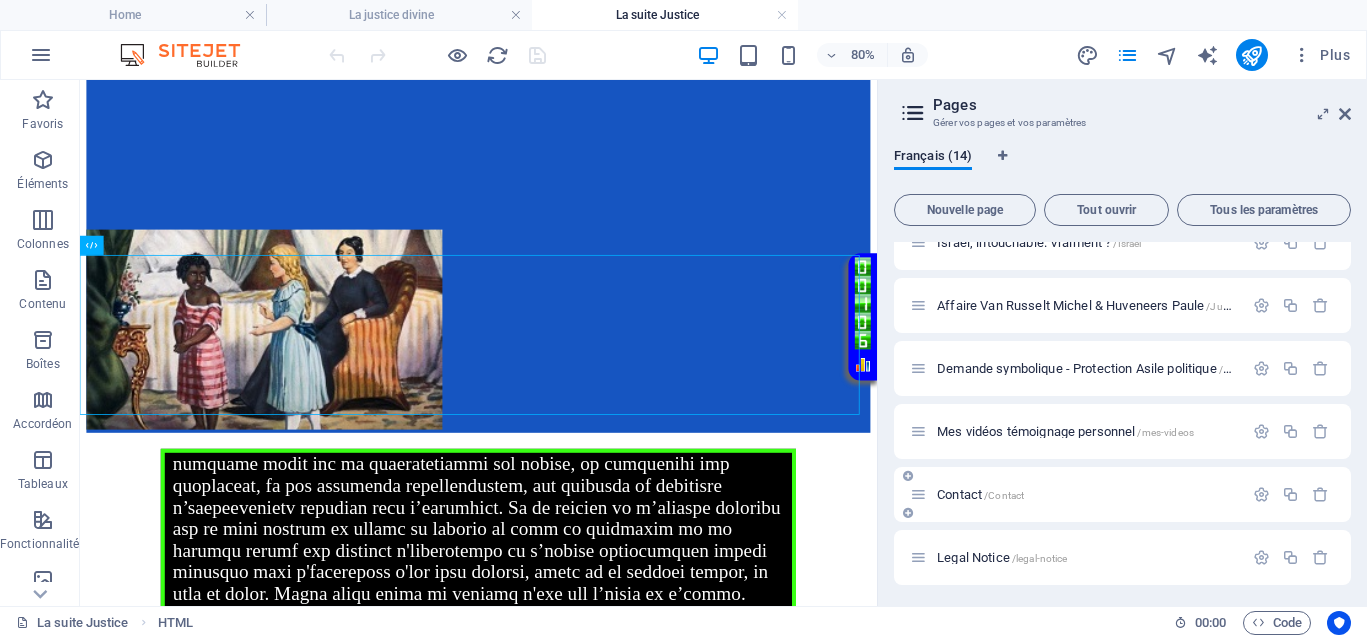 scroll, scrollTop: 409, scrollLeft: 0, axis: vertical 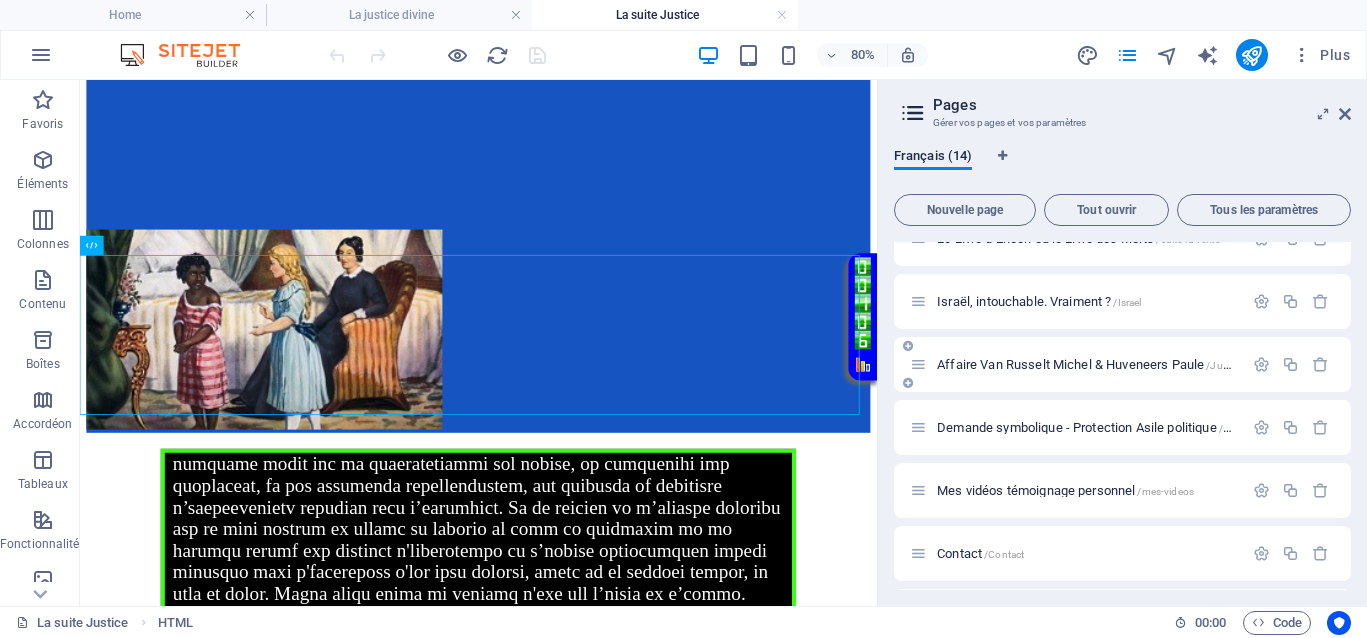 click on "Israël, intouchable. Vraiment ? /Israel" at bounding box center [1039, 301] 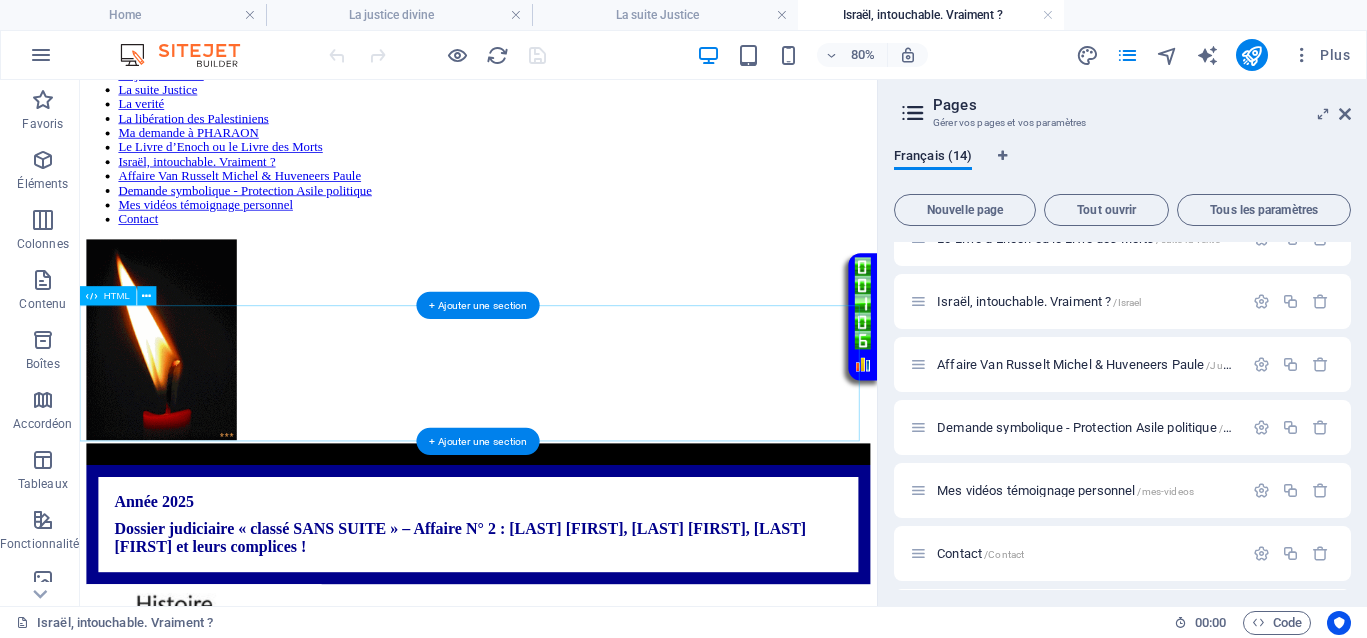 scroll, scrollTop: 250, scrollLeft: 0, axis: vertical 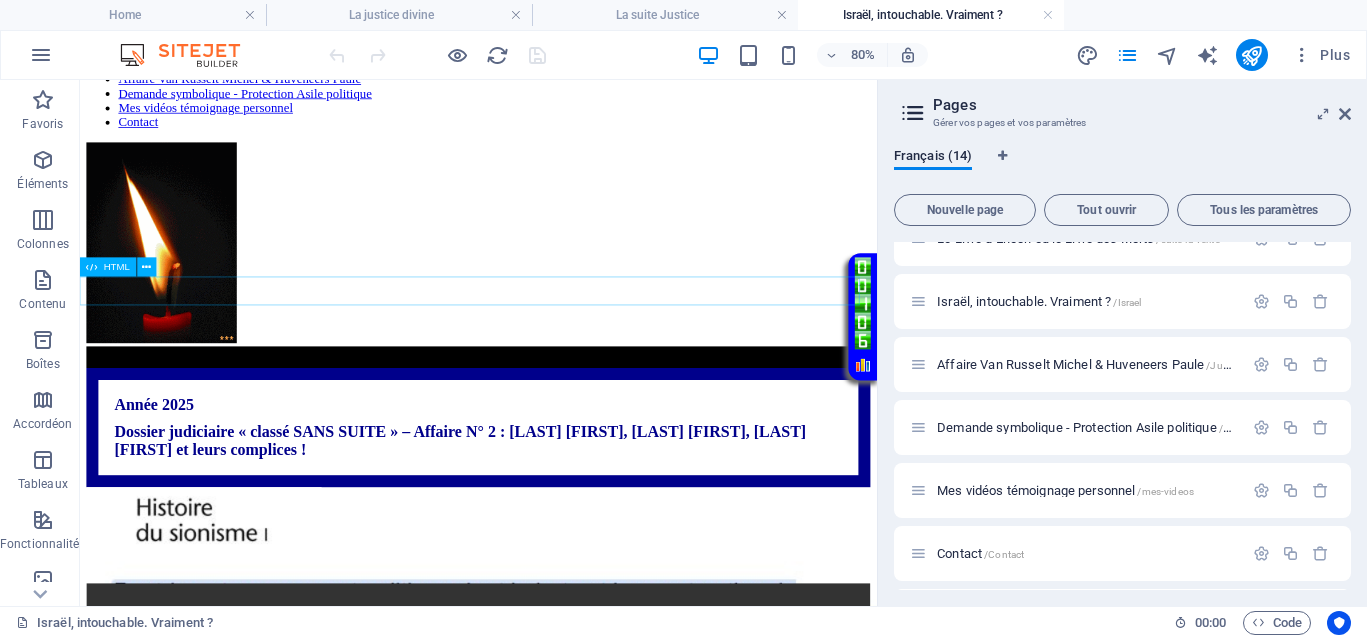 click on "Défilement de texte vert fluide" at bounding box center [578, 426] 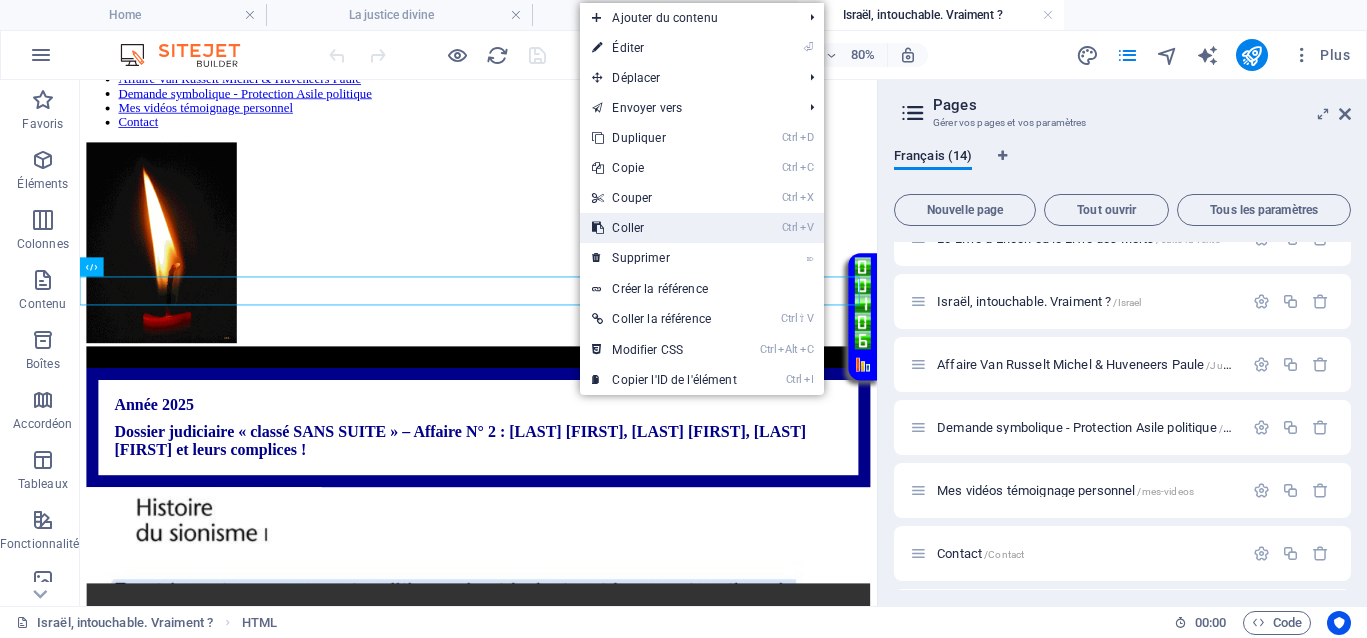 drag, startPoint x: 611, startPoint y: 221, endPoint x: 663, endPoint y: 181, distance: 65.60488 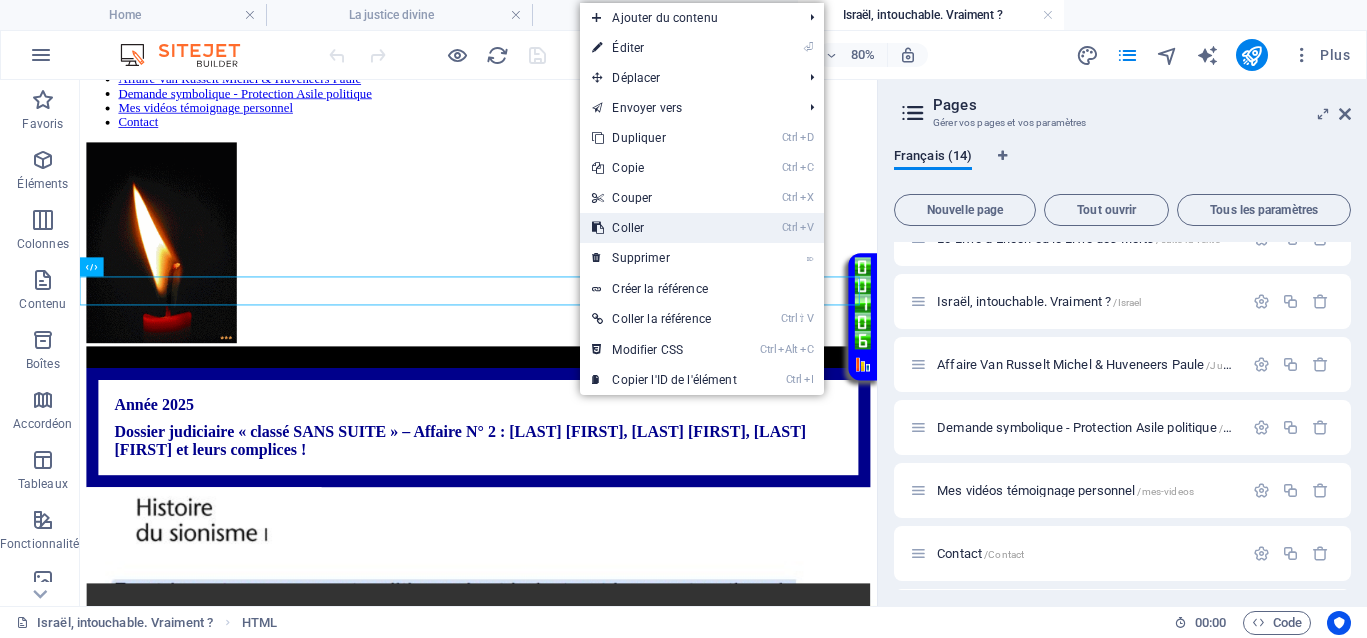 click on "Ctrl V  Coller" at bounding box center [664, 228] 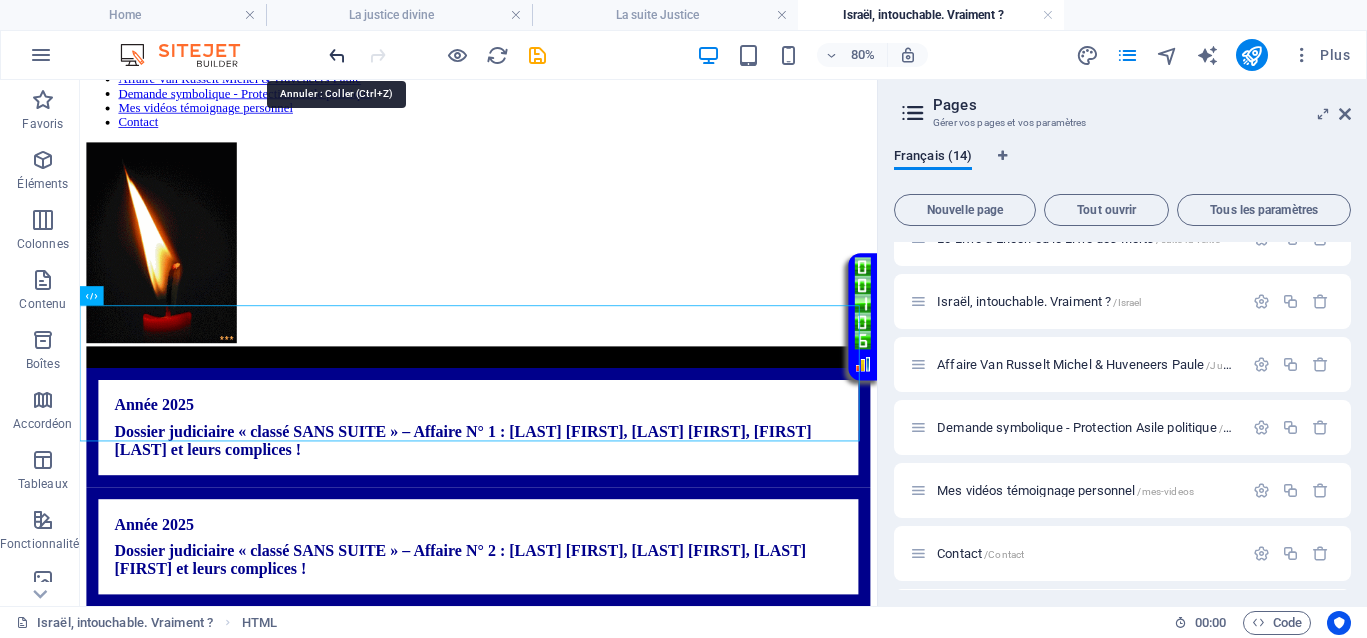 click at bounding box center [337, 55] 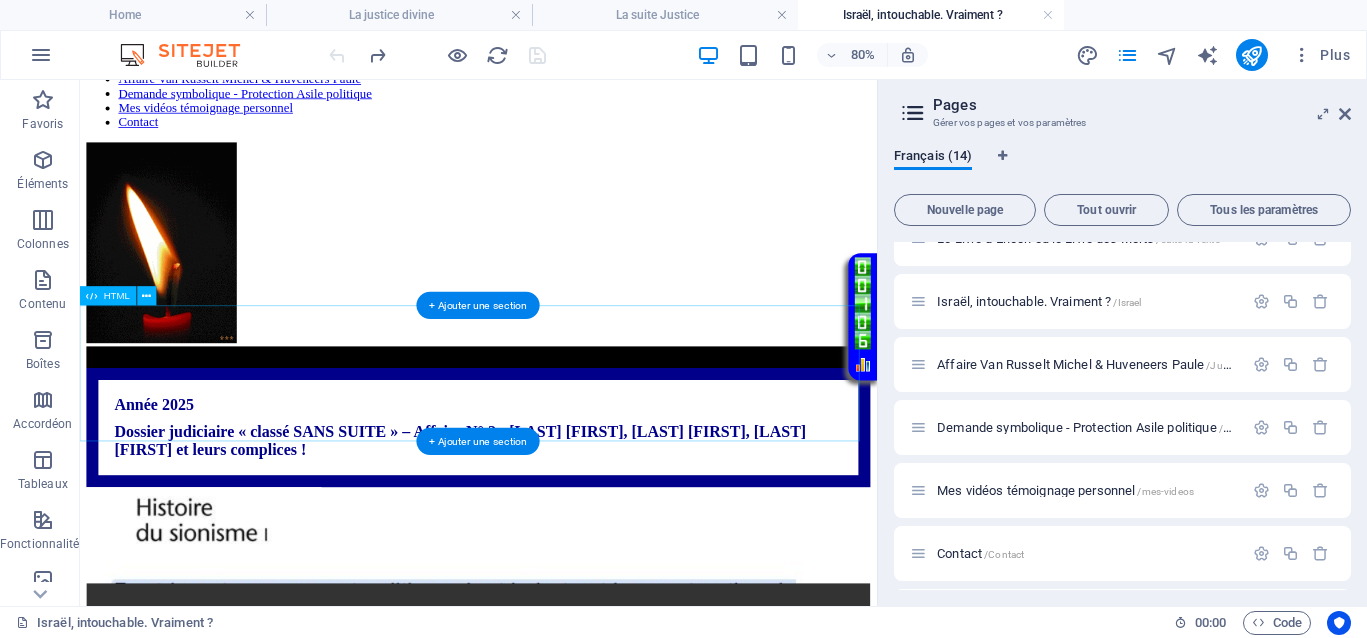 click on "Année 2025
Dossier judiciaire « classé SANS SUITE » – Affaire N° 2 : [LAST] [FIRST], [LAST] [FIRST], [LAST] [FIRST] et leurs complices !" at bounding box center (578, 514) 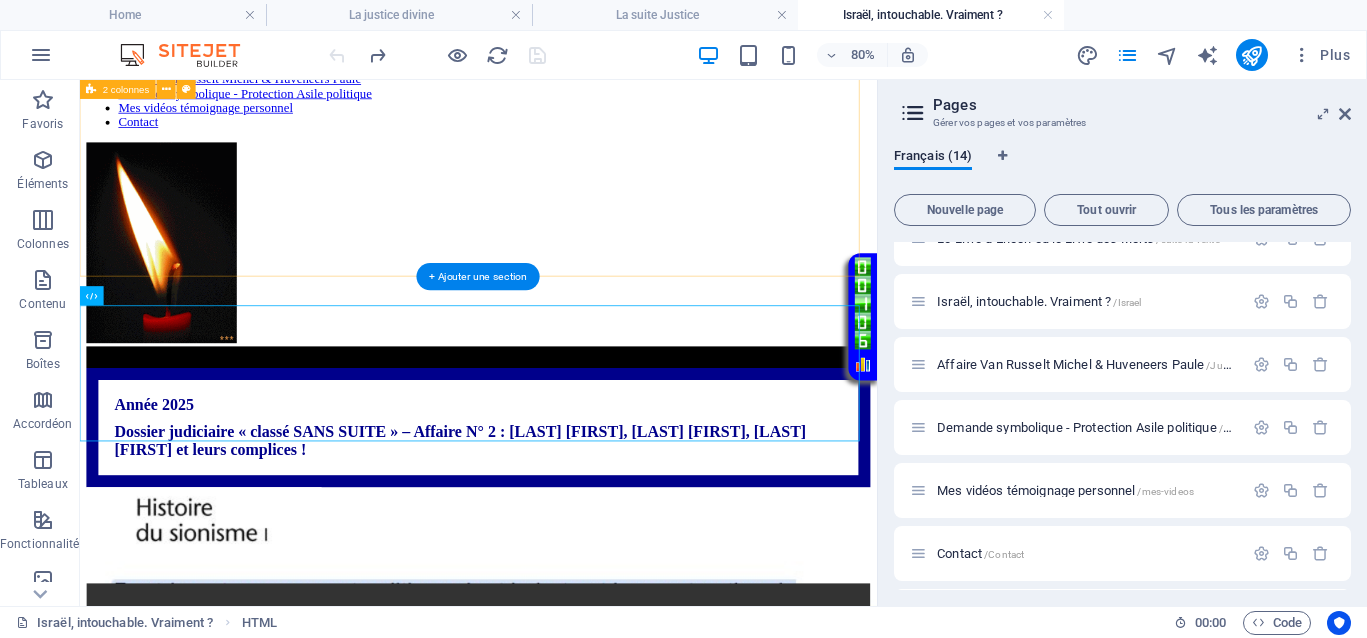click on "Home La justice divine La suite Justice La verité La libération des Palestiniens Ma demande à PHARAON Le Livre d’Enoch ou le Livre des Morts Israël, intouchable. Vraiment ? Affaire [LAST] [FIRST], [LAST] [FIRST] et leurs complices !" at bounding box center (578, 169) 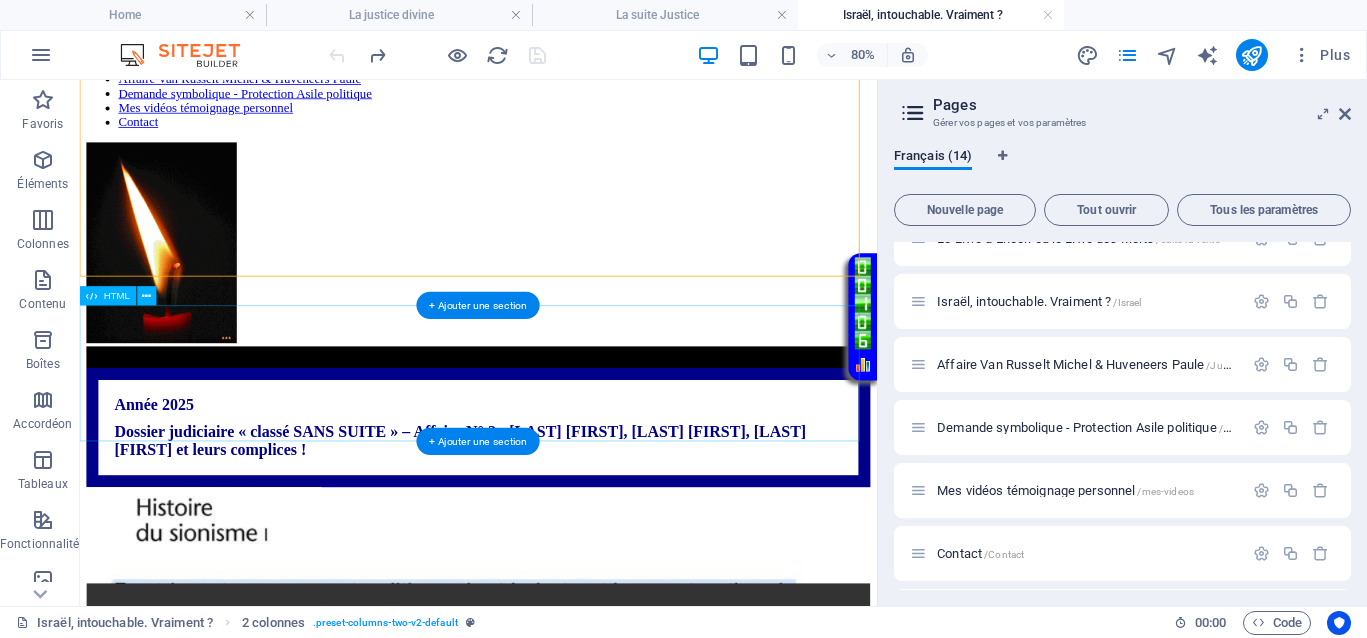 click on "Année 2025
Dossier judiciaire « classé SANS SUITE » – Affaire N° 2 : [LAST] [FIRST], [LAST] [FIRST], [LAST] [FIRST] et leurs complices !" at bounding box center (578, 514) 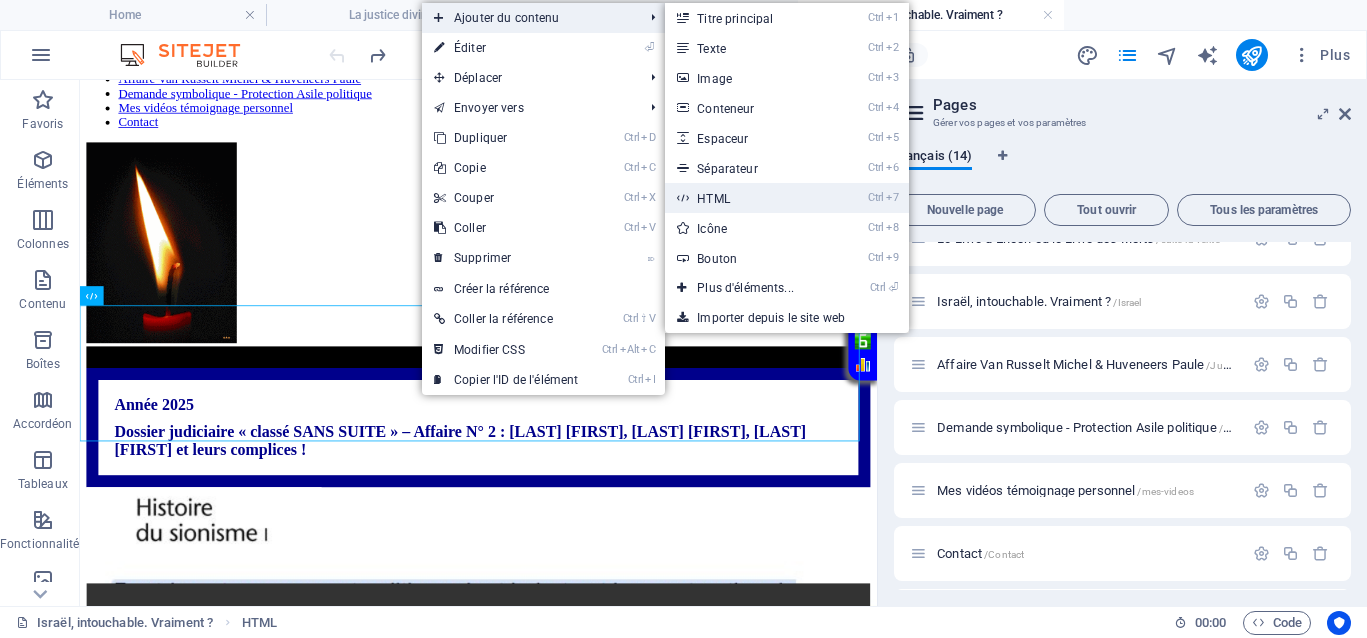 click on "Ctrl 7  HTML" at bounding box center [749, 198] 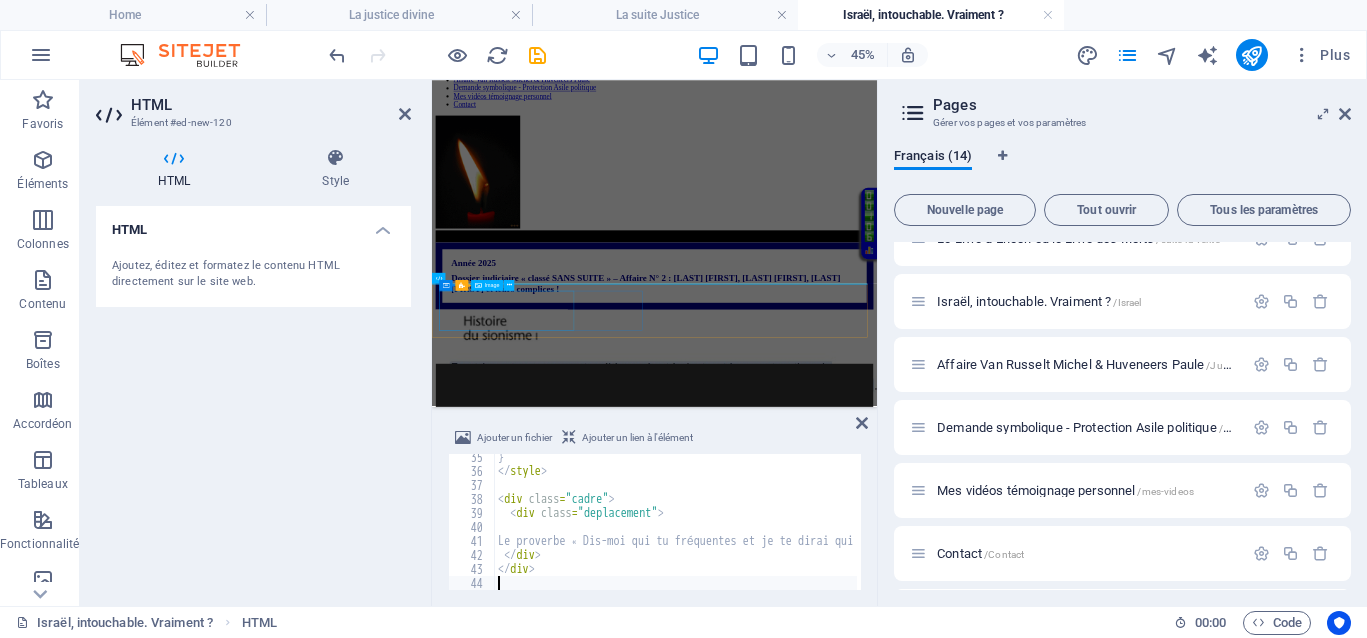 scroll, scrollTop: 480, scrollLeft: 0, axis: vertical 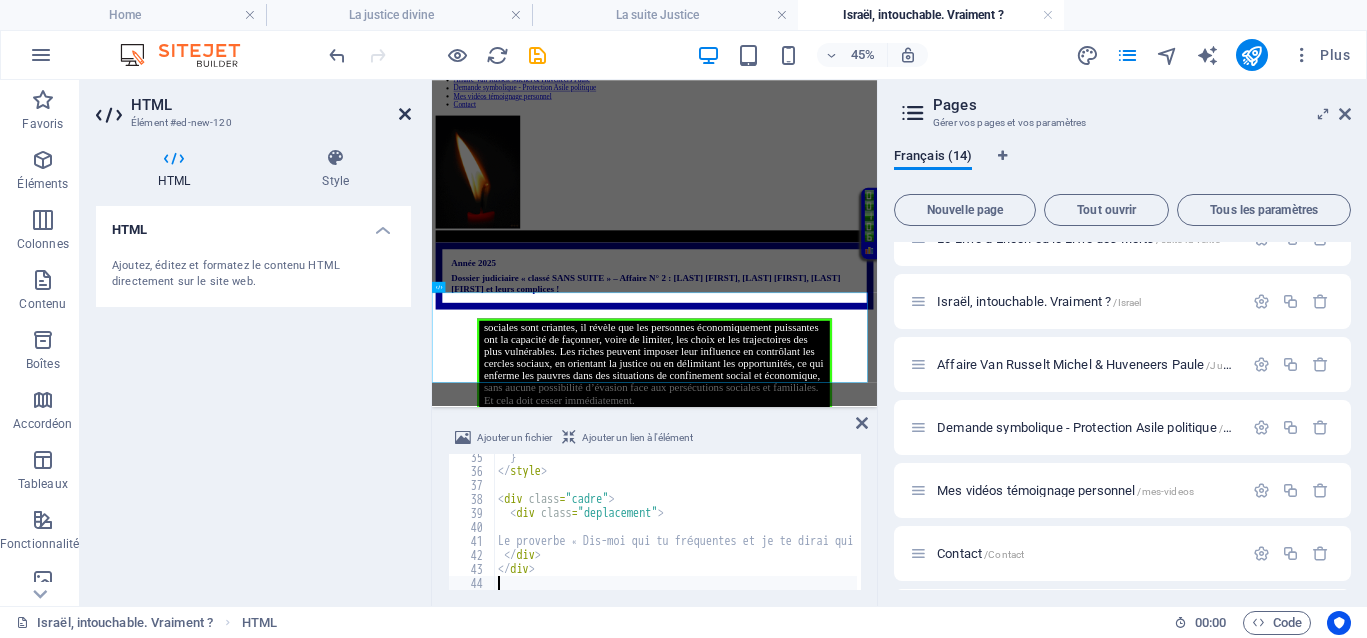click at bounding box center (405, 114) 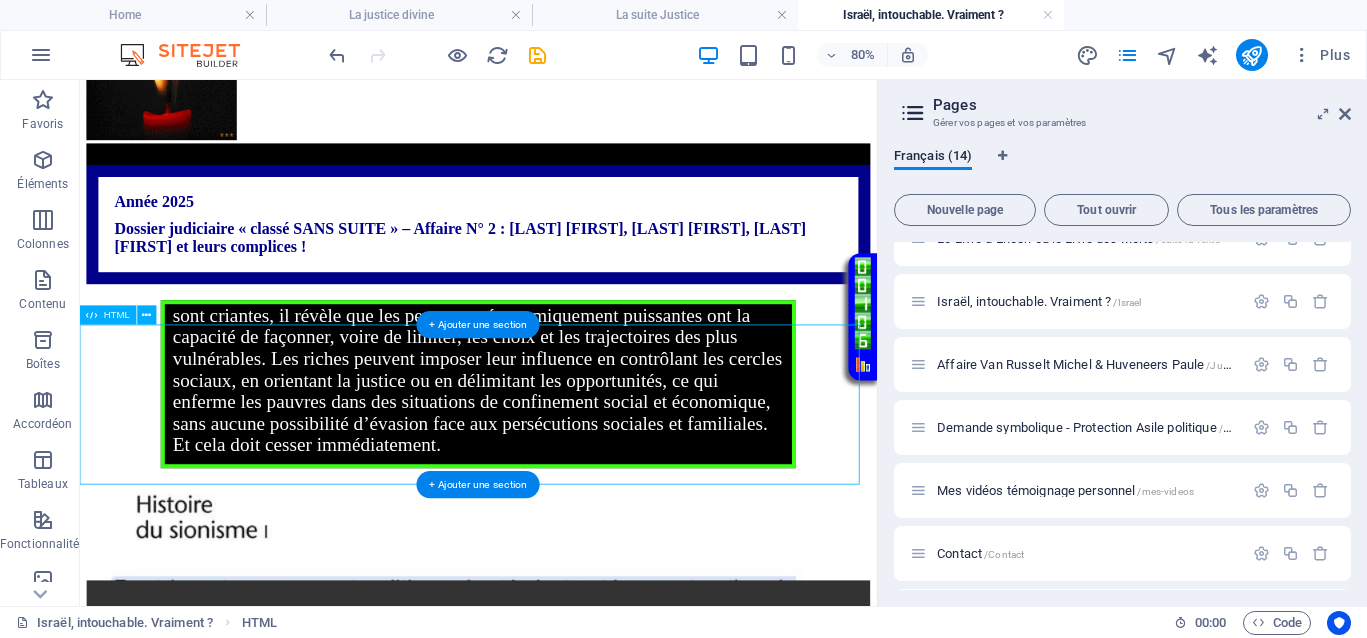 scroll, scrollTop: 625, scrollLeft: 0, axis: vertical 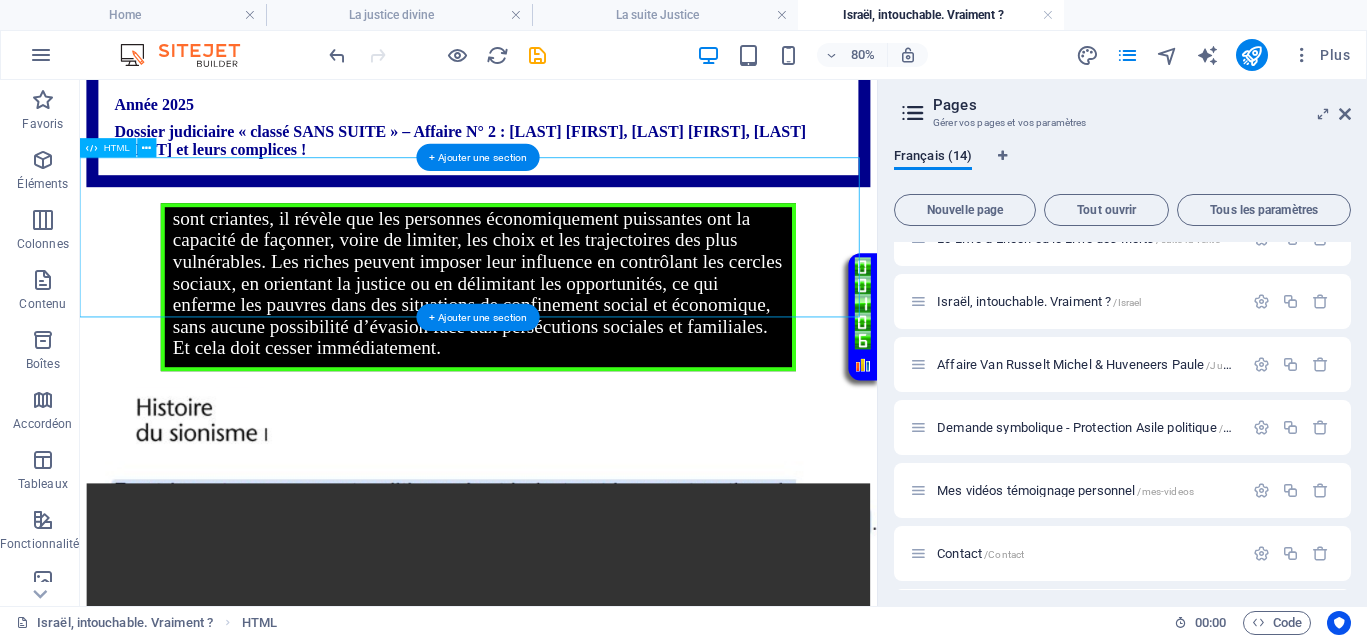 click on "Votre Témoignage
Le proverbe « Dis-moi qui tu fréquentes et je te dirai qui tu es » souligne que ceux qui détiennent le pouvoir ou la richesse influencent fortement l’identité et le destin des autres. Dans un contexte où les inégalités économiques et sociales sont criantes, il révèle que les personnes économiquement puissantes ont la capacité de façonner, voire de limiter, les choix et les trajectoires des plus vulnérables. Les riches peuvent imposer leur influence en contrôlant les cercles sociaux, en orientant la justice ou en délimitant les opportunités, ce qui enferme les pauvres dans des situations de confinement social et économique, sans aucune possibilité d’évasion face aux persécutions sociales et familiales. Et cela doit cesser immédiatement." at bounding box center (578, 339) 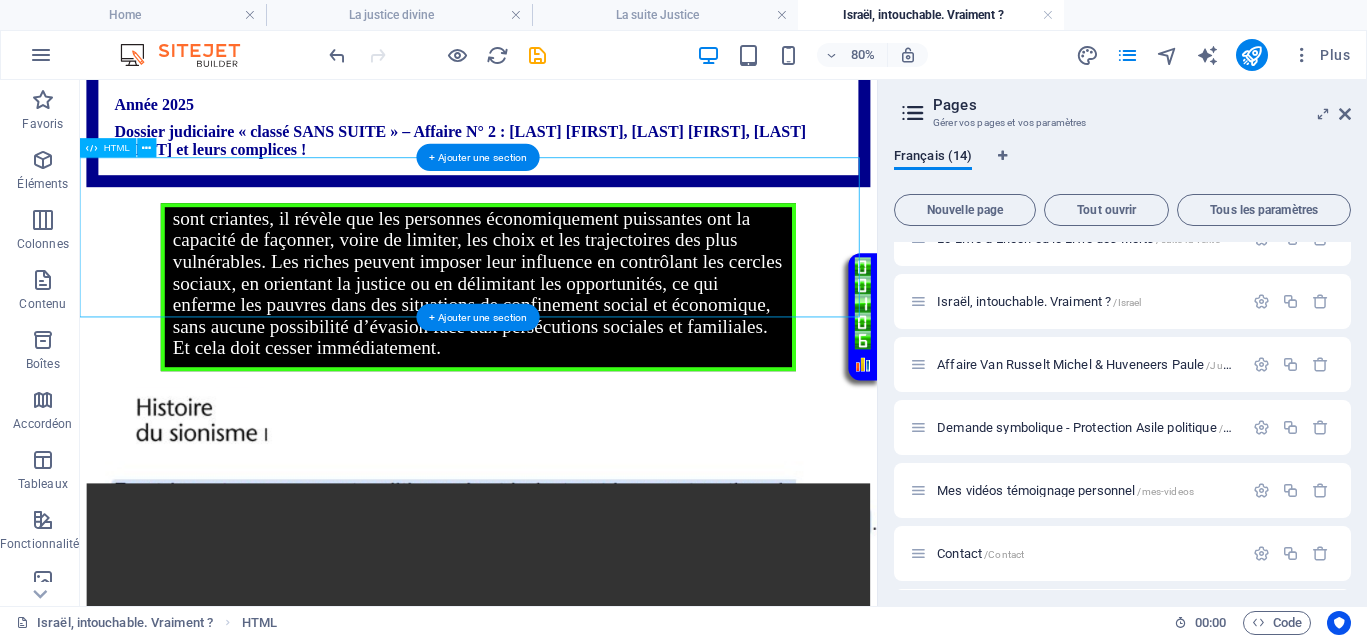 click on "Votre Témoignage
Le proverbe « Dis-moi qui tu fréquentes et je te dirai qui tu es » souligne que ceux qui détiennent le pouvoir ou la richesse influencent fortement l’identité et le destin des autres. Dans un contexte où les inégalités économiques et sociales sont criantes, il révèle que les personnes économiquement puissantes ont la capacité de façonner, voire de limiter, les choix et les trajectoires des plus vulnérables. Les riches peuvent imposer leur influence en contrôlant les cercles sociaux, en orientant la justice ou en délimitant les opportunités, ce qui enferme les pauvres dans des situations de confinement social et économique, sans aucune possibilité d’évasion face aux persécutions sociales et familiales. Et cela doit cesser immédiatement." at bounding box center (578, 339) 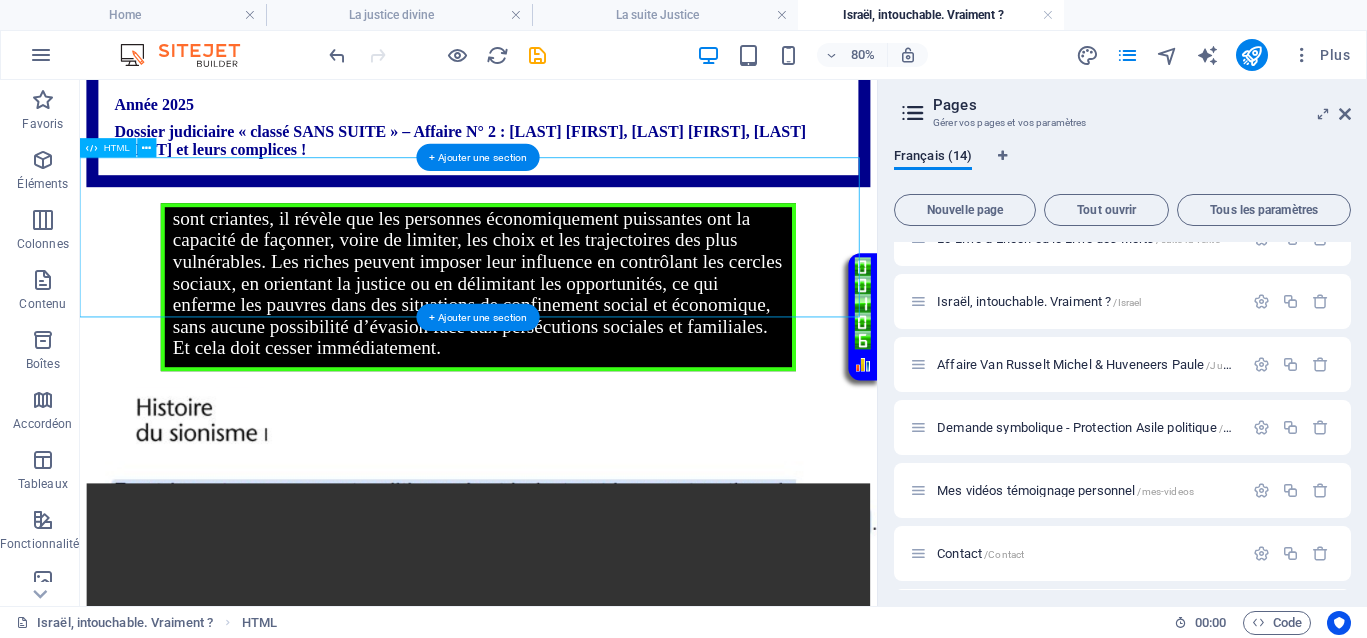 click on "Votre Témoignage
Le proverbe « Dis-moi qui tu fréquentes et je te dirai qui tu es » souligne que ceux qui détiennent le pouvoir ou la richesse influencent fortement l’identité et le destin des autres. Dans un contexte où les inégalités économiques et sociales sont criantes, il révèle que les personnes économiquement puissantes ont la capacité de façonner, voire de limiter, les choix et les trajectoires des plus vulnérables. Les riches peuvent imposer leur influence en contrôlant les cercles sociaux, en orientant la justice ou en délimitant les opportunités, ce qui enferme les pauvres dans des situations de confinement social et économique, sans aucune possibilité d’évasion face aux persécutions sociales et familiales. Et cela doit cesser immédiatement." at bounding box center (578, 339) 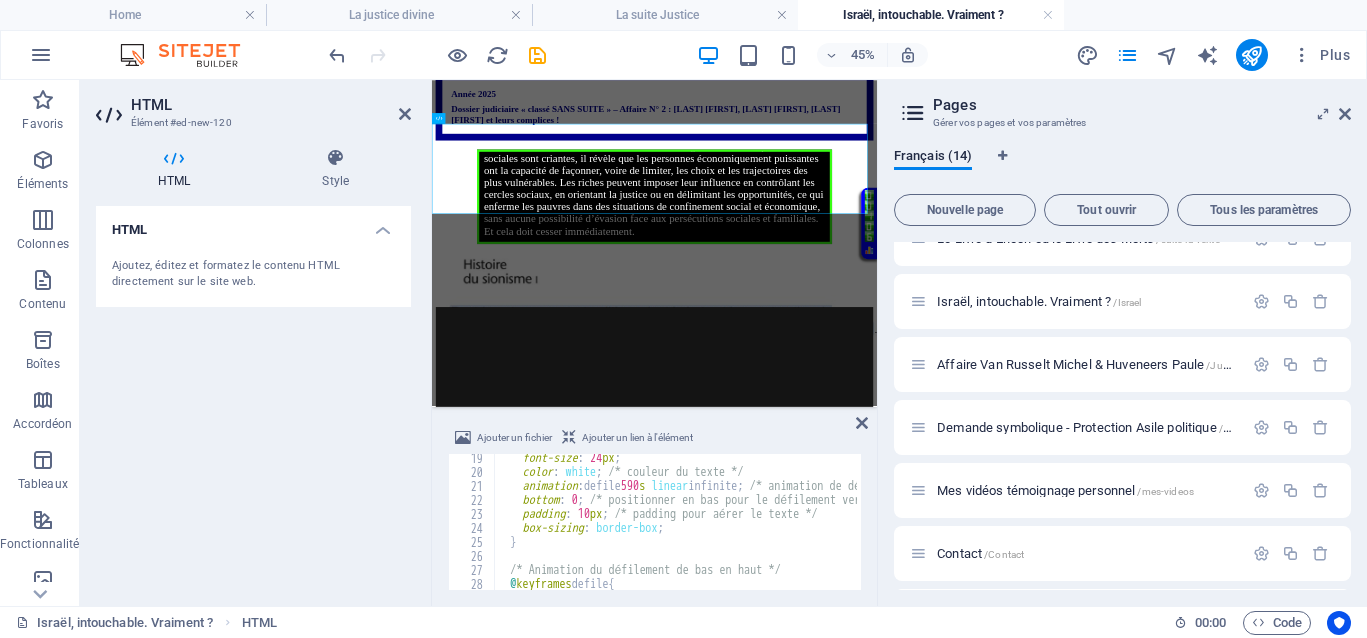 scroll, scrollTop: 255, scrollLeft: 0, axis: vertical 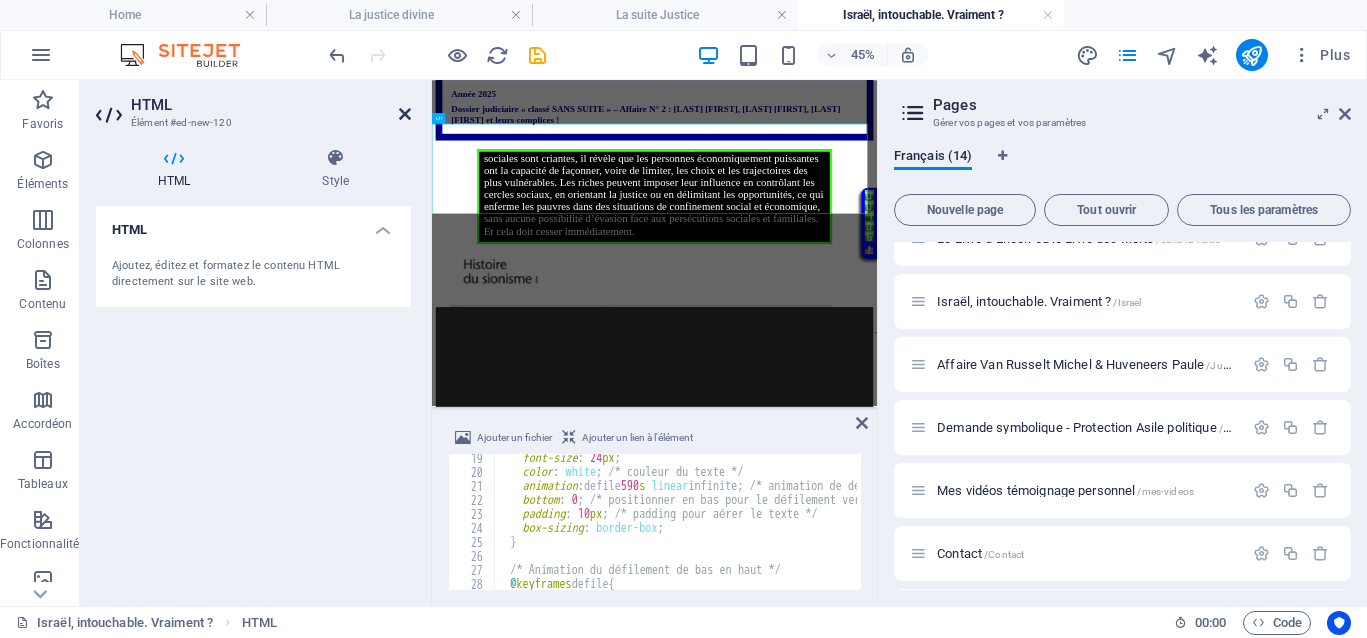 click at bounding box center [405, 114] 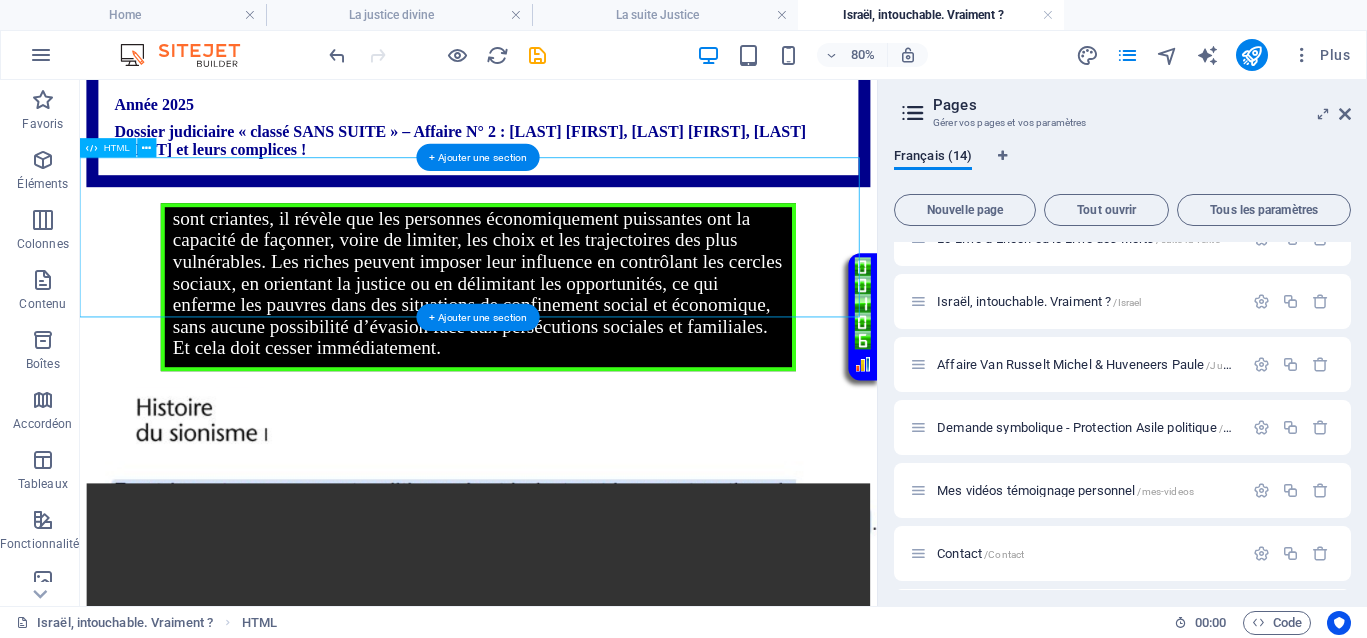click on "Votre Témoignage
Le proverbe « Dis-moi qui tu fréquentes et je te dirai qui tu es » souligne que ceux qui détiennent le pouvoir ou la richesse influencent fortement l’identité et le destin des autres. Dans un contexte où les inégalités économiques et sociales sont criantes, il révèle que les personnes économiquement puissantes ont la capacité de façonner, voire de limiter, les choix et les trajectoires des plus vulnérables. Les riches peuvent imposer leur influence en contrôlant les cercles sociaux, en orientant la justice ou en délimitant les opportunités, ce qui enferme les pauvres dans des situations de confinement social et économique, sans aucune possibilité d’évasion face aux persécutions sociales et familiales. Et cela doit cesser immédiatement." at bounding box center (578, 339) 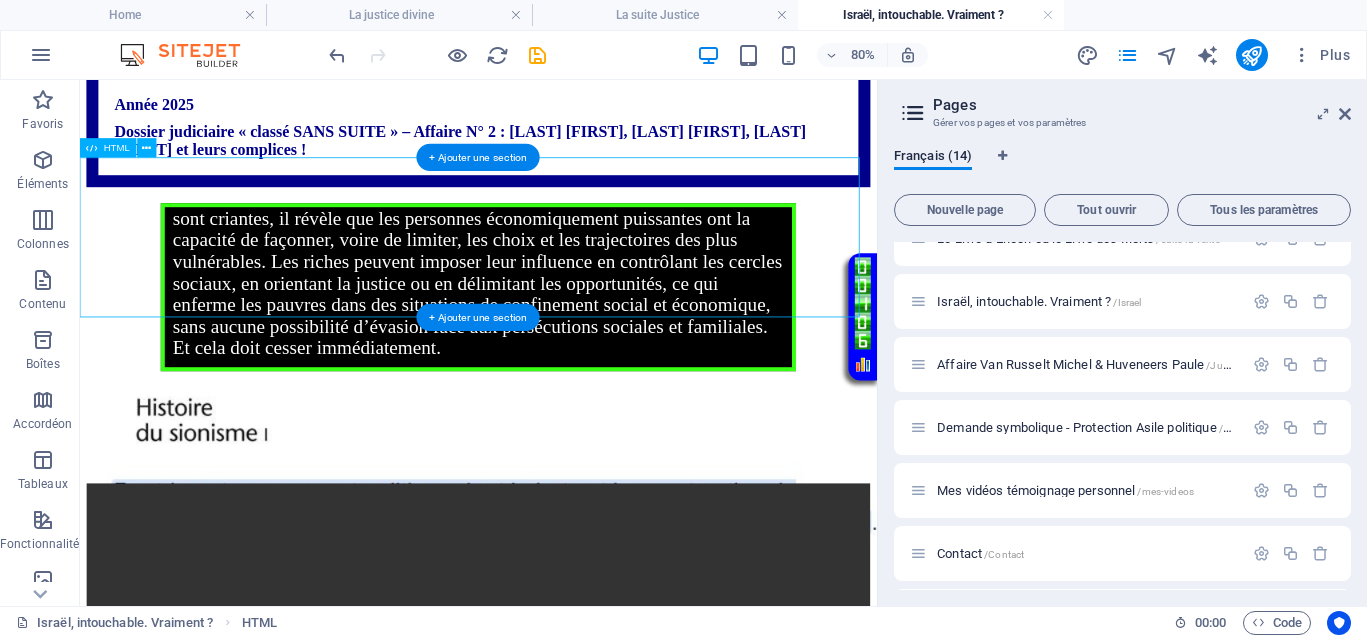 click on "Votre Témoignage
Le proverbe « Dis-moi qui tu fréquentes et je te dirai qui tu es » souligne que ceux qui détiennent le pouvoir ou la richesse influencent fortement l’identité et le destin des autres. Dans un contexte où les inégalités économiques et sociales sont criantes, il révèle que les personnes économiquement puissantes ont la capacité de façonner, voire de limiter, les choix et les trajectoires des plus vulnérables. Les riches peuvent imposer leur influence en contrôlant les cercles sociaux, en orientant la justice ou en délimitant les opportunités, ce qui enferme les pauvres dans des situations de confinement social et économique, sans aucune possibilité d’évasion face aux persécutions sociales et familiales. Et cela doit cesser immédiatement." at bounding box center (578, 339) 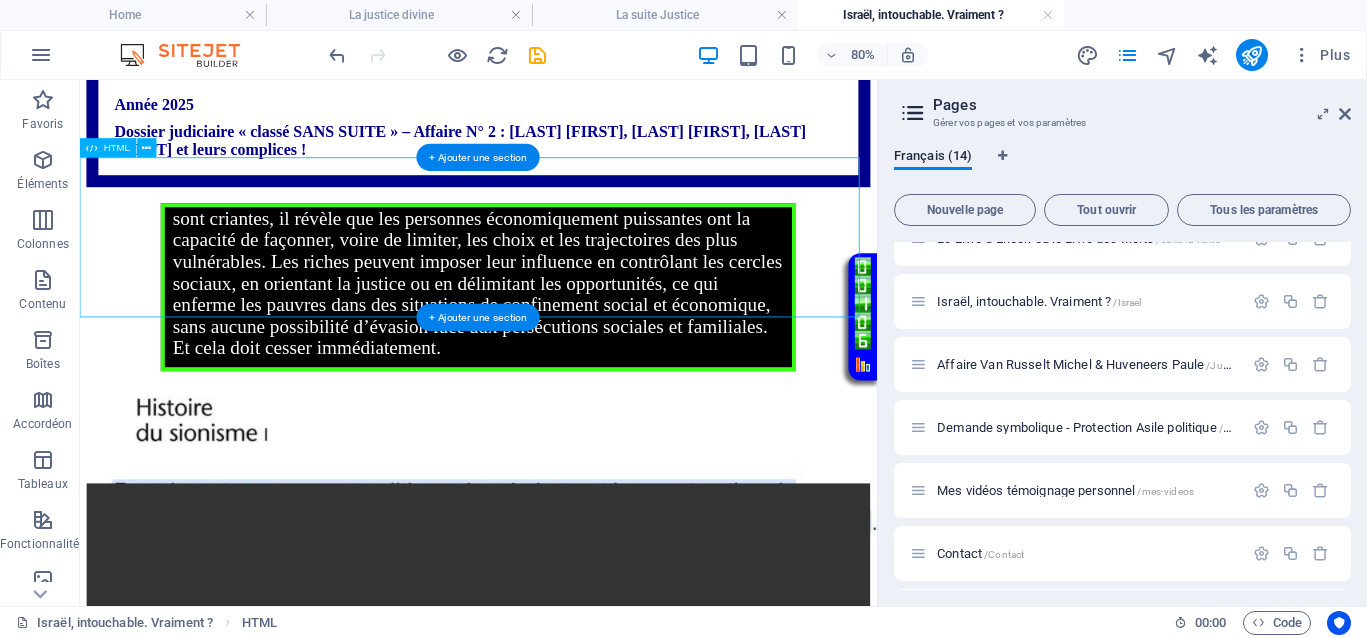 click on "Votre Témoignage
Le proverbe « Dis-moi qui tu fréquentes et je te dirai qui tu es » souligne que ceux qui détiennent le pouvoir ou la richesse influencent fortement l’identité et le destin des autres. Dans un contexte où les inégalités économiques et sociales sont criantes, il révèle que les personnes économiquement puissantes ont la capacité de façonner, voire de limiter, les choix et les trajectoires des plus vulnérables. Les riches peuvent imposer leur influence en contrôlant les cercles sociaux, en orientant la justice ou en délimitant les opportunités, ce qui enferme les pauvres dans des situations de confinement social et économique, sans aucune possibilité d’évasion face aux persécutions sociales et familiales. Et cela doit cesser immédiatement." at bounding box center (578, 339) 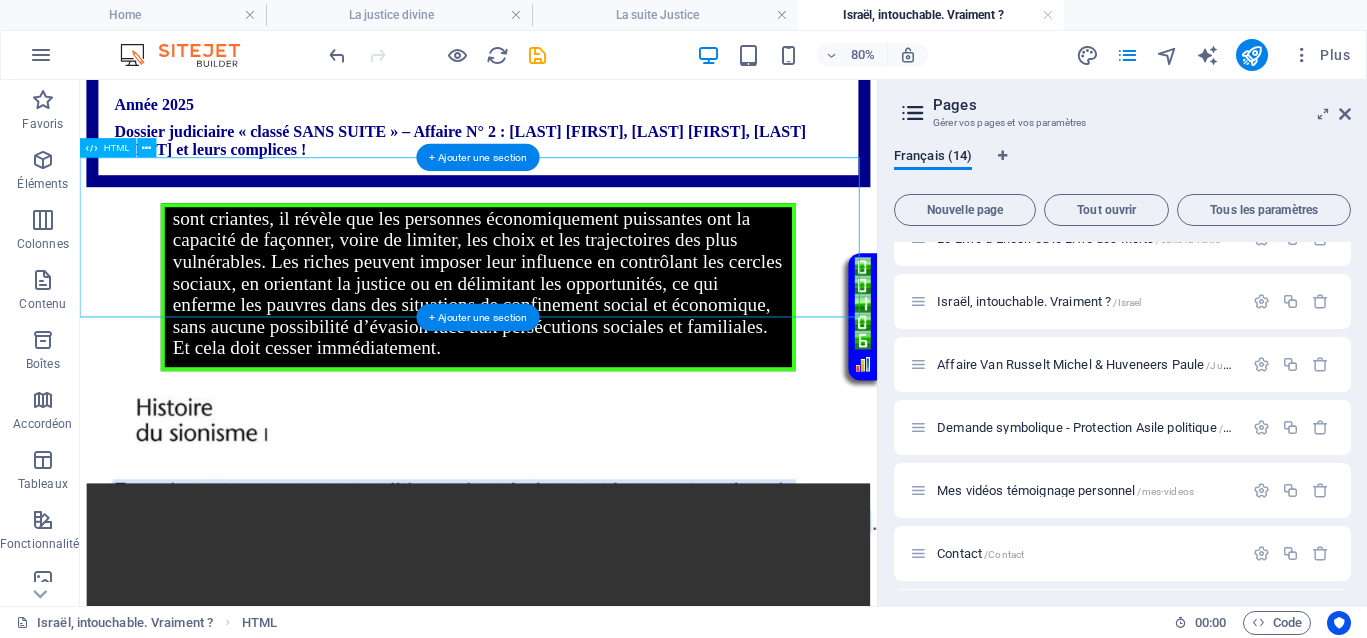 click on "Votre Témoignage
Le proverbe « Dis-moi qui tu fréquentes et je te dirai qui tu es » souligne que ceux qui détiennent le pouvoir ou la richesse influencent fortement l’identité et le destin des autres. Dans un contexte où les inégalités économiques et sociales sont criantes, il révèle que les personnes économiquement puissantes ont la capacité de façonner, voire de limiter, les choix et les trajectoires des plus vulnérables. Les riches peuvent imposer leur influence en contrôlant les cercles sociaux, en orientant la justice ou en délimitant les opportunités, ce qui enferme les pauvres dans des situations de confinement social et économique, sans aucune possibilité d’évasion face aux persécutions sociales et familiales. Et cela doit cesser immédiatement." at bounding box center (578, 339) 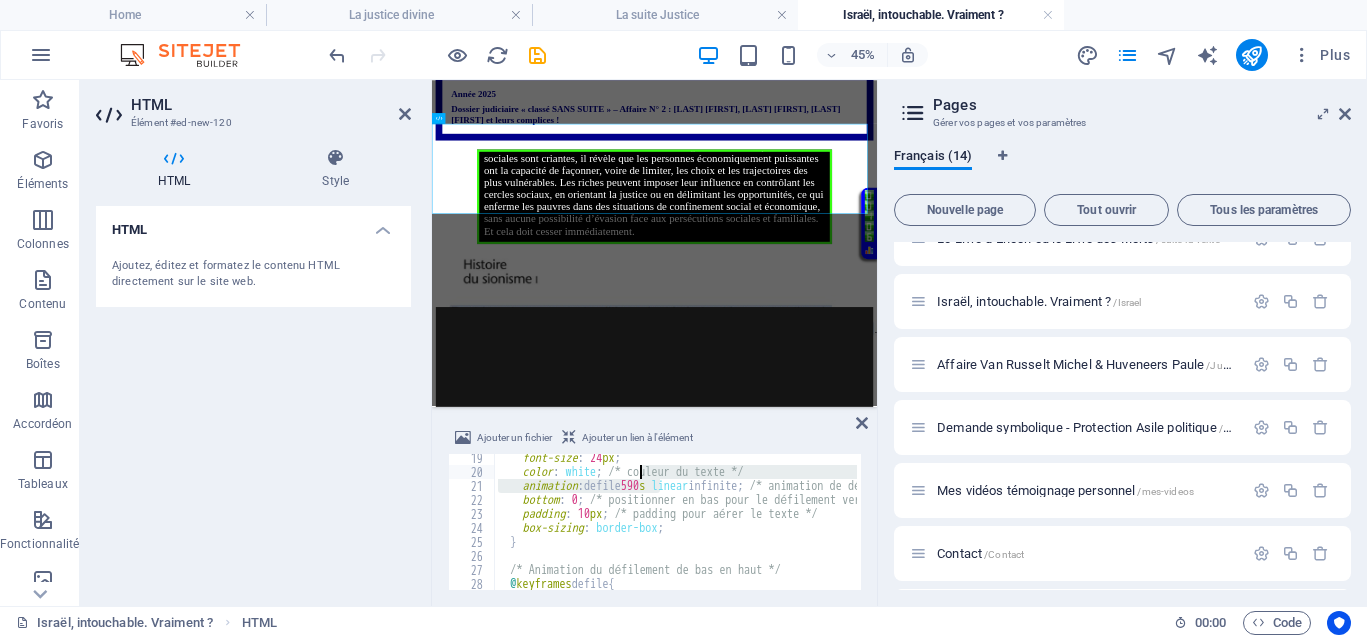drag, startPoint x: 658, startPoint y: 481, endPoint x: 641, endPoint y: 478, distance: 17.262676 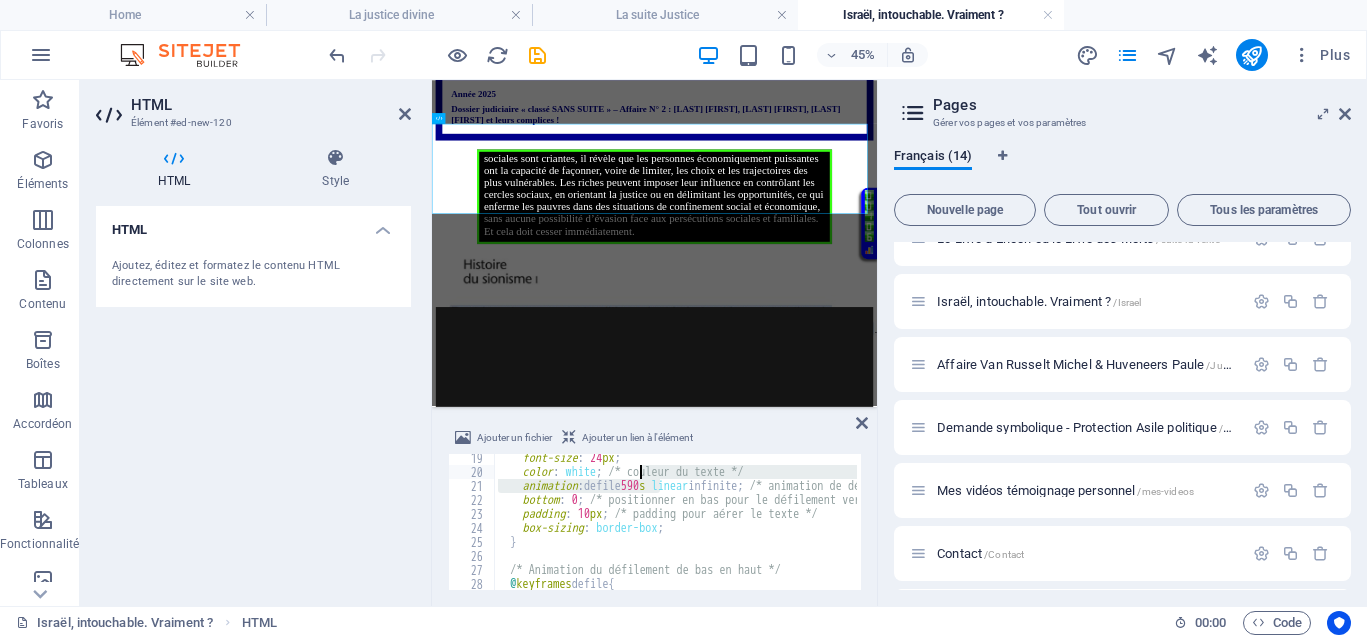 click on "font-size :   24 px ;      color :   white ;   /* couleur du texte */      animation :  defile  590 s   linear  infinite ;   /* animation de défilement infinie */      bottom :   0 ;   /* positionner en bas pour le défilement vers le haut */      padding :   10 px ;   /* padding pour aérer le texte */      box-sizing :   border-box ;    }    /* Animation du défilement de bas en haut */    @ keyframes  defile  {      0 %   {" at bounding box center [3008, 531] 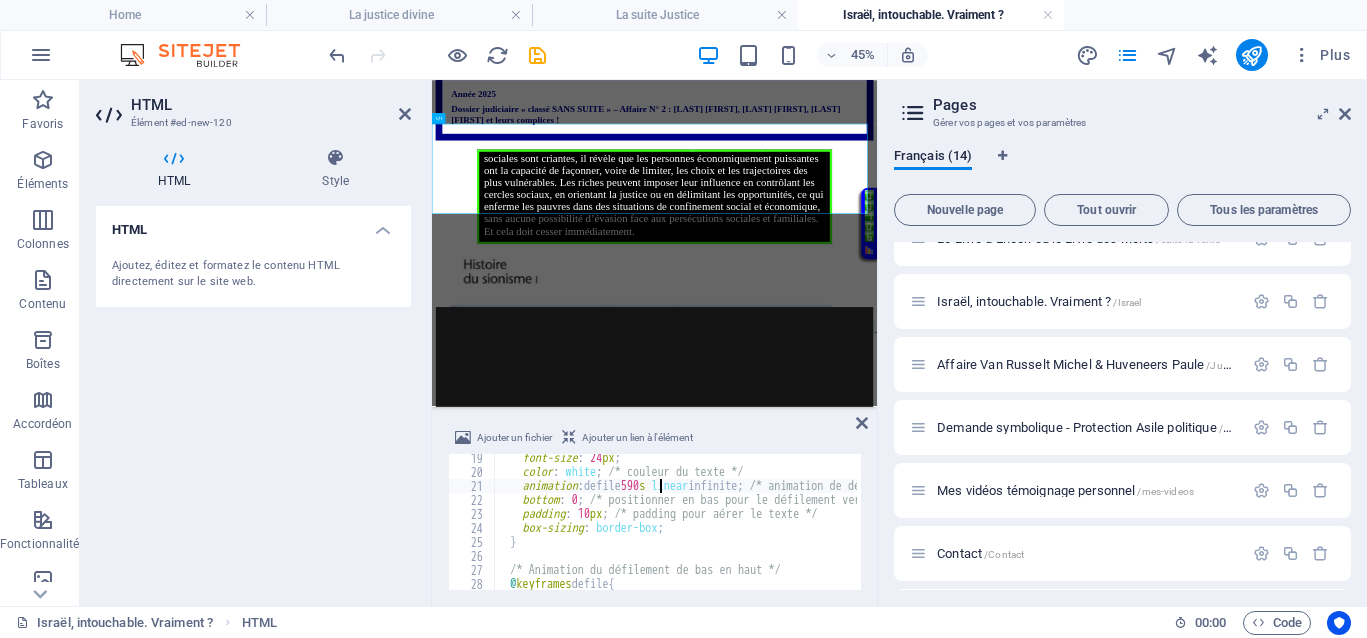 type on "animation: defile 50s linear infinite; /* animation de défilement infinie */" 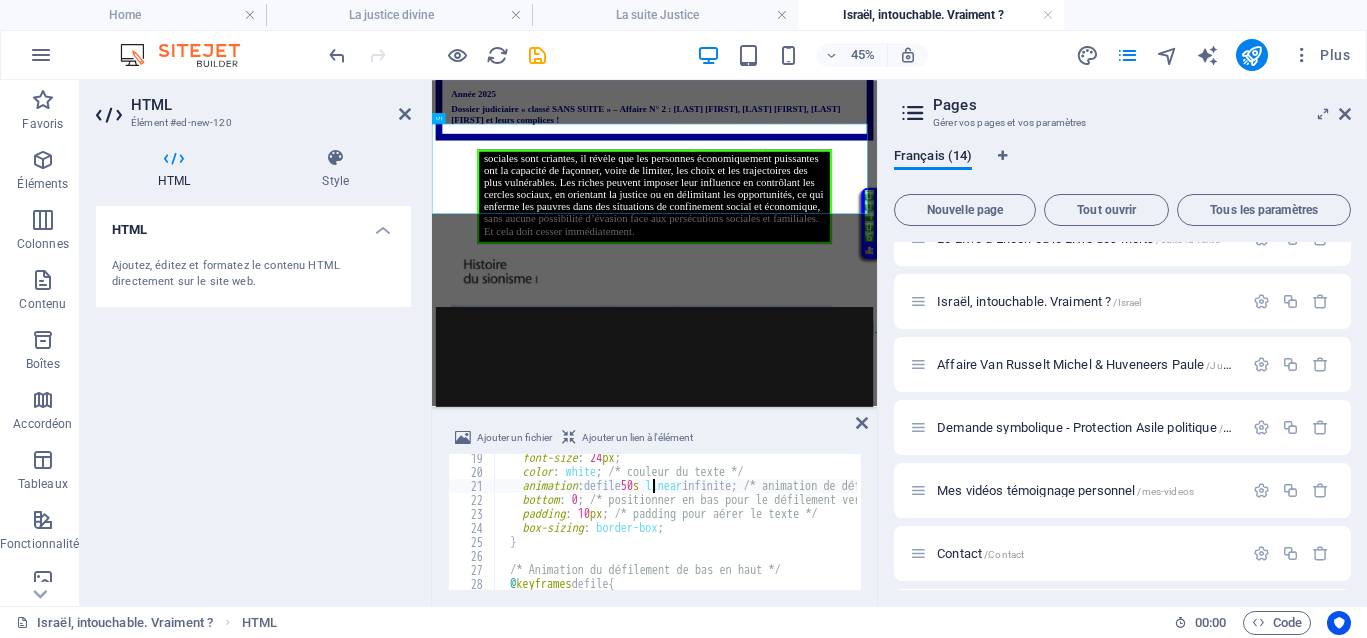 scroll, scrollTop: 255, scrollLeft: 0, axis: vertical 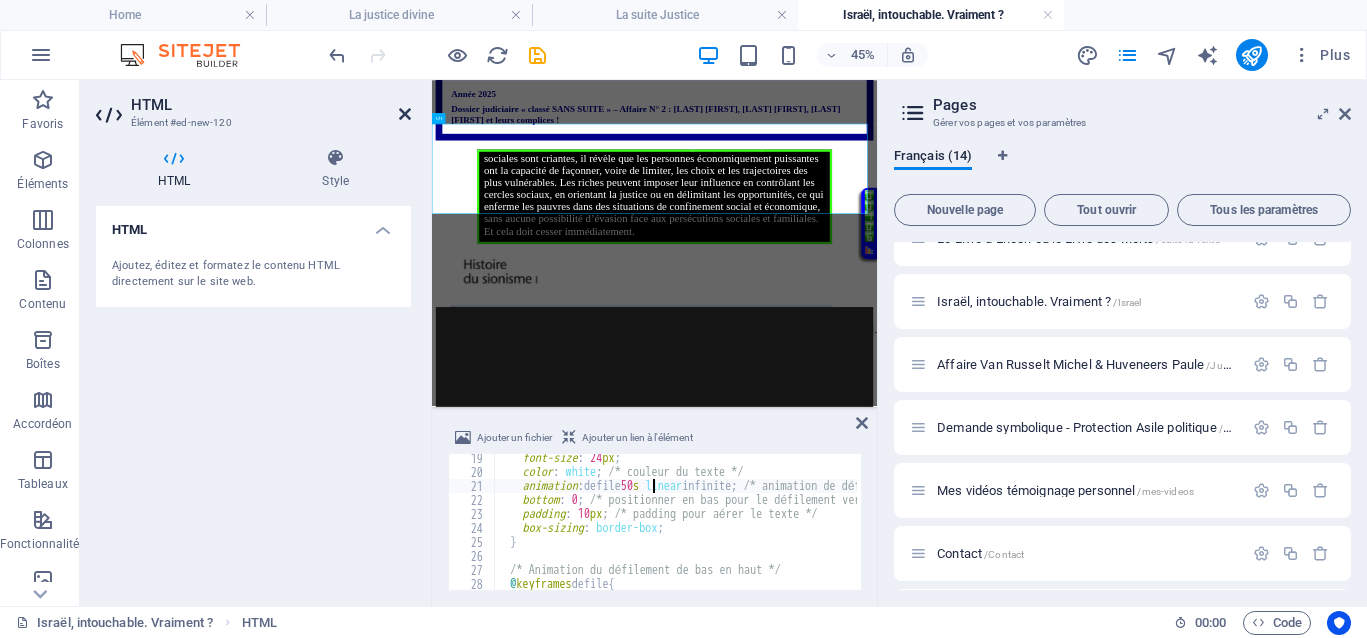 click at bounding box center [405, 114] 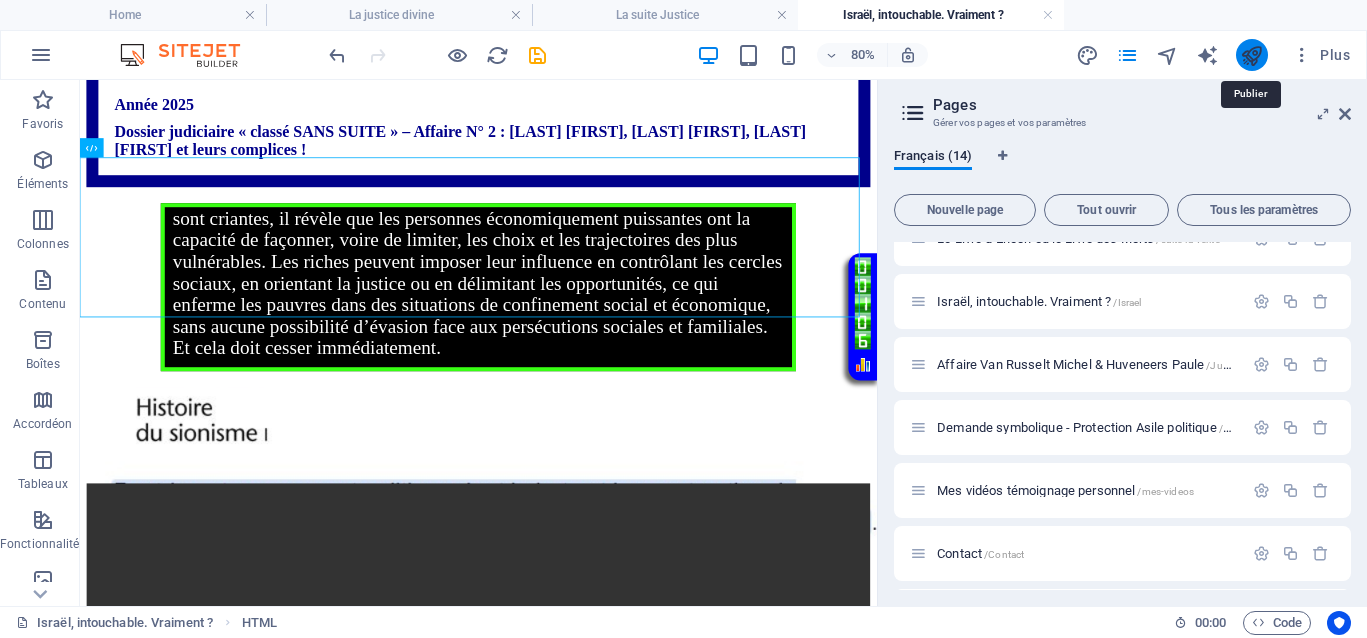 drag, startPoint x: 1254, startPoint y: 52, endPoint x: 987, endPoint y: 352, distance: 401.60803 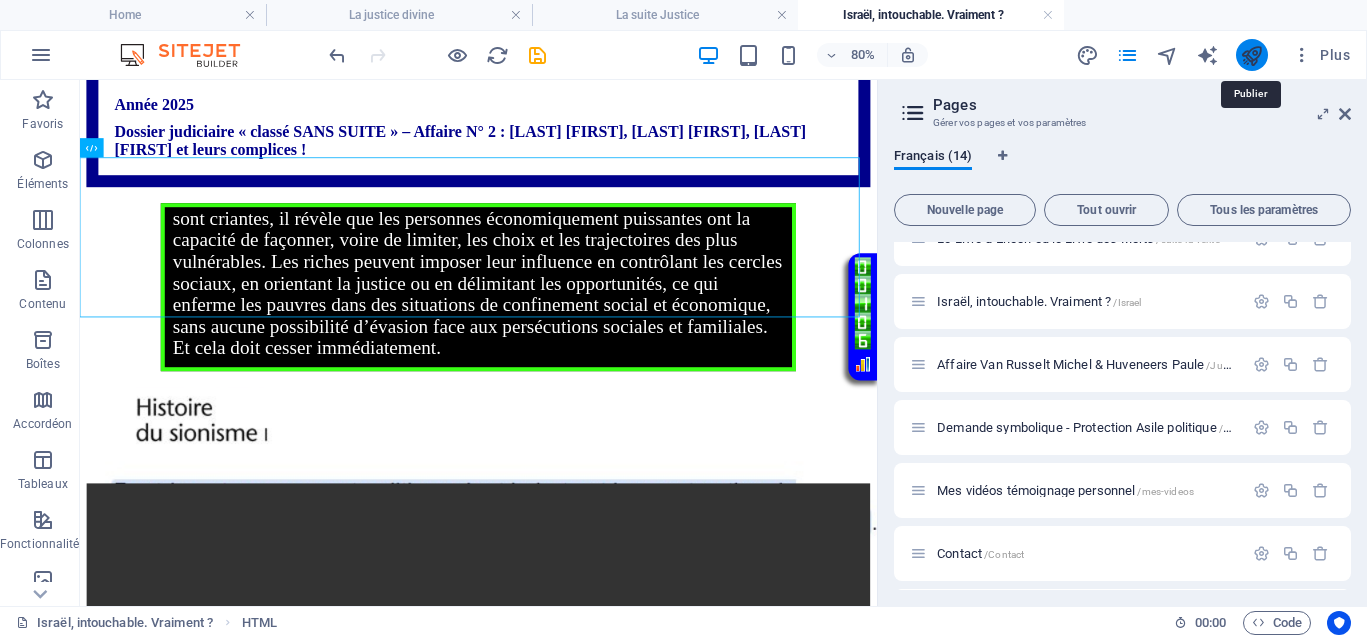 click at bounding box center (1251, 55) 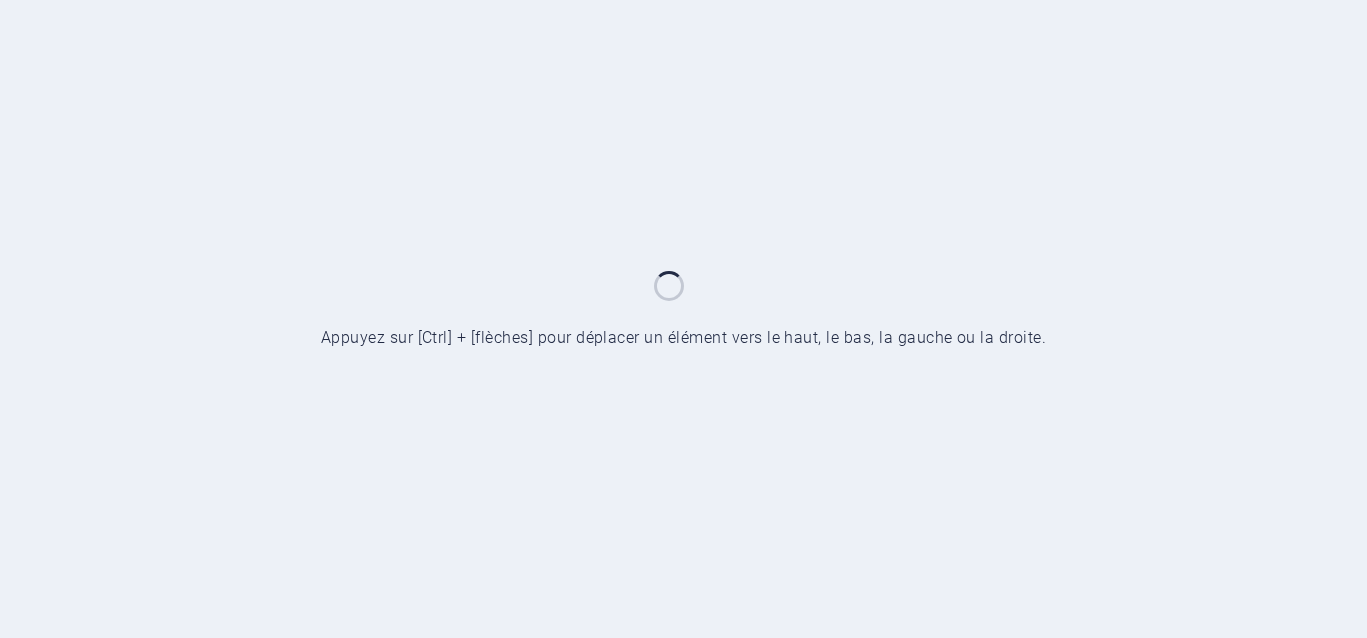 scroll, scrollTop: 0, scrollLeft: 0, axis: both 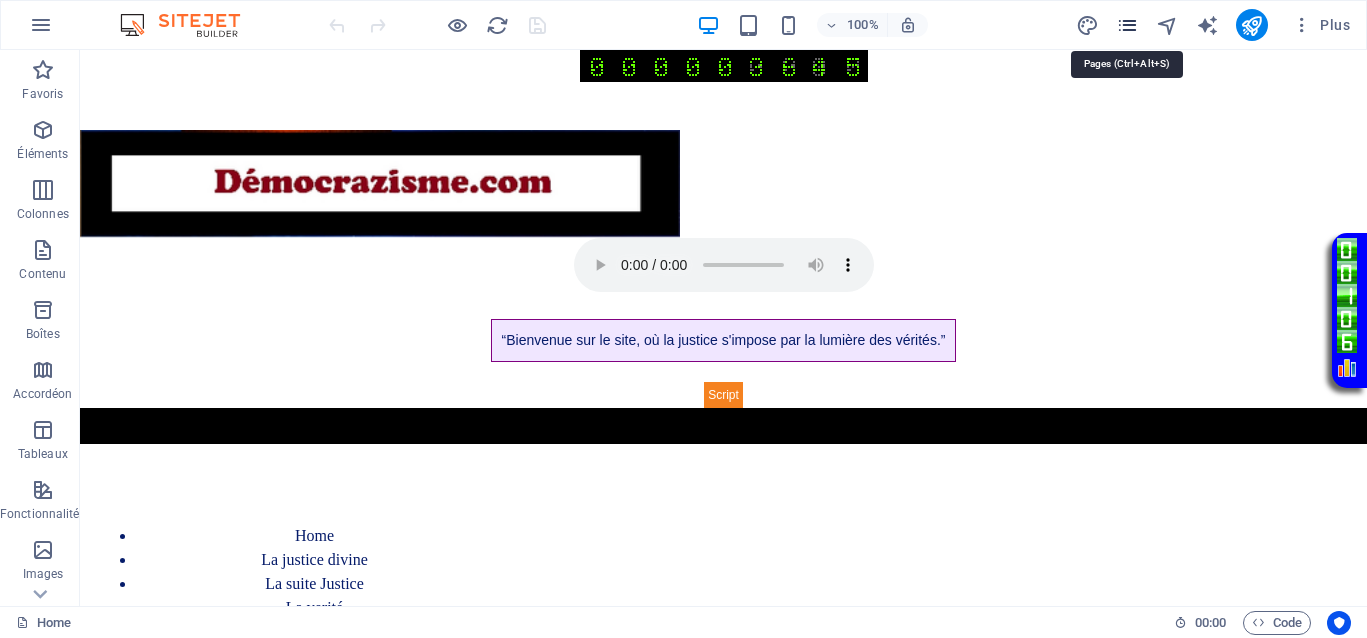 click at bounding box center (1127, 25) 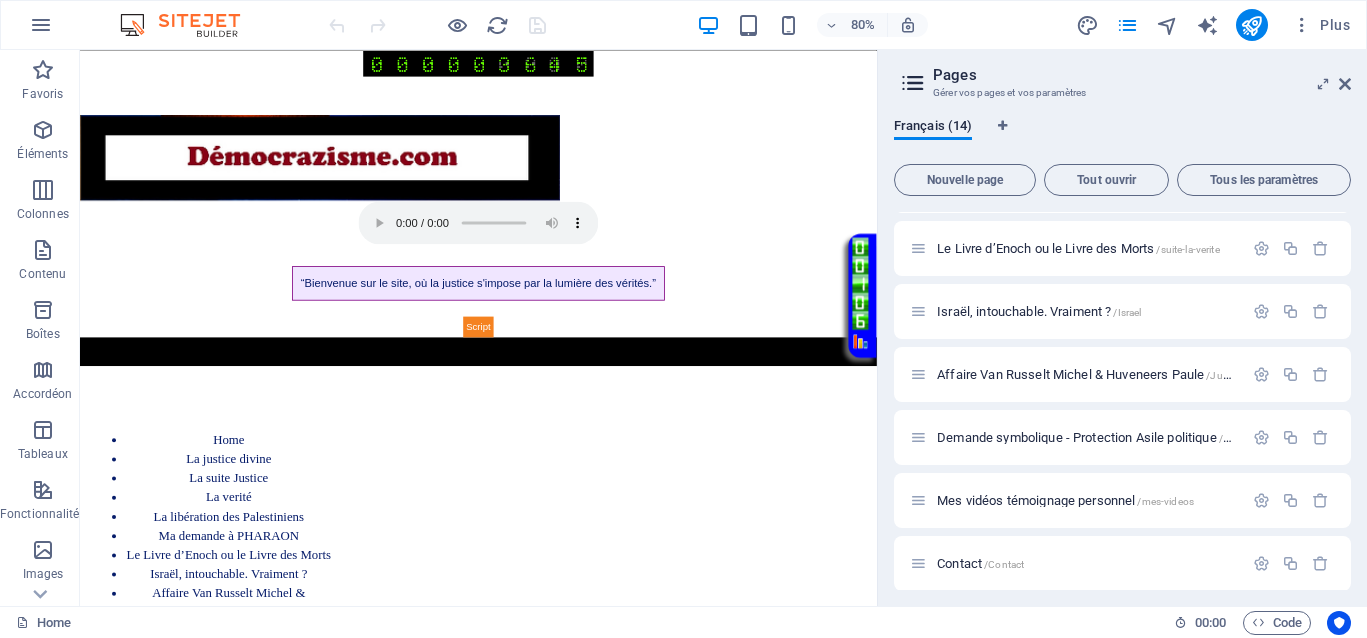 scroll, scrollTop: 375, scrollLeft: 0, axis: vertical 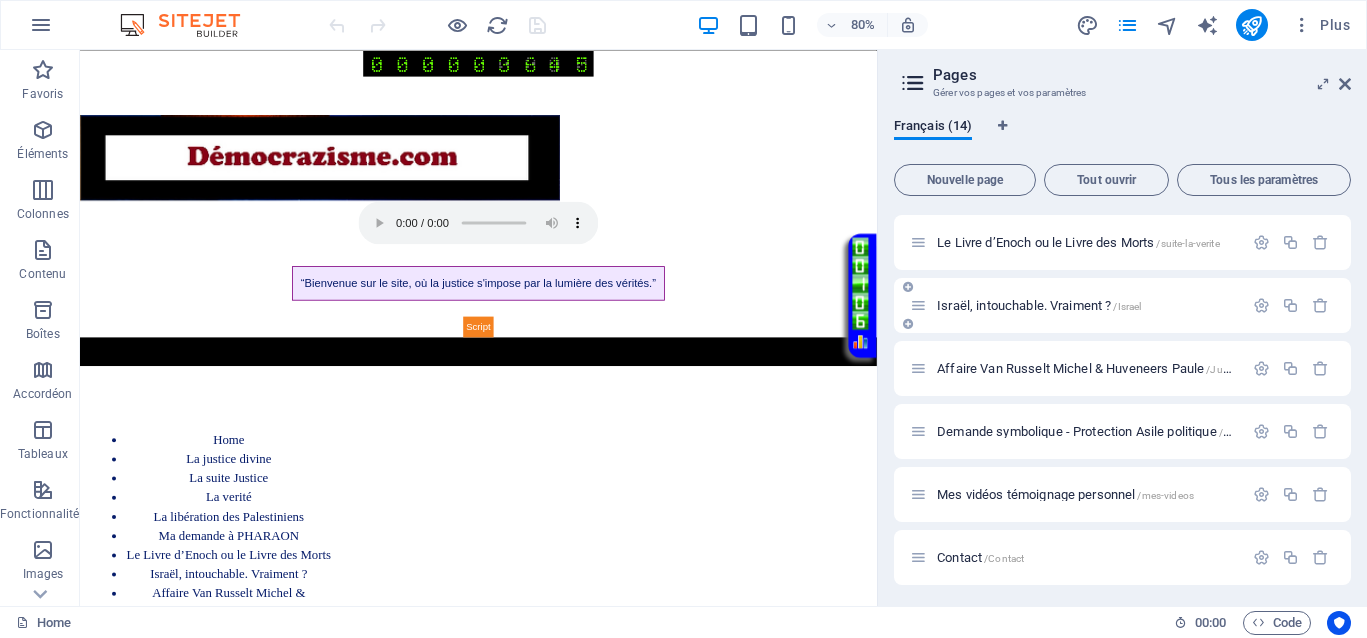 click on "Israël, intouchable. Vraiment ? /Israel" at bounding box center [1039, 305] 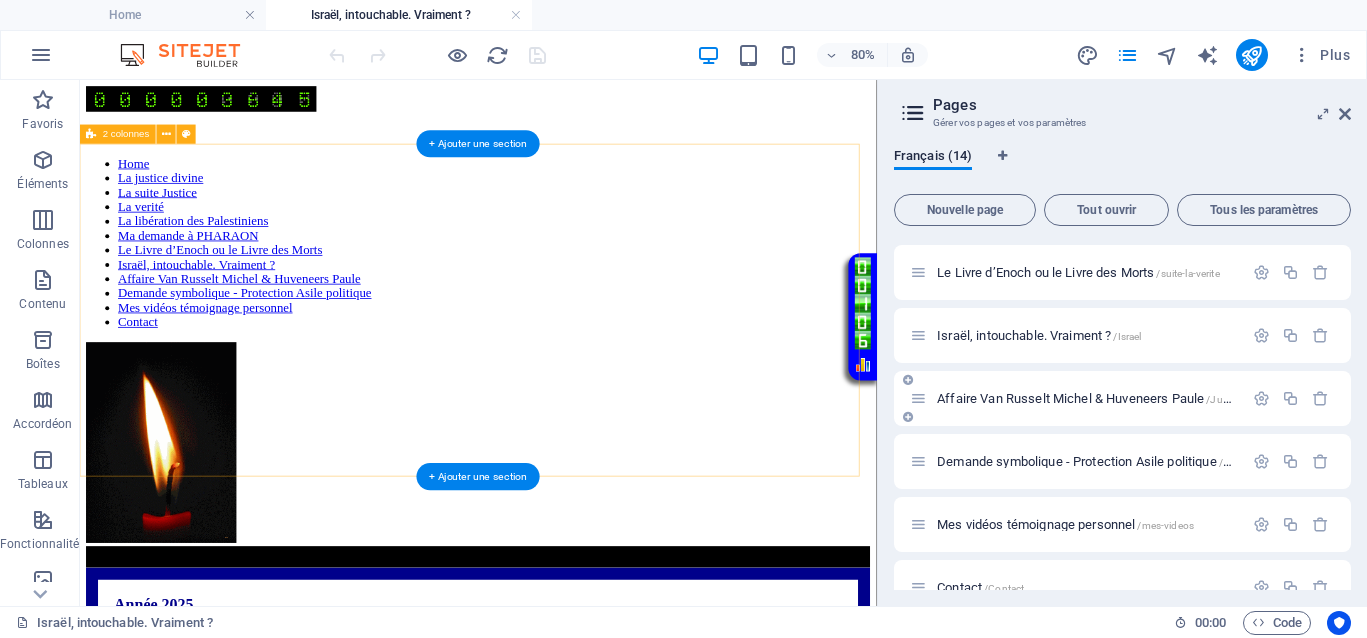 scroll, scrollTop: 0, scrollLeft: 0, axis: both 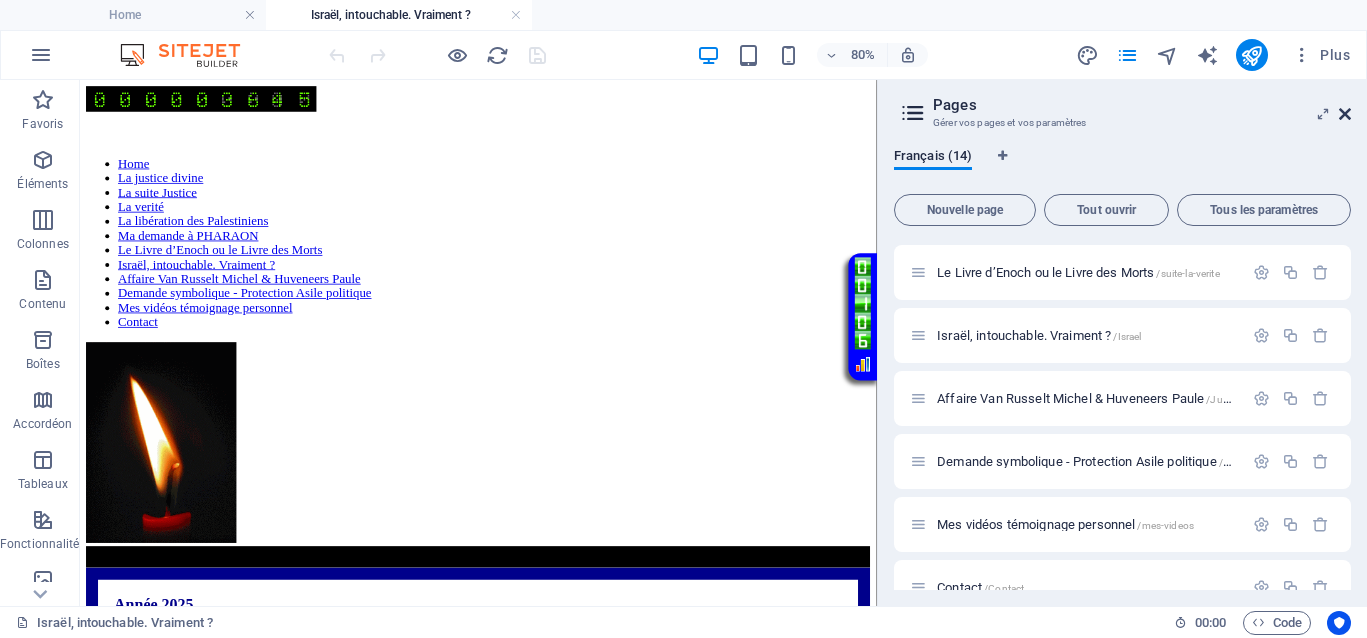 click at bounding box center [1345, 114] 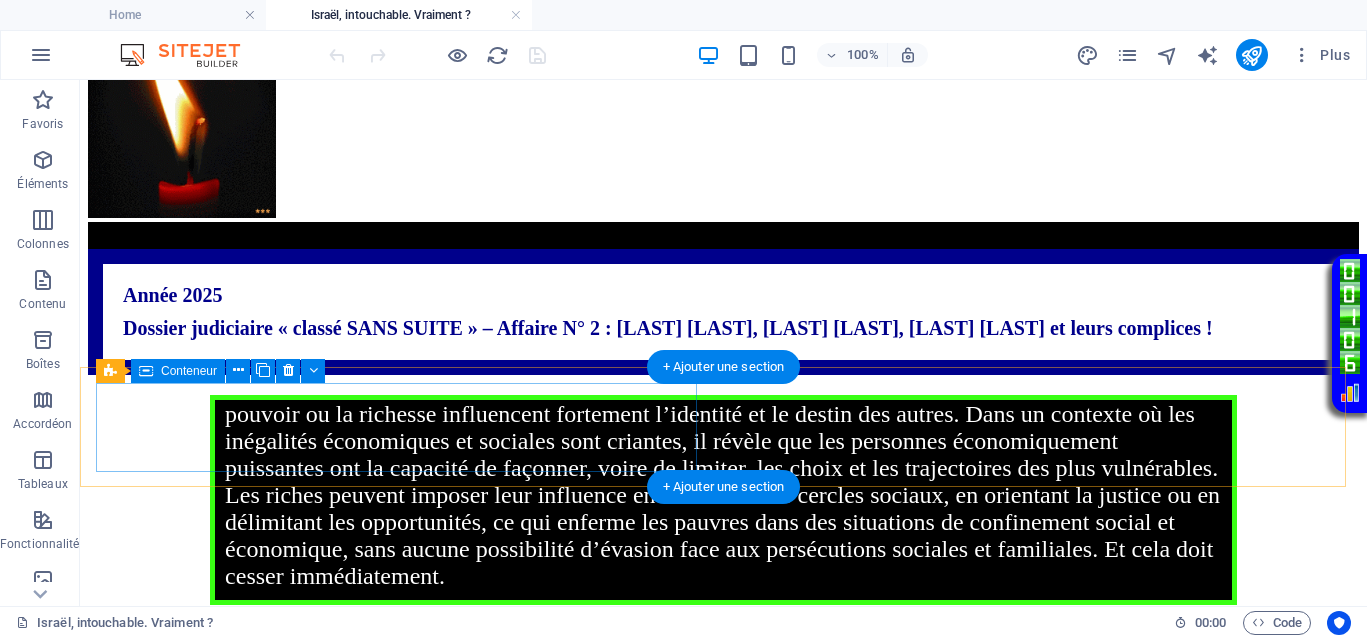 scroll, scrollTop: 625, scrollLeft: 0, axis: vertical 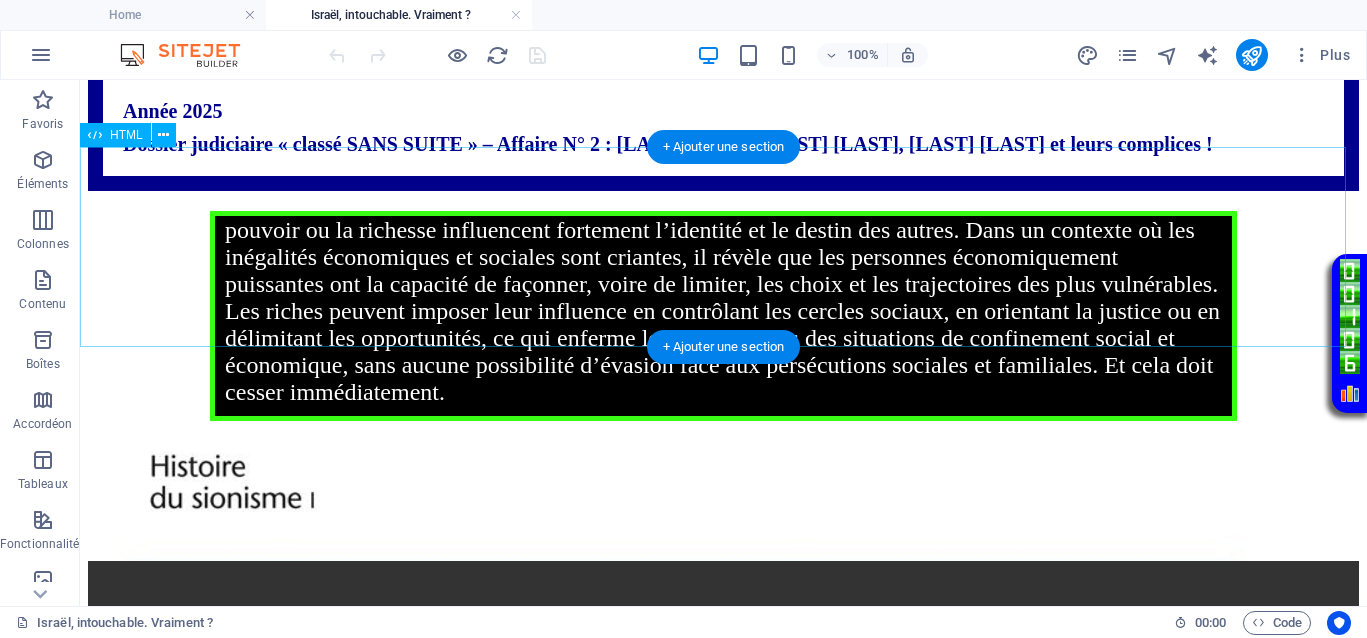 click on "Votre Témoignage
Le proverbe « Dis-moi qui tu fréquentes et je te dirai qui tu es » souligne que ceux qui détiennent le pouvoir ou la richesse influencent fortement l’identité et le destin des autres. Dans un contexte où les inégalités économiques et sociales sont criantes, il révèle que les personnes économiquement puissantes ont la capacité de façonner, voire de limiter, les choix et les trajectoires des plus vulnérables. Les riches peuvent imposer leur influence en contrôlant les cercles sociaux, en orientant la justice ou en délimitant les opportunités, ce qui enferme les pauvres dans des situations de confinement social et économique, sans aucune possibilité d’évasion face aux persécutions sociales et familiales. Et cela doit cesser immédiatement." at bounding box center (723, 316) 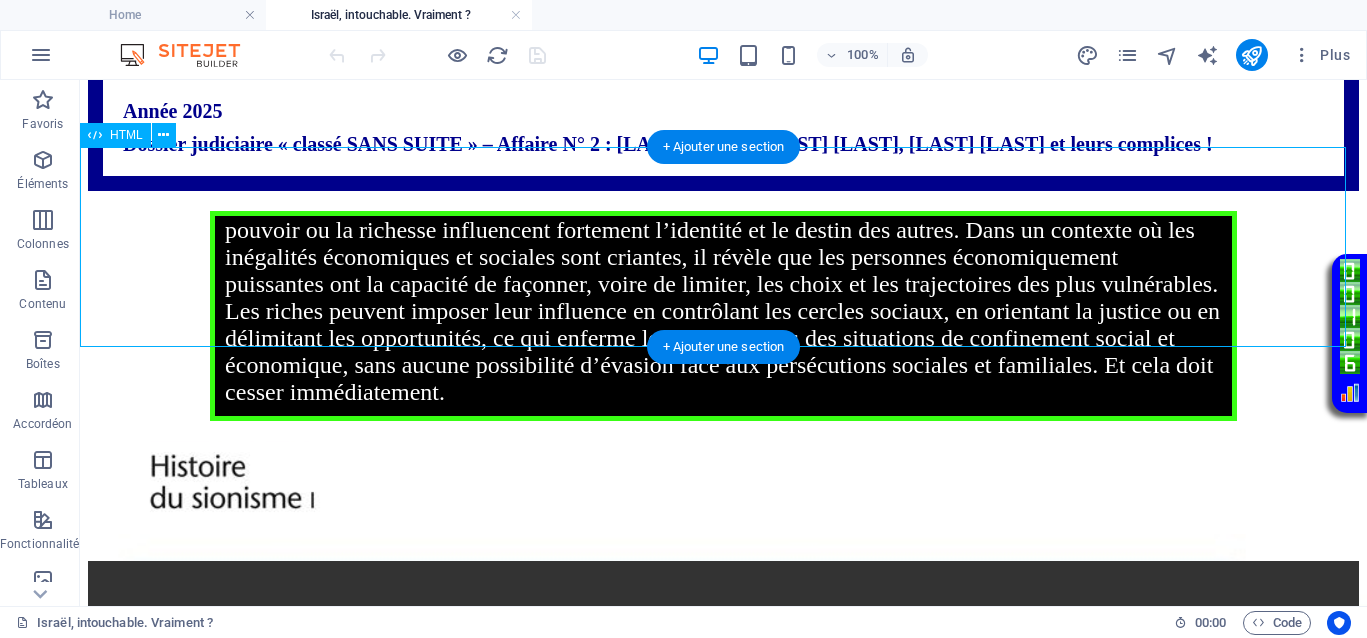 click on "Votre Témoignage
Le proverbe « Dis-moi qui tu fréquentes et je te dirai qui tu es » souligne que ceux qui détiennent le pouvoir ou la richesse influencent fortement l’identité et le destin des autres. Dans un contexte où les inégalités économiques et sociales sont criantes, il révèle que les personnes économiquement puissantes ont la capacité de façonner, voire de limiter, les choix et les trajectoires des plus vulnérables. Les riches peuvent imposer leur influence en contrôlant les cercles sociaux, en orientant la justice ou en délimitant les opportunités, ce qui enferme les pauvres dans des situations de confinement social et économique, sans aucune possibilité d’évasion face aux persécutions sociales et familiales. Et cela doit cesser immédiatement." at bounding box center [723, 316] 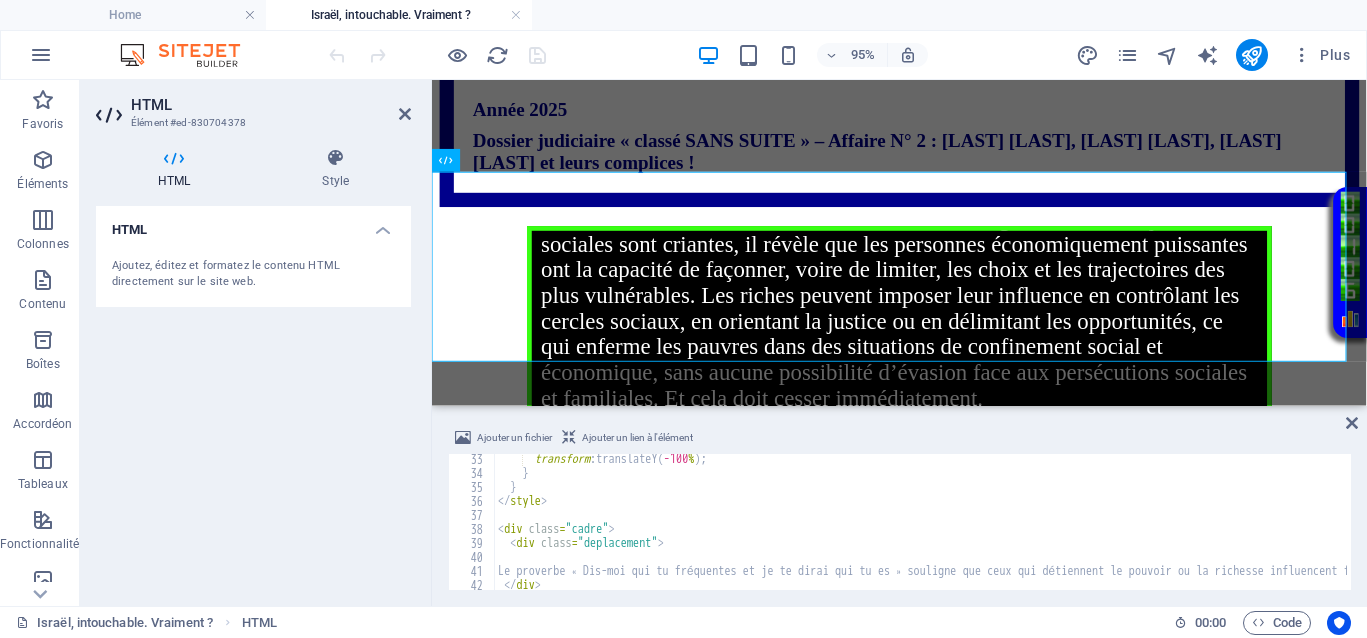 scroll, scrollTop: 484, scrollLeft: 0, axis: vertical 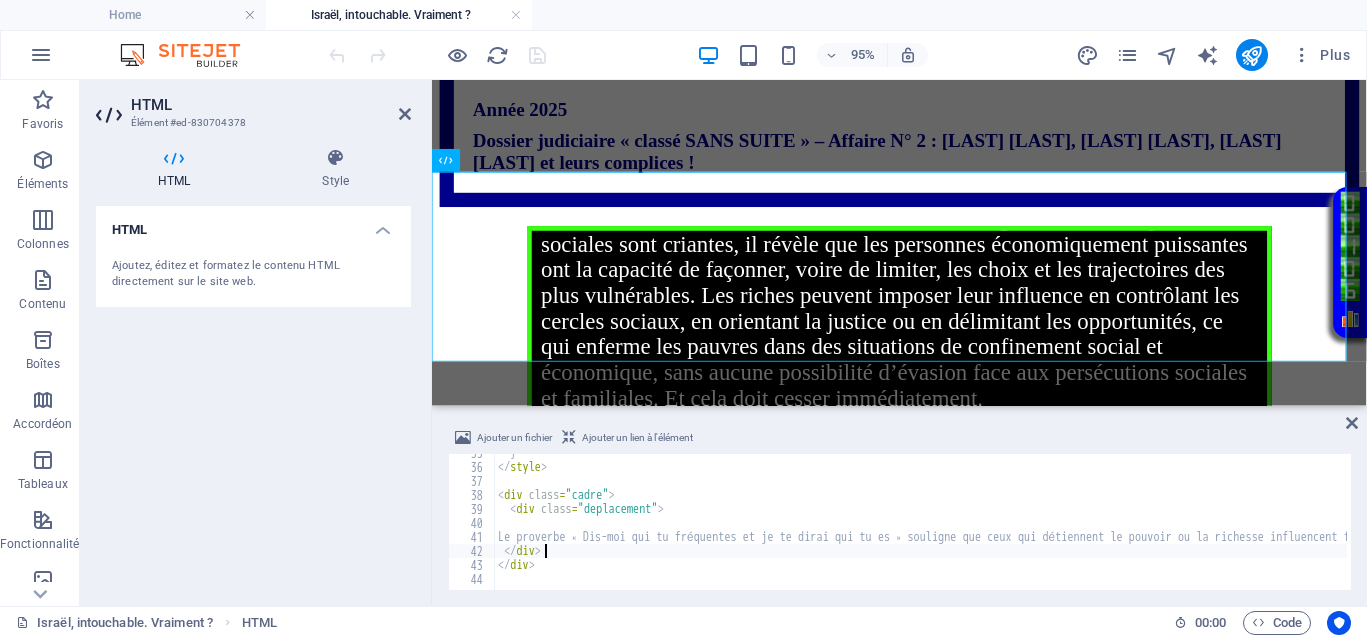 type on "</div>" 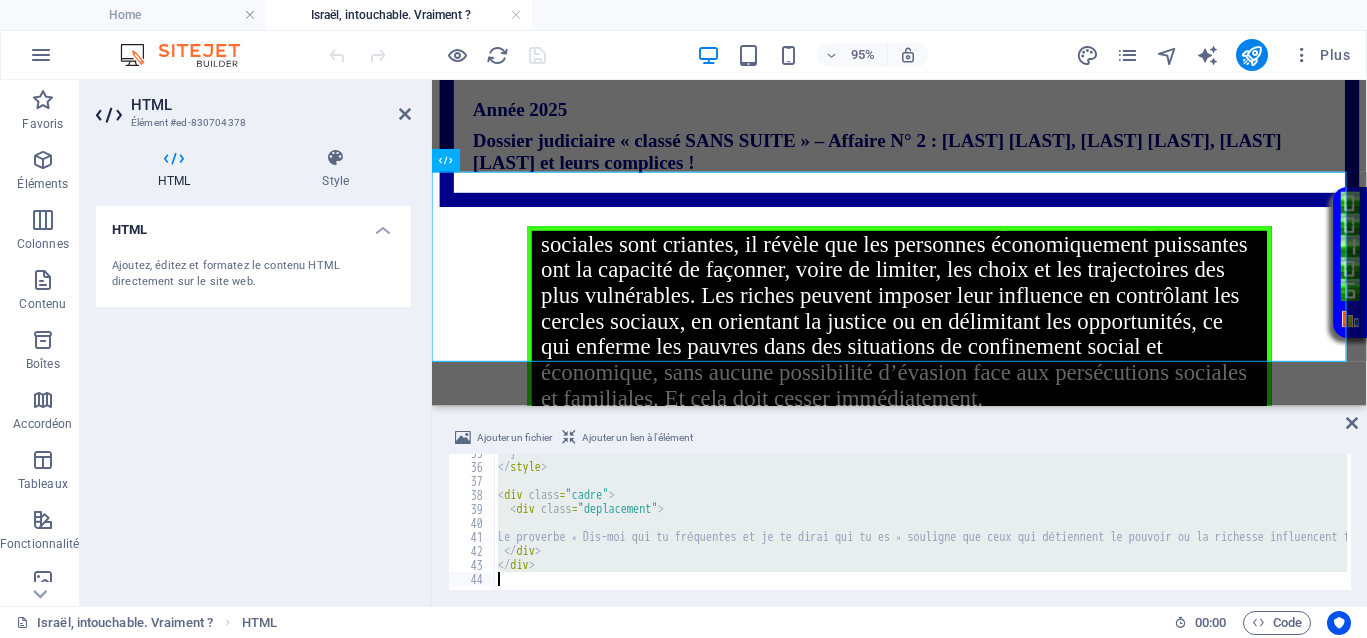 paste 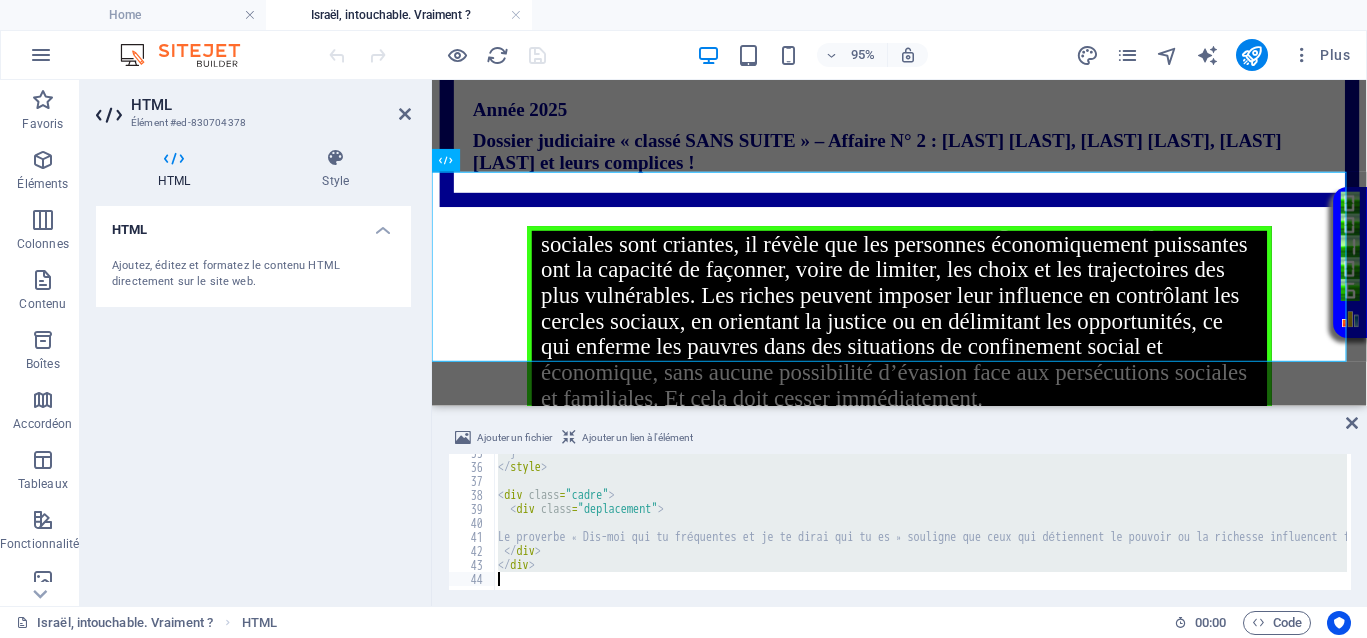 type 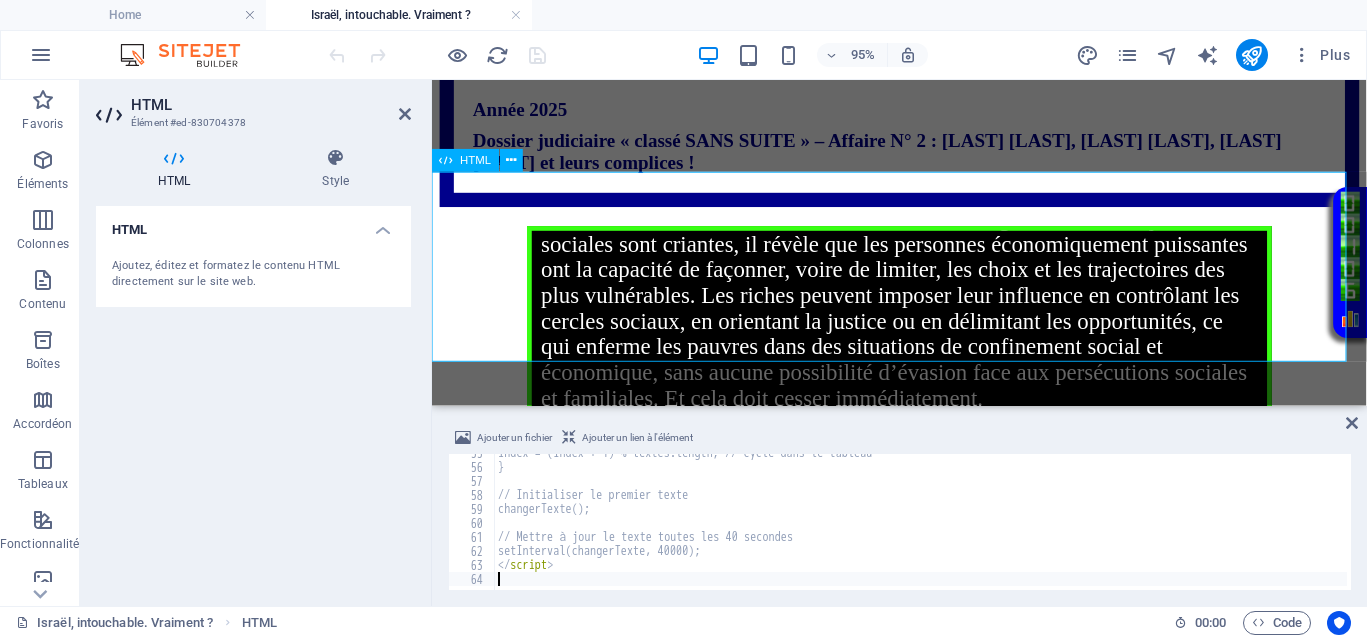 scroll, scrollTop: 764, scrollLeft: 0, axis: vertical 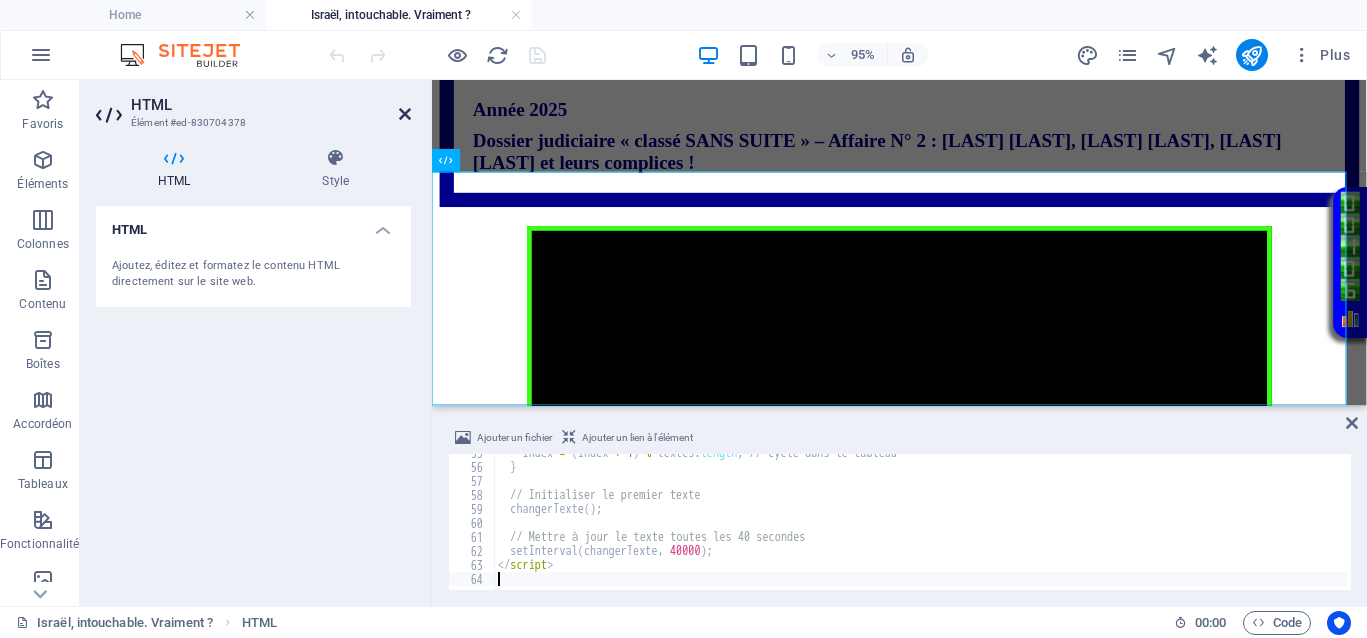 click at bounding box center (405, 114) 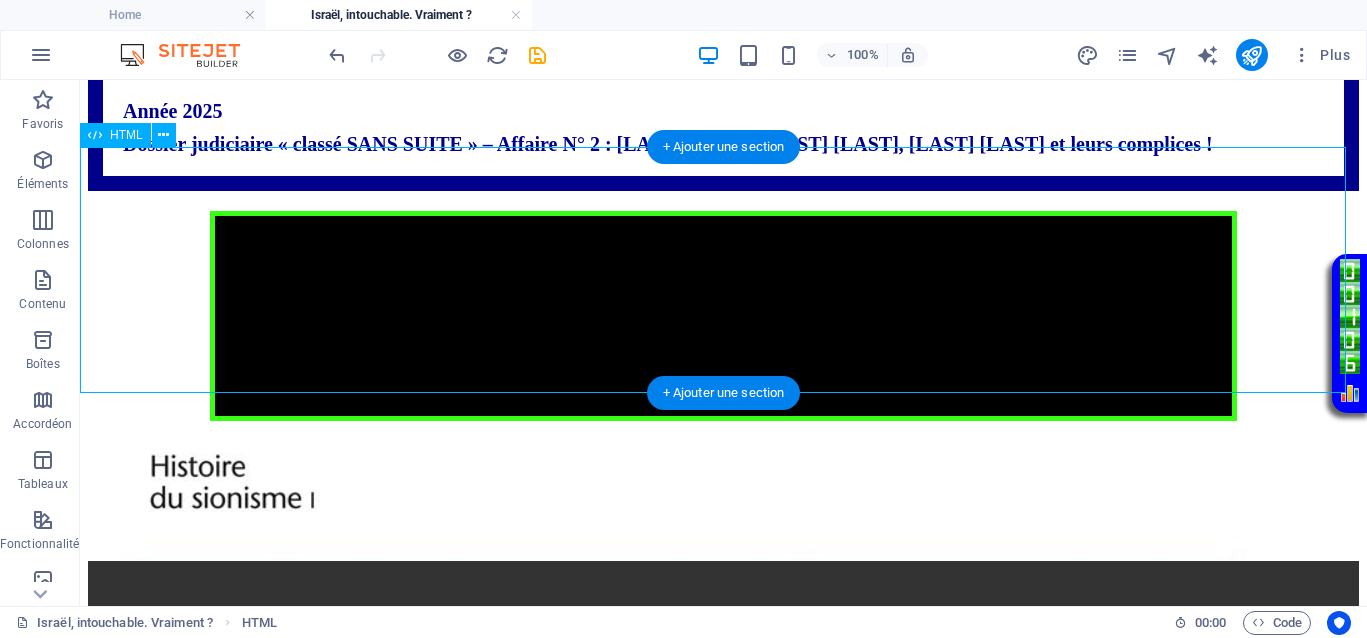 click on "Votre Témoignage" at bounding box center (723, 316) 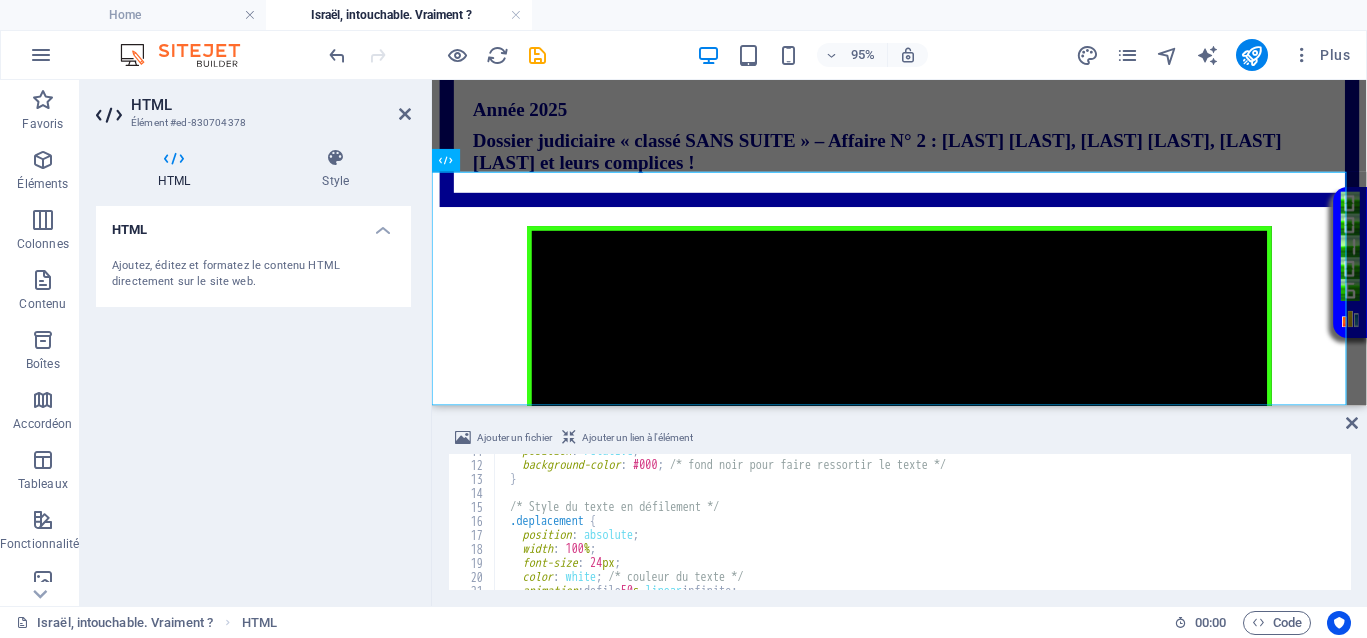 scroll, scrollTop: 75, scrollLeft: 0, axis: vertical 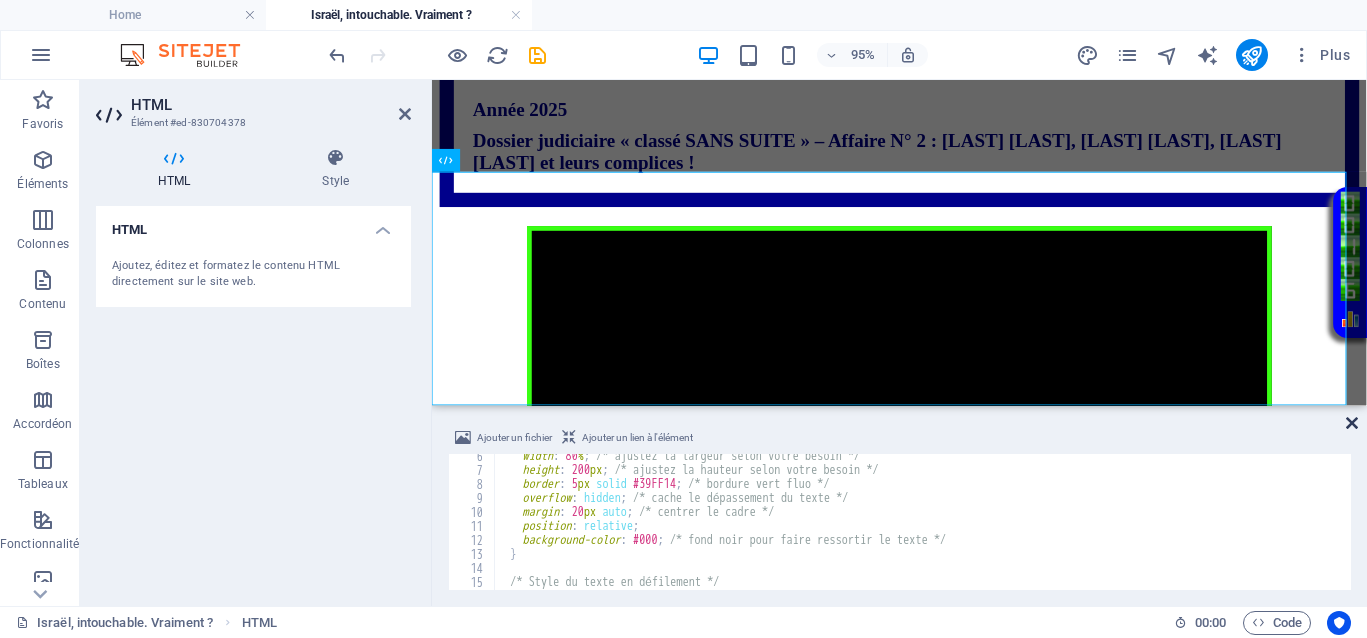 click at bounding box center [1352, 423] 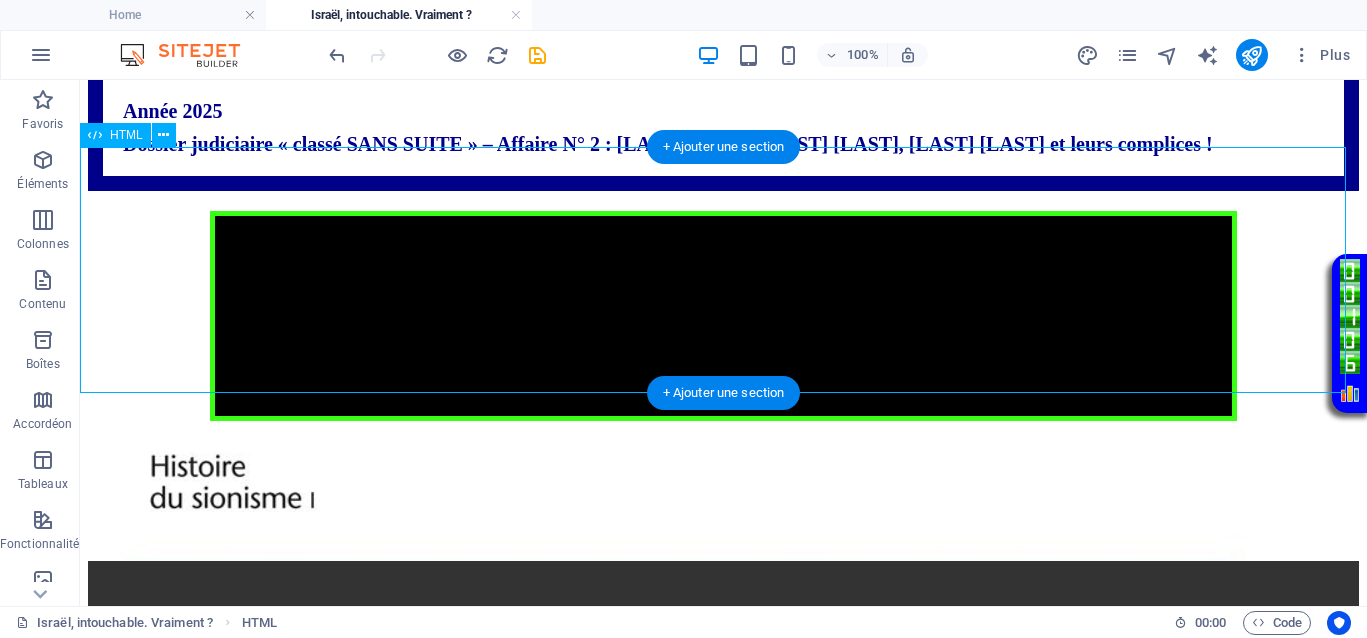 click on "Votre Témoignage" at bounding box center [723, 316] 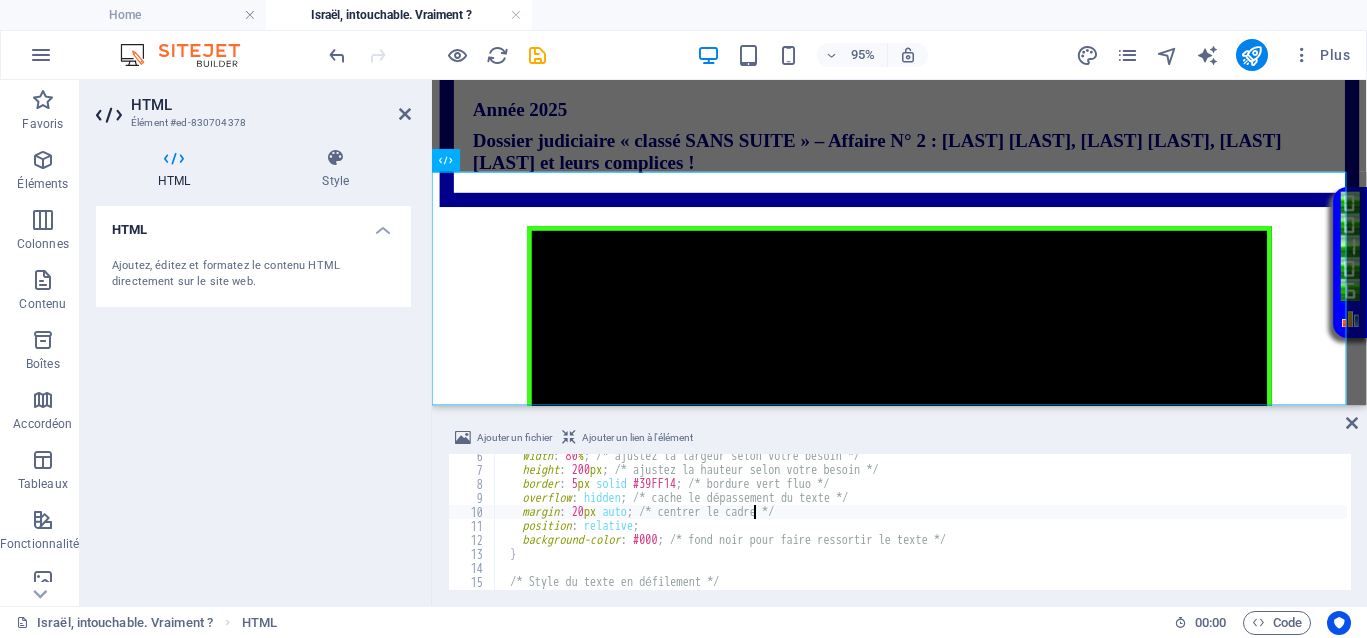 type on "</script>" 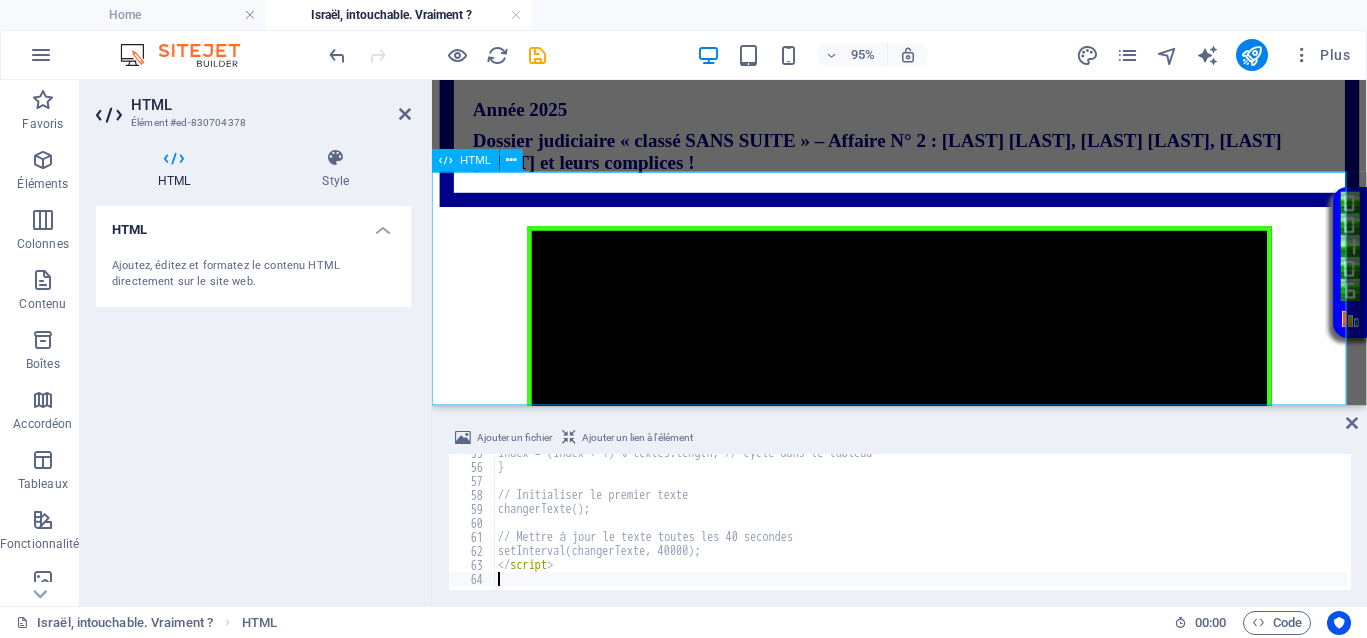 scroll, scrollTop: 764, scrollLeft: 0, axis: vertical 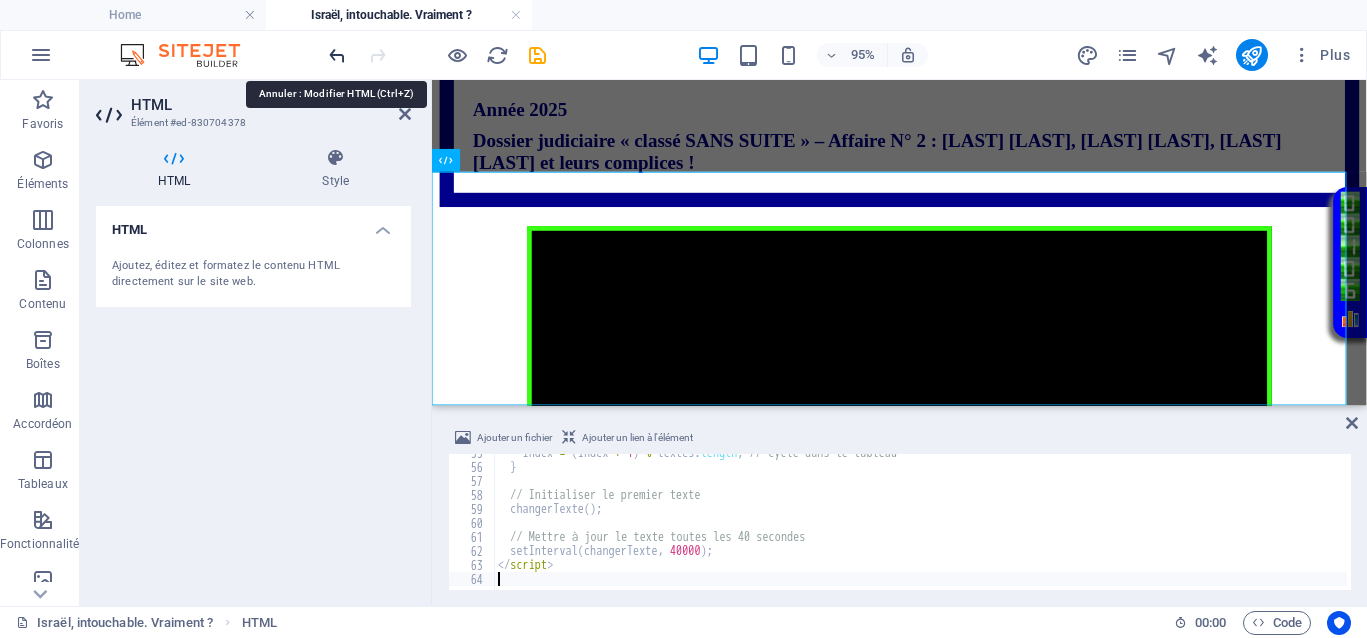 click at bounding box center [337, 55] 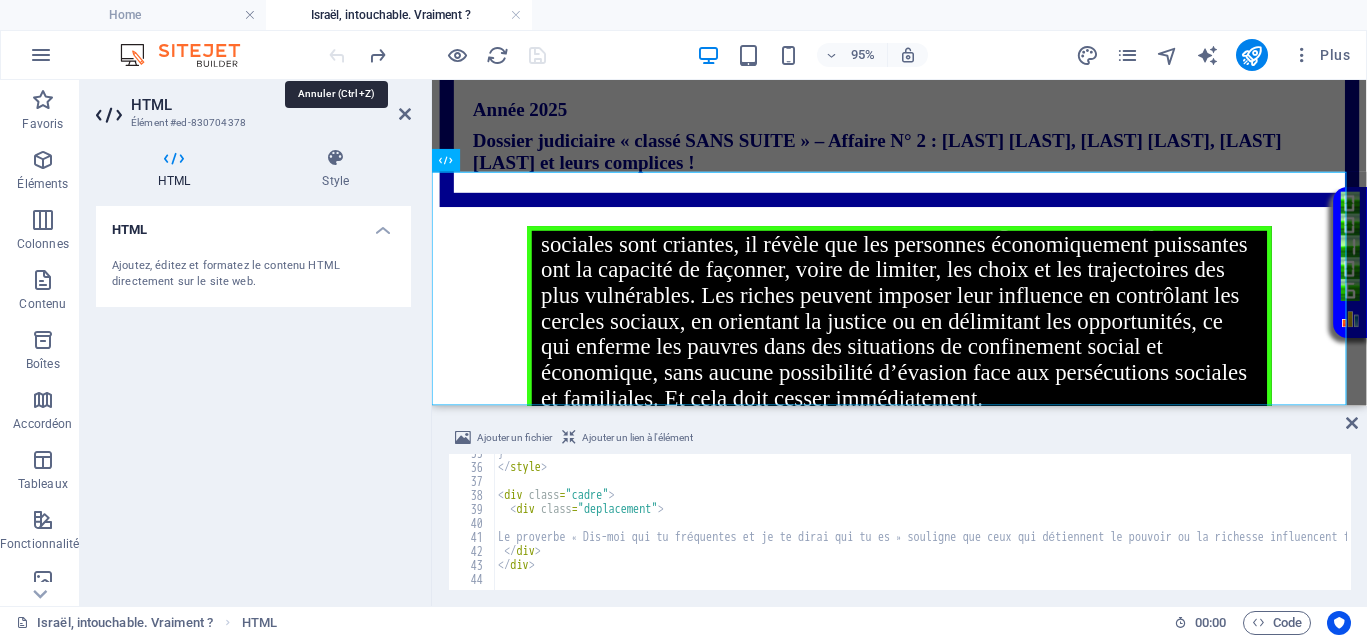 scroll, scrollTop: 484, scrollLeft: 0, axis: vertical 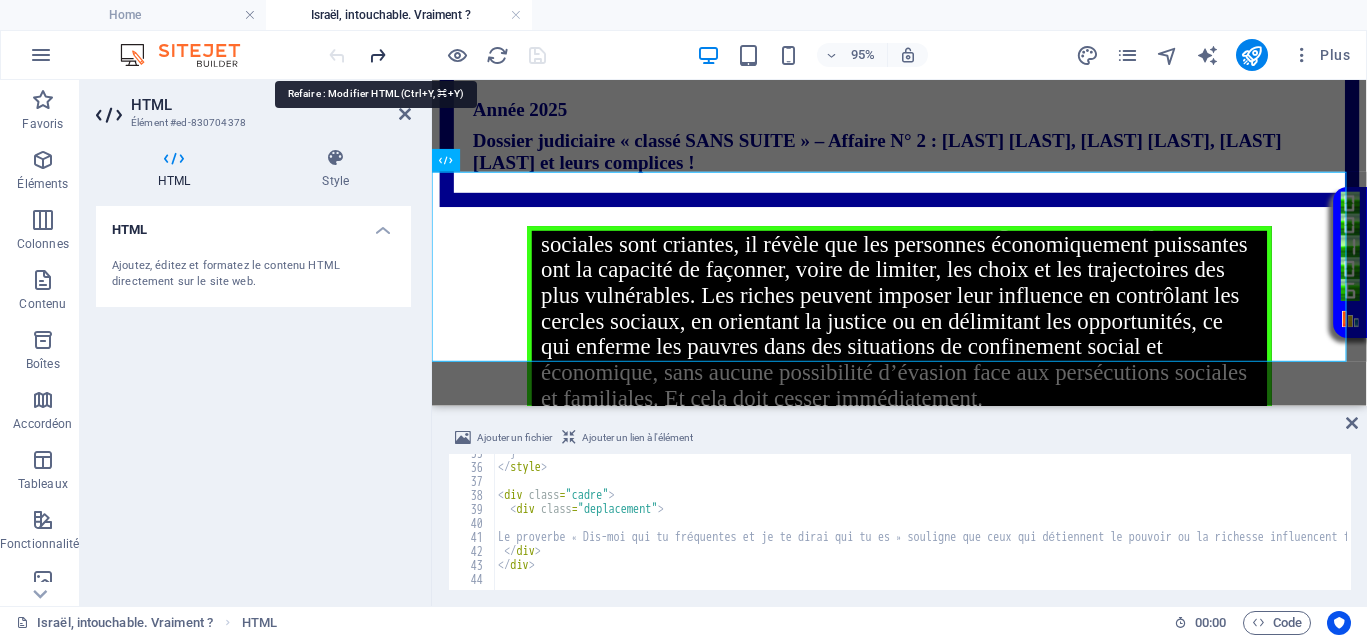 click at bounding box center (377, 55) 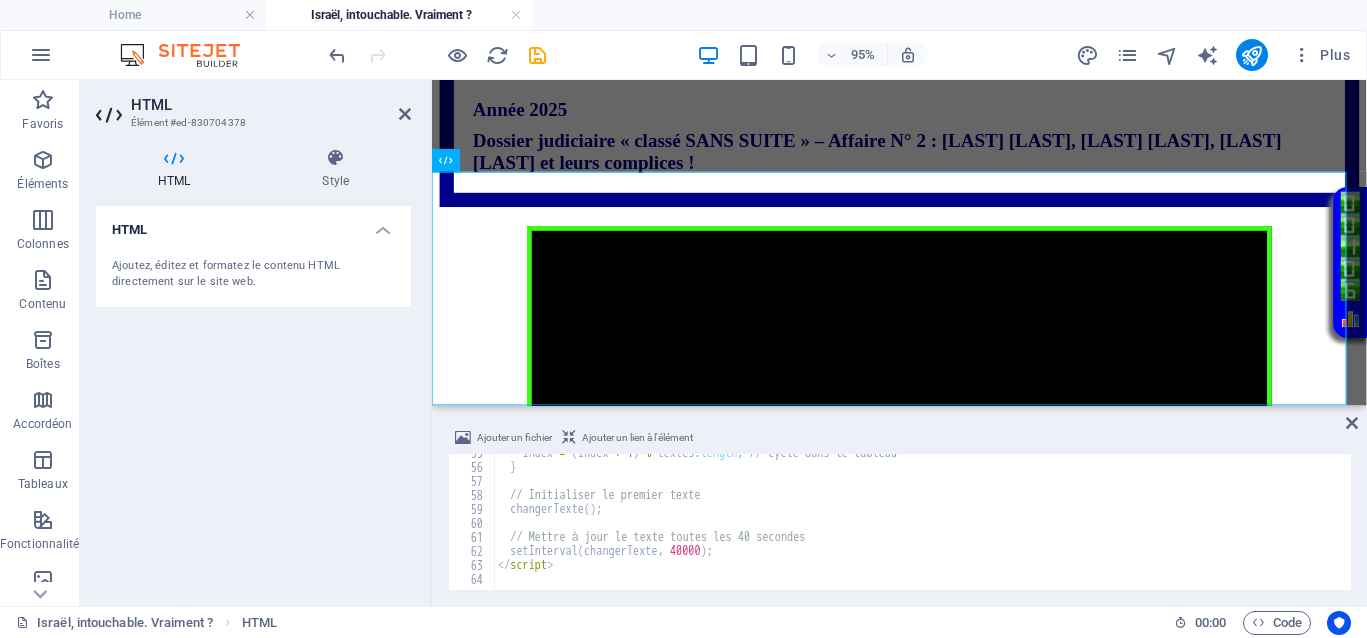 scroll, scrollTop: 764, scrollLeft: 0, axis: vertical 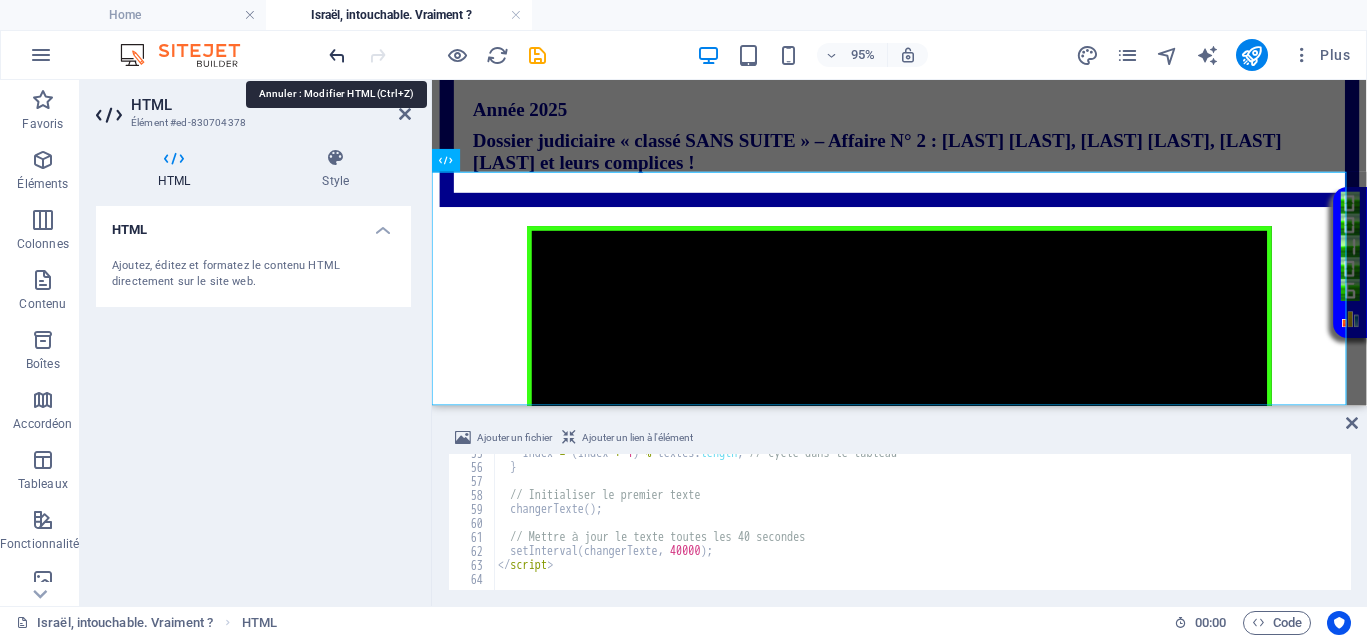 click at bounding box center [337, 55] 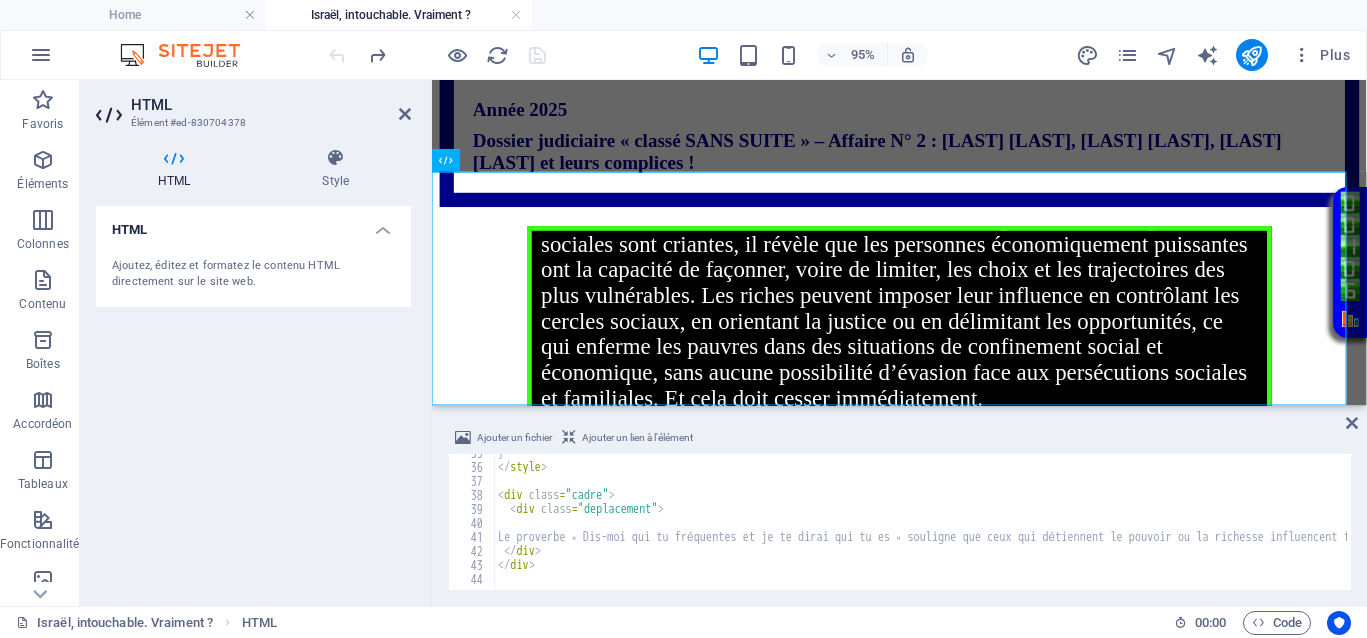 type on "<meta charset="UTF-8">" 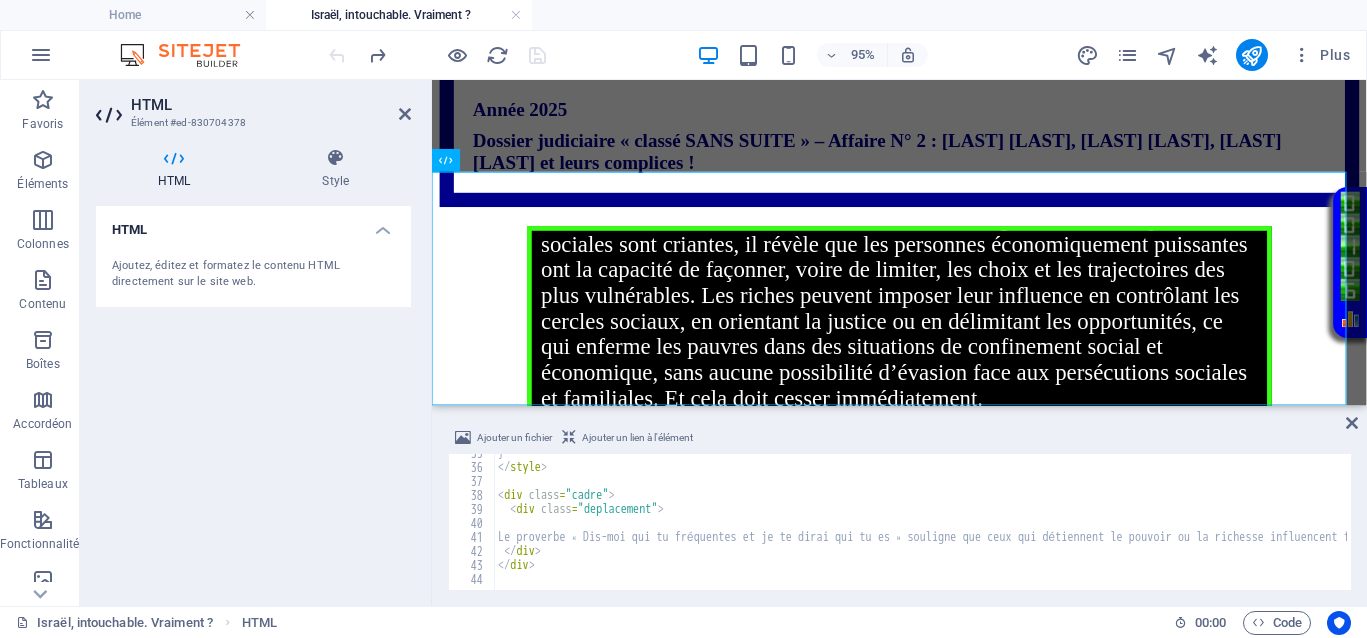 scroll, scrollTop: 484, scrollLeft: 0, axis: vertical 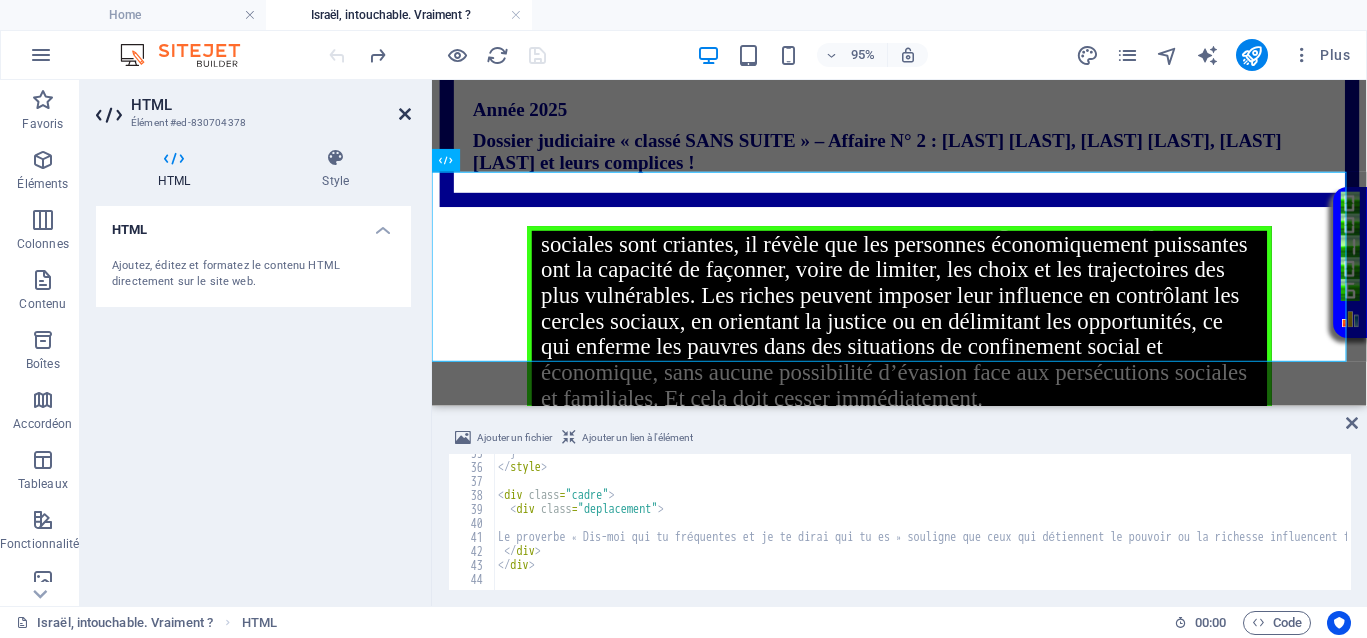 click at bounding box center (405, 114) 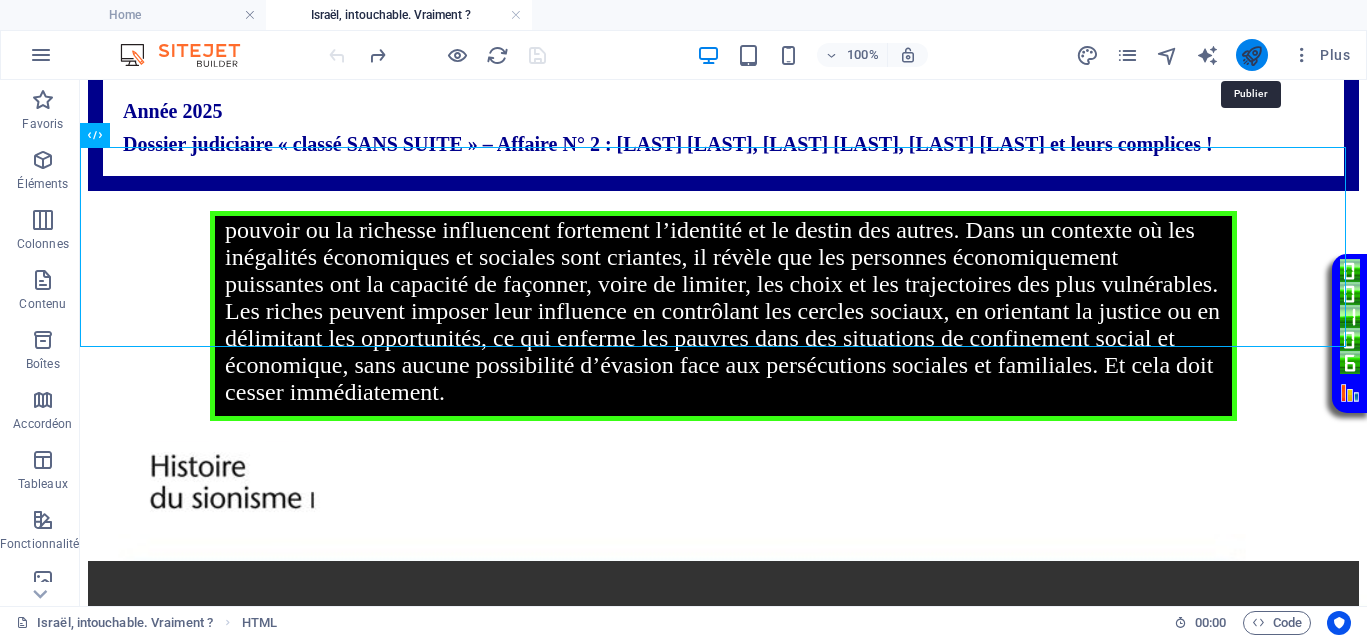 click at bounding box center (1251, 55) 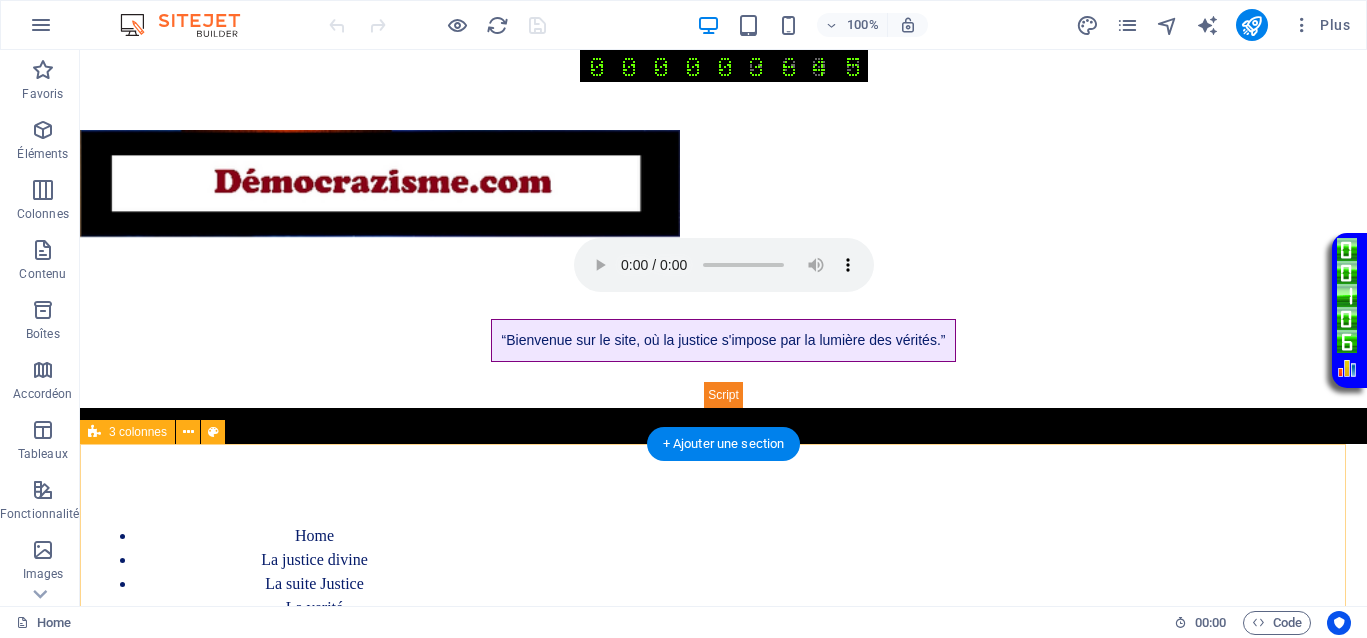 scroll, scrollTop: 0, scrollLeft: 0, axis: both 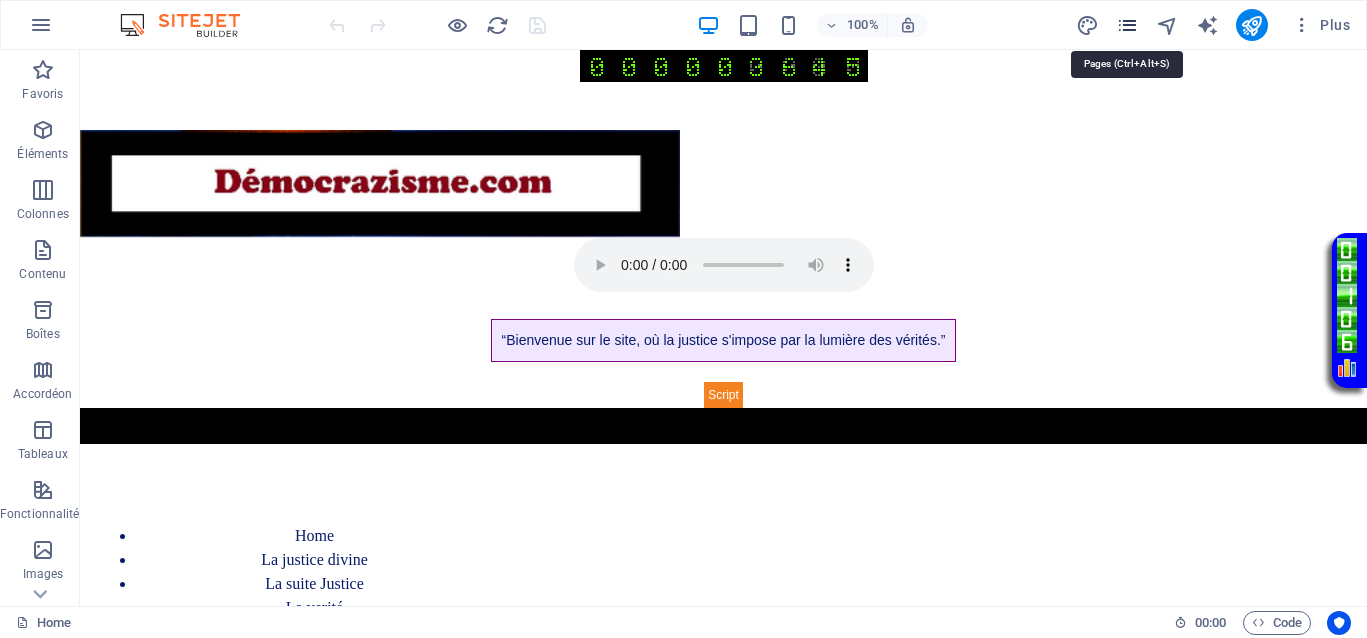 click at bounding box center [1127, 25] 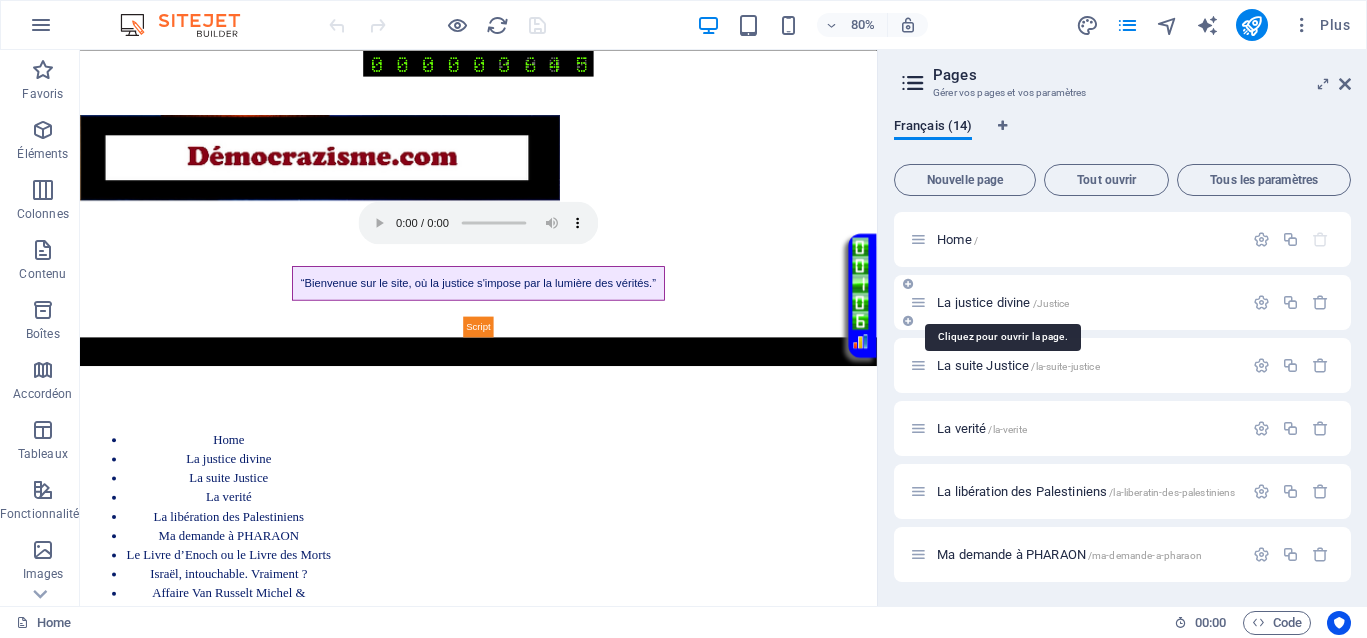 click on "La justice divine /Justice" at bounding box center [1003, 302] 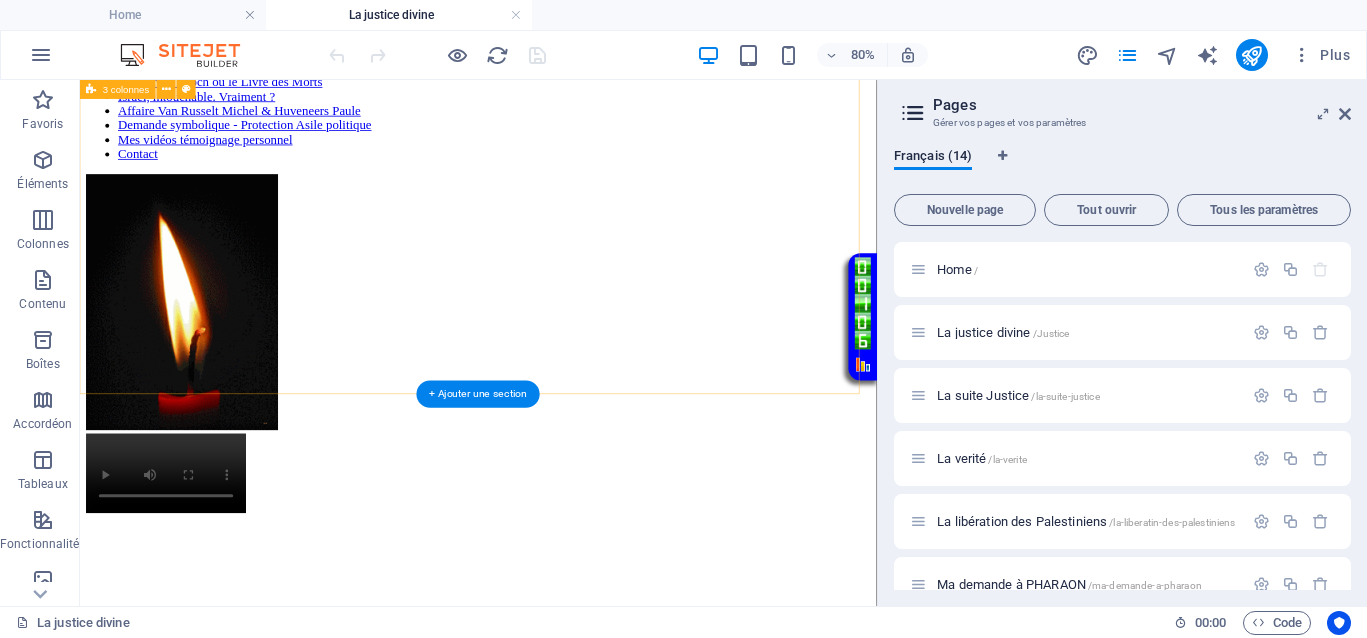 scroll, scrollTop: 250, scrollLeft: 0, axis: vertical 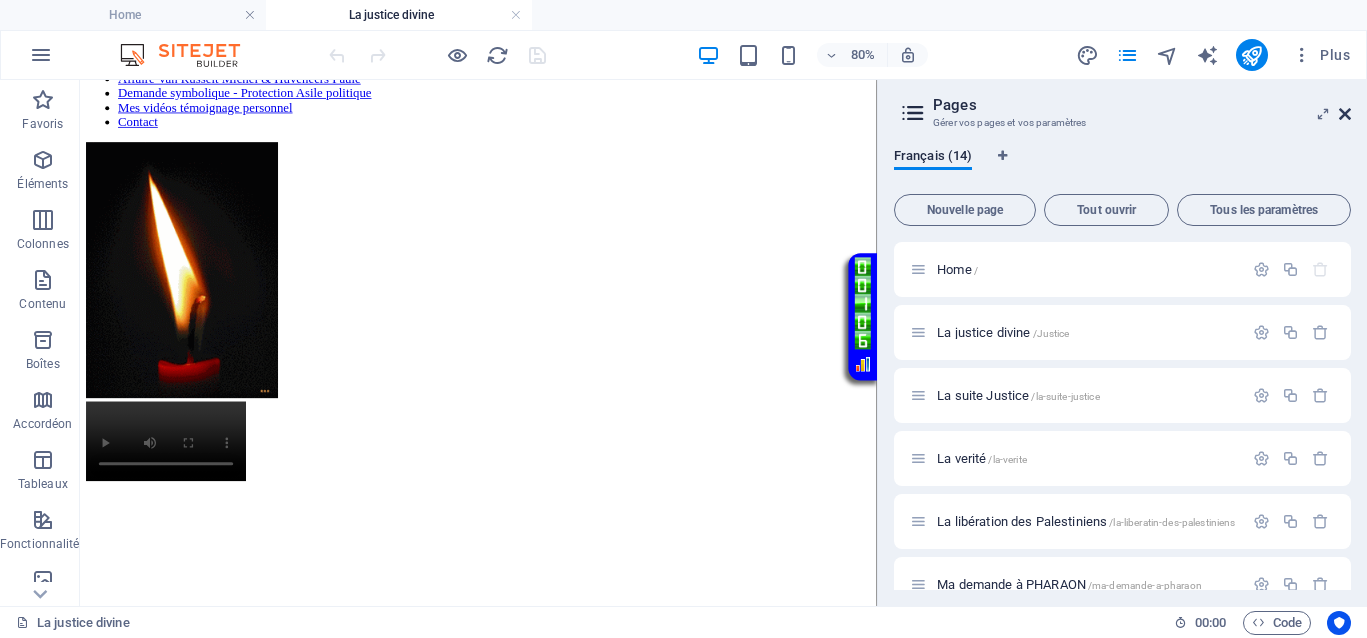 click at bounding box center (1345, 114) 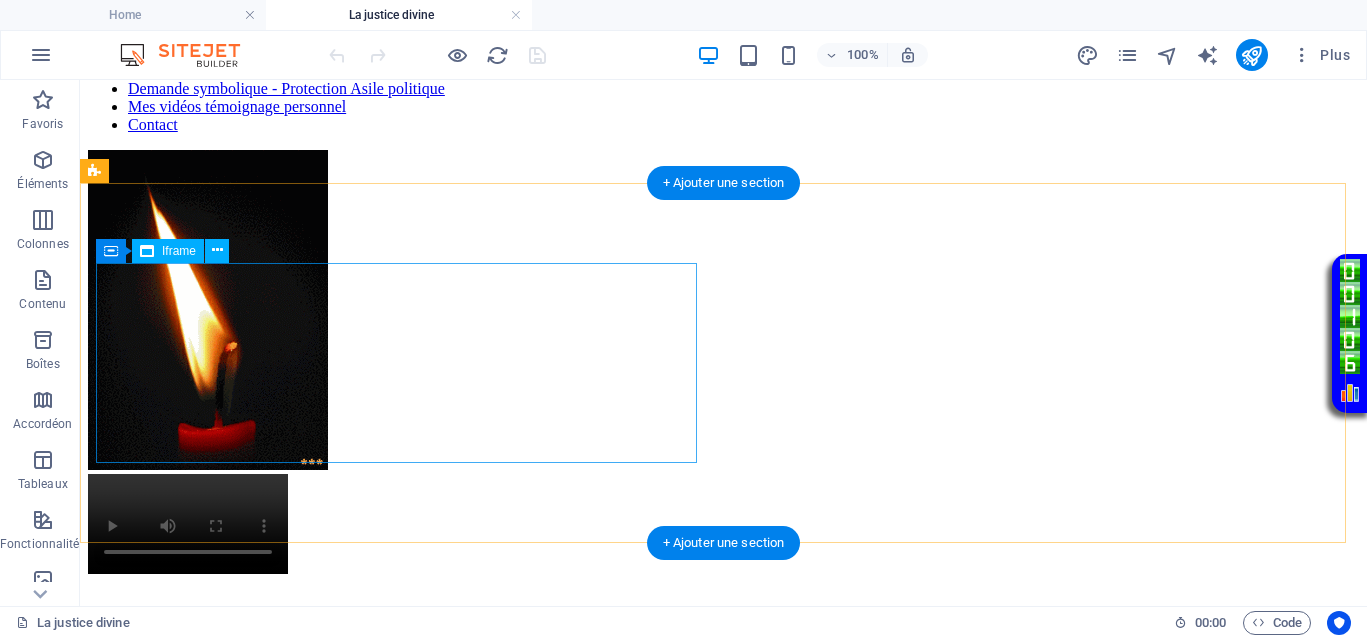 scroll, scrollTop: 500, scrollLeft: 0, axis: vertical 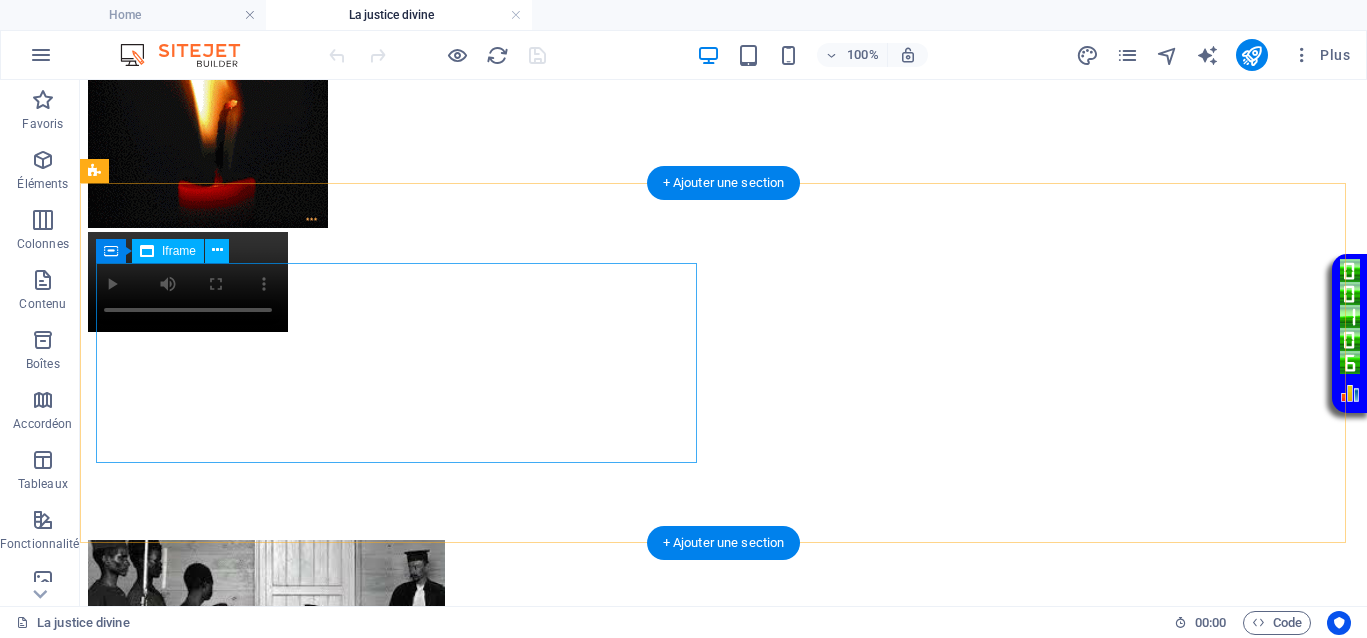 click on "</div>" at bounding box center (723, 438) 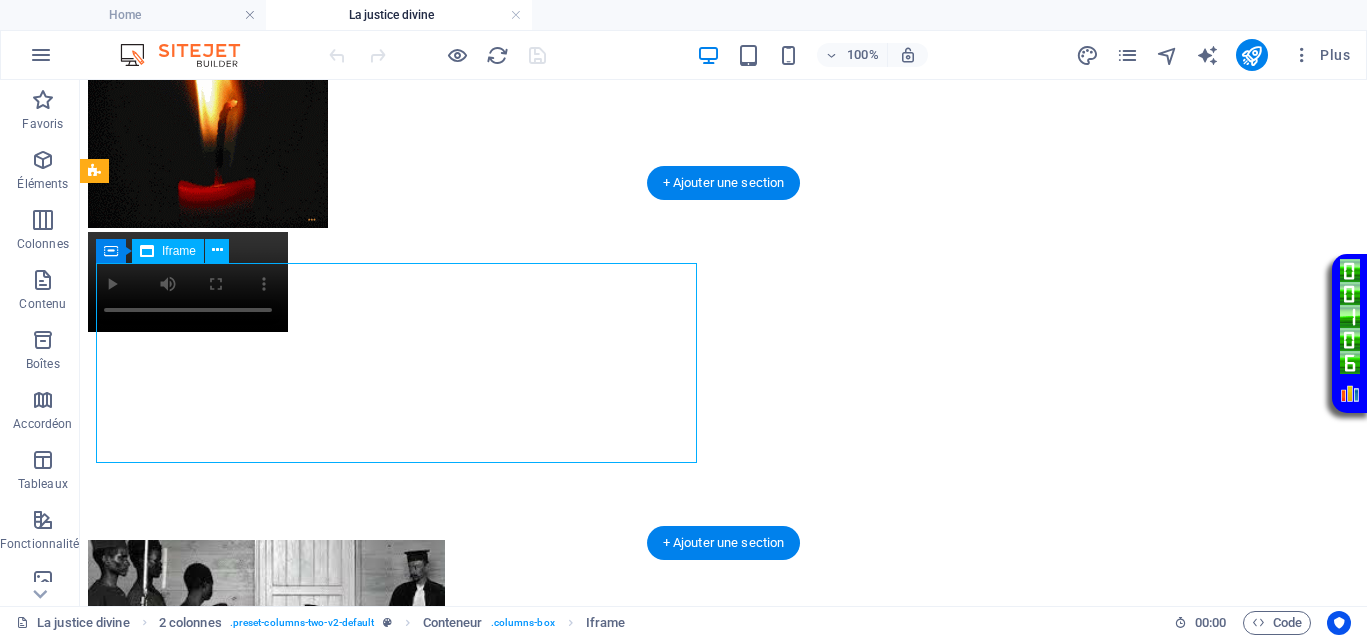 click on "</div>" at bounding box center (723, 438) 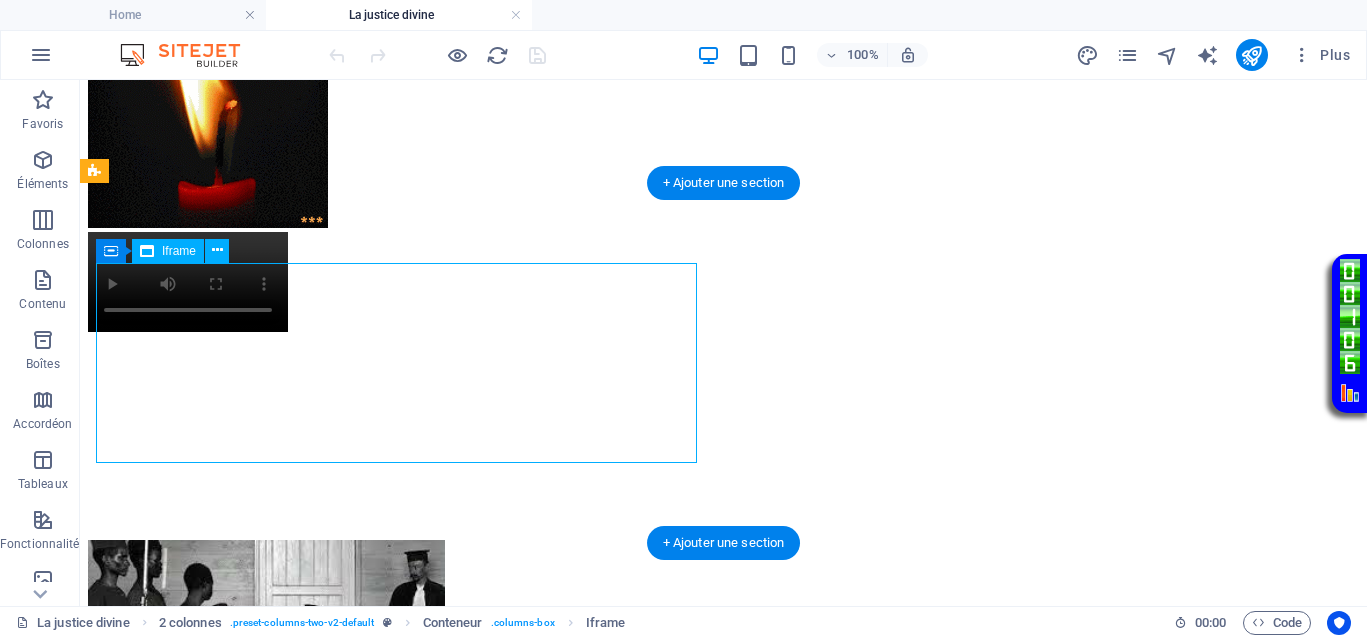 select on "%" 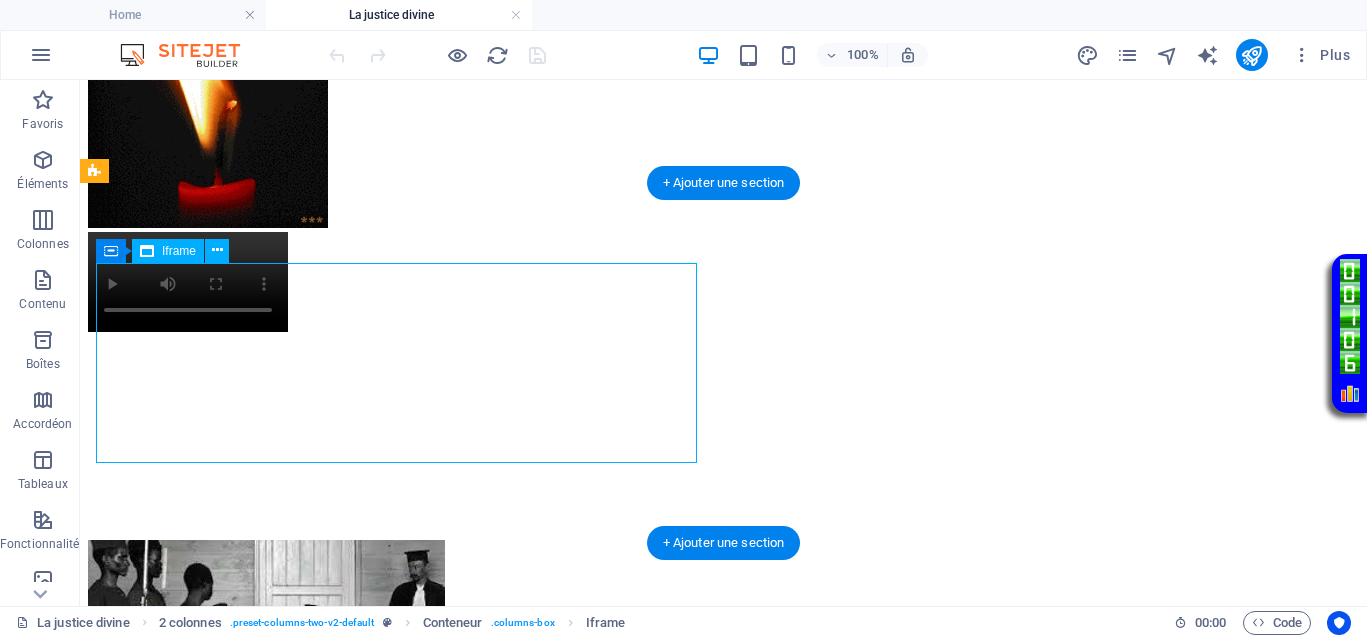 select on "px" 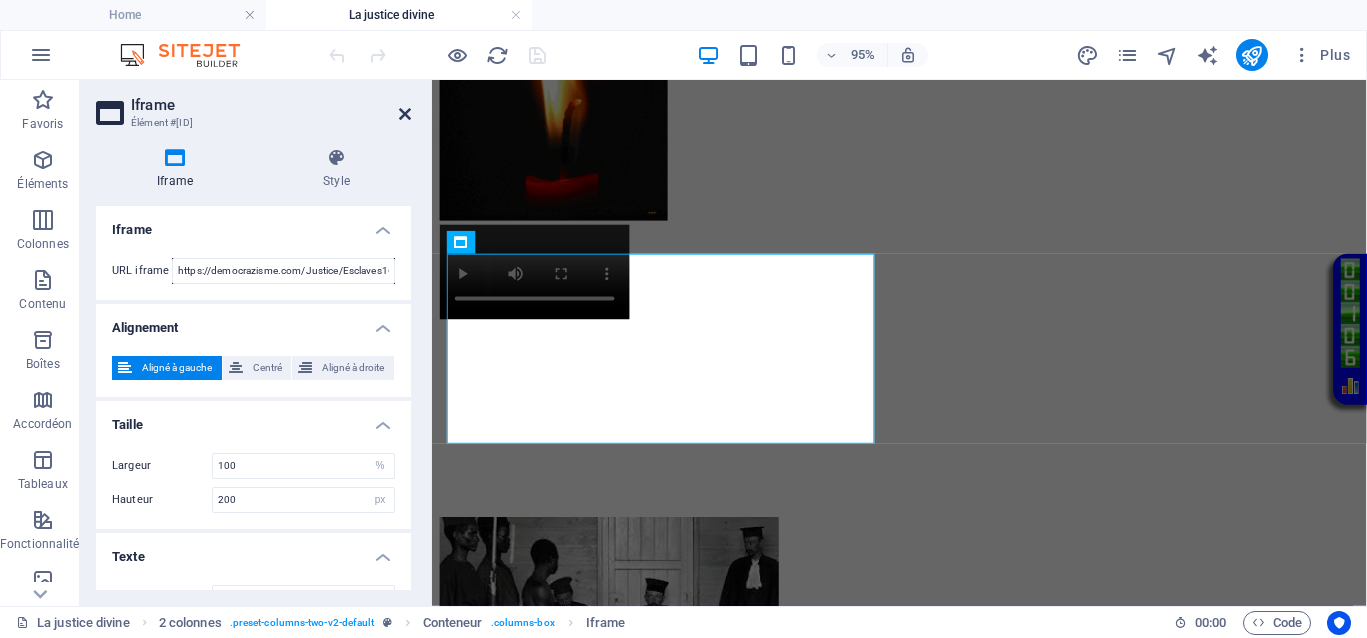 click at bounding box center [405, 114] 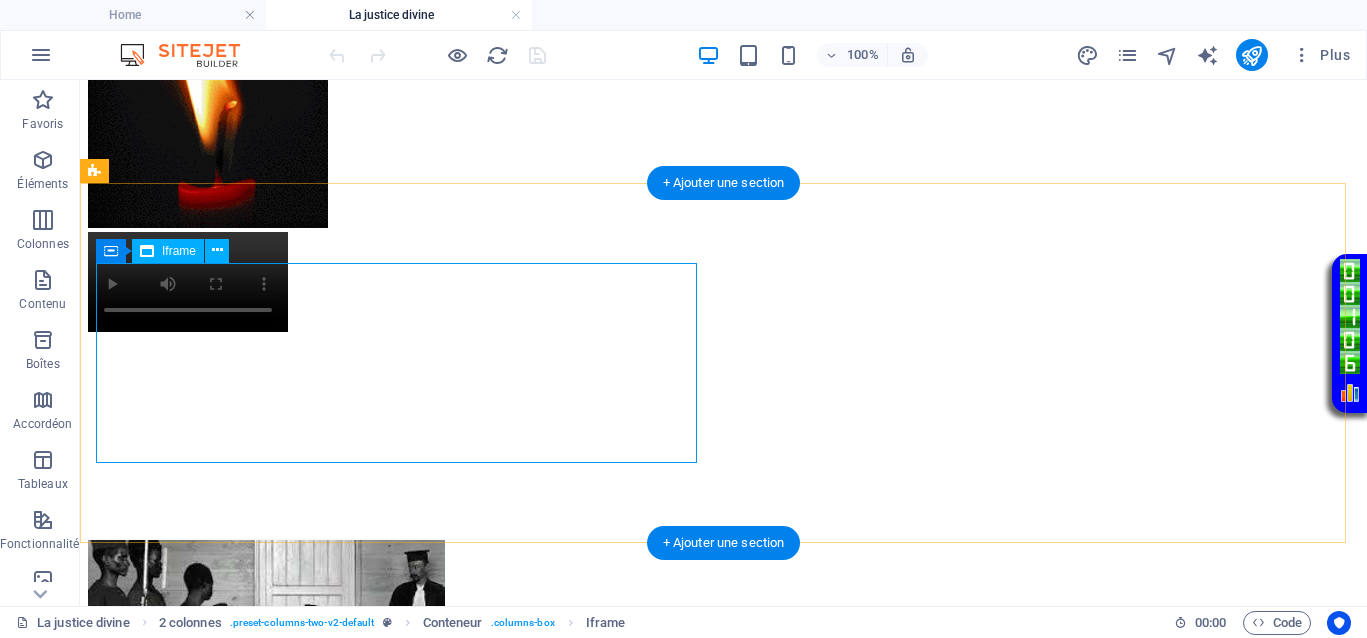 click on "</div>" at bounding box center (723, 438) 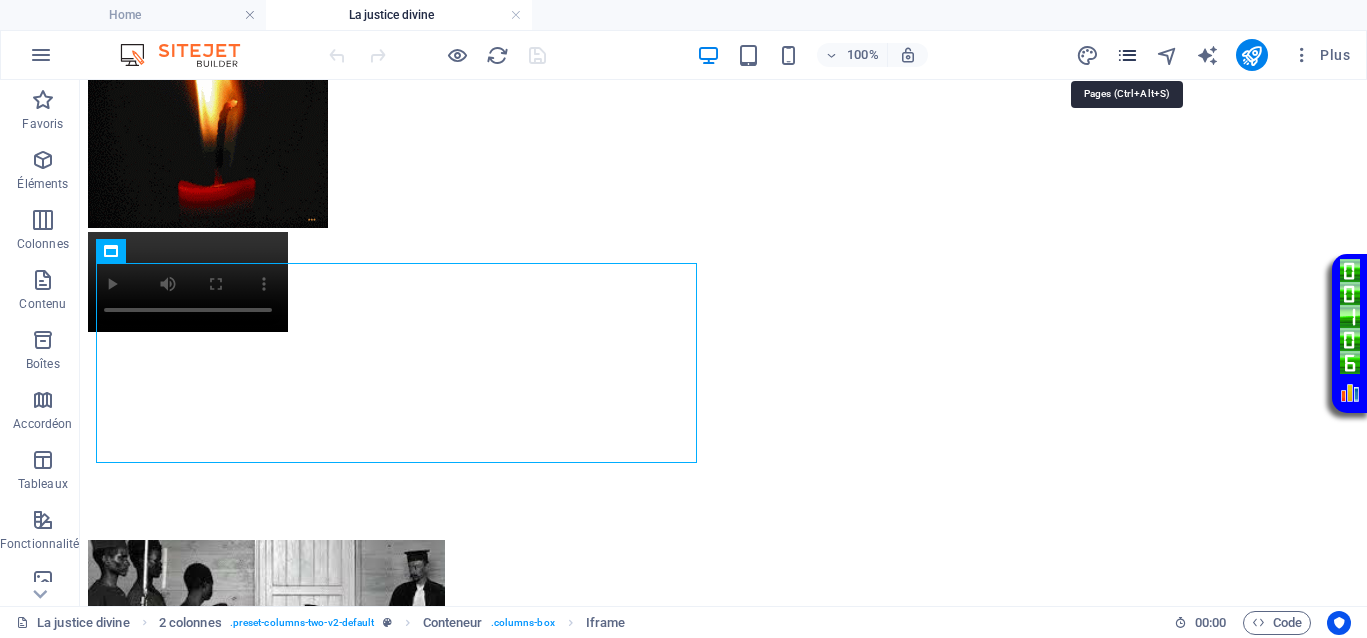 click at bounding box center (1127, 55) 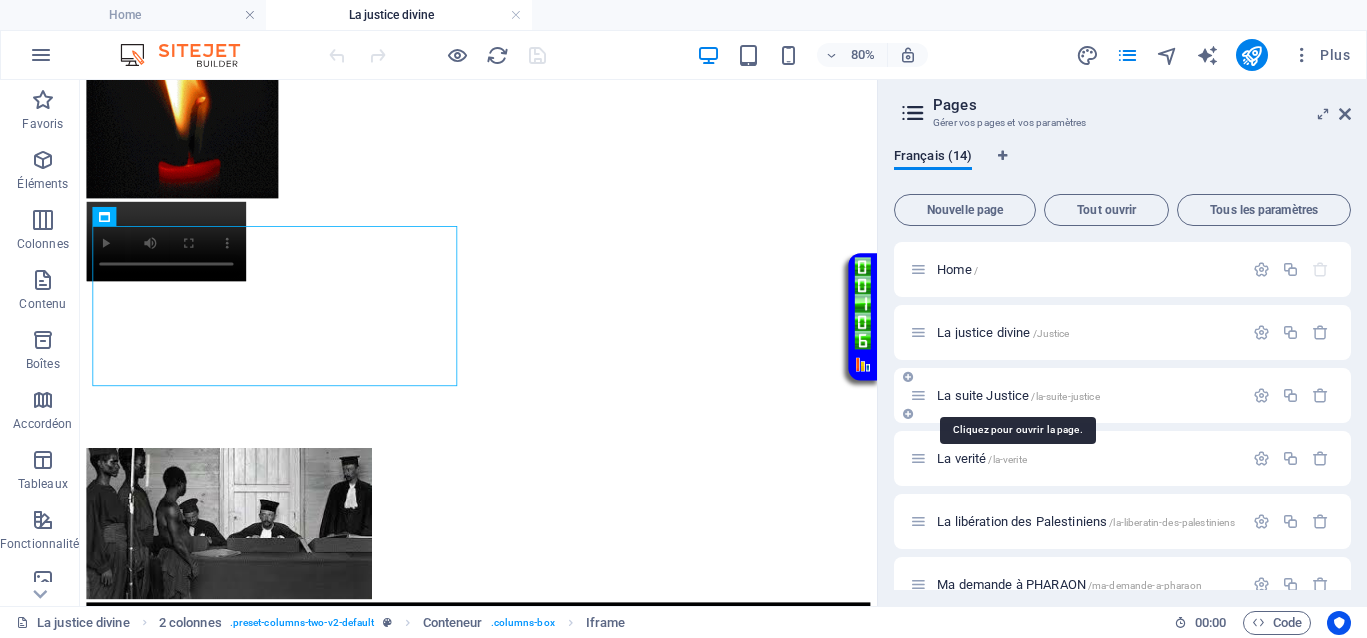 click on "La suite Justice /la-suite-justice" at bounding box center [1018, 395] 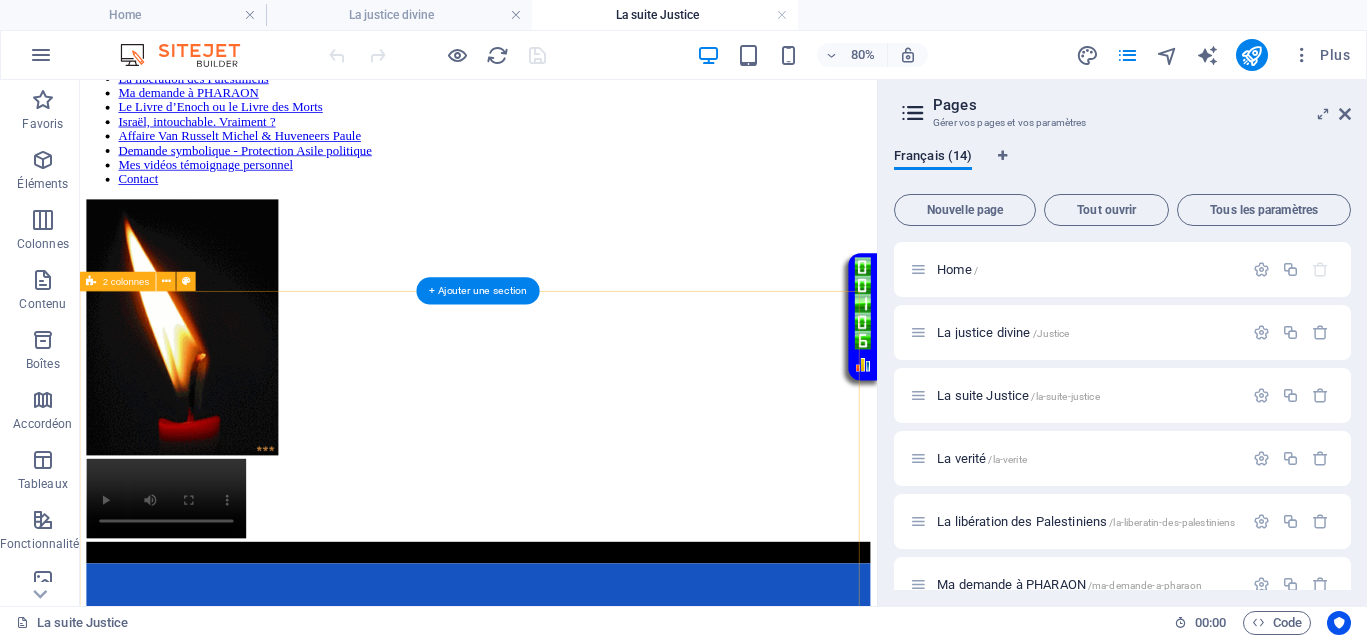 scroll, scrollTop: 375, scrollLeft: 0, axis: vertical 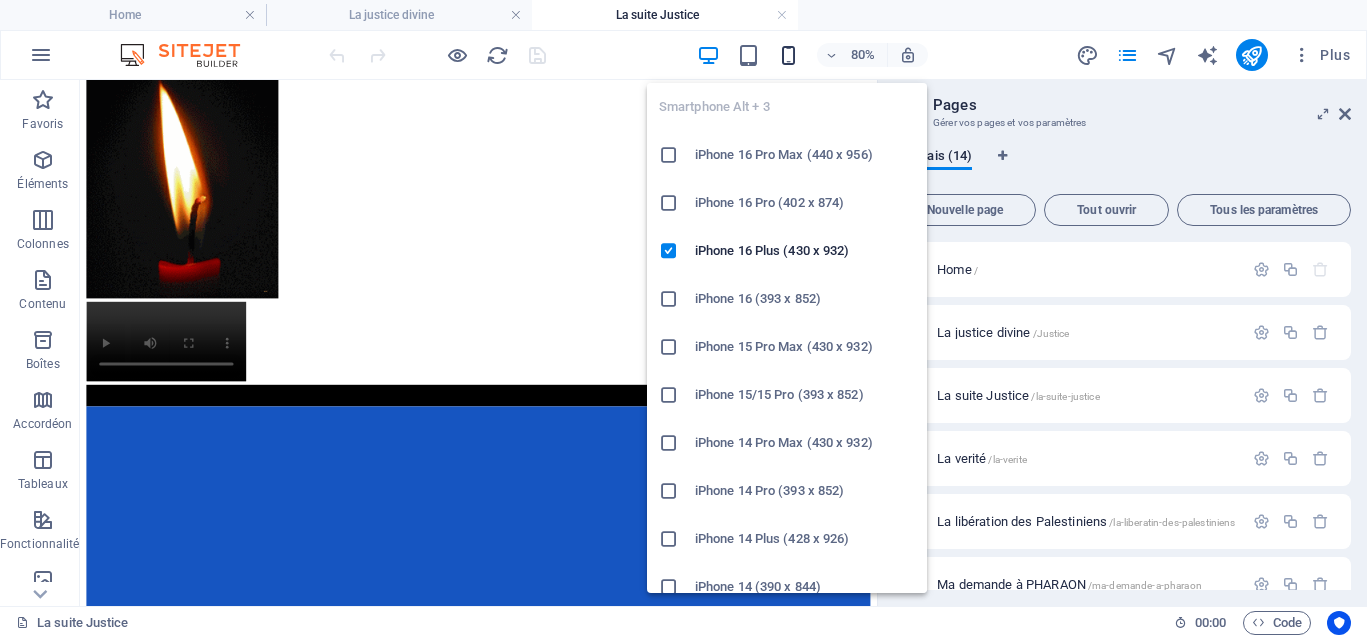click at bounding box center (788, 55) 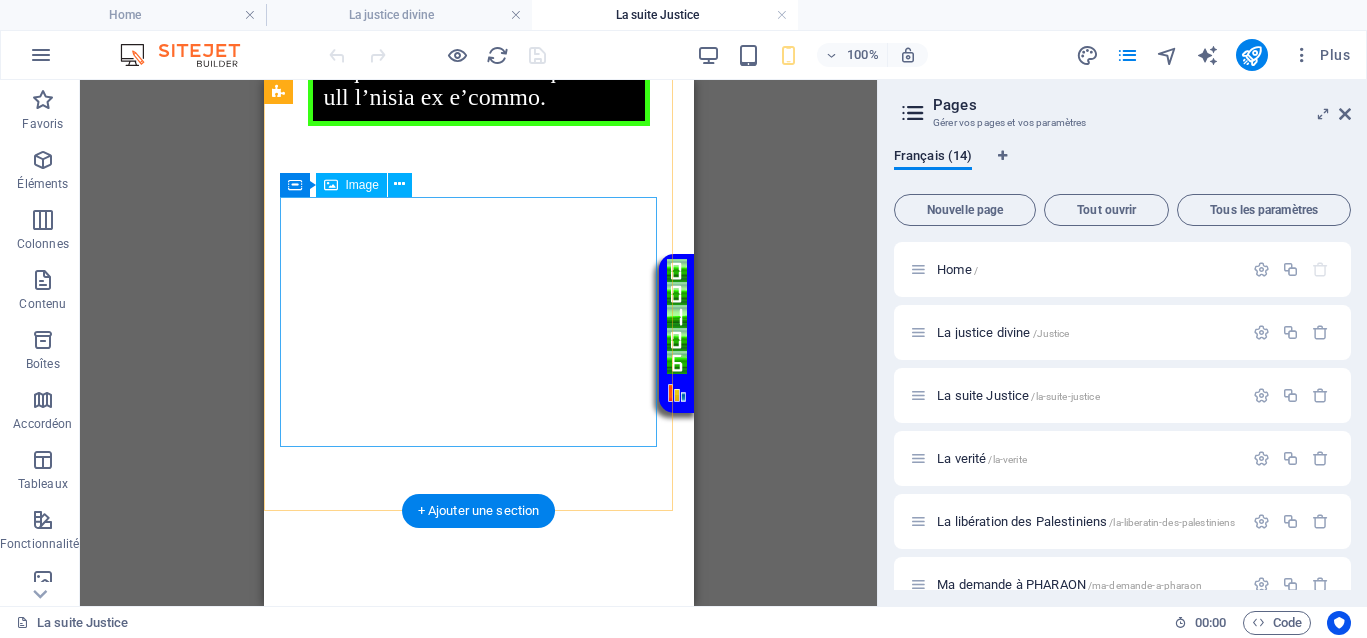 scroll, scrollTop: 1875, scrollLeft: 0, axis: vertical 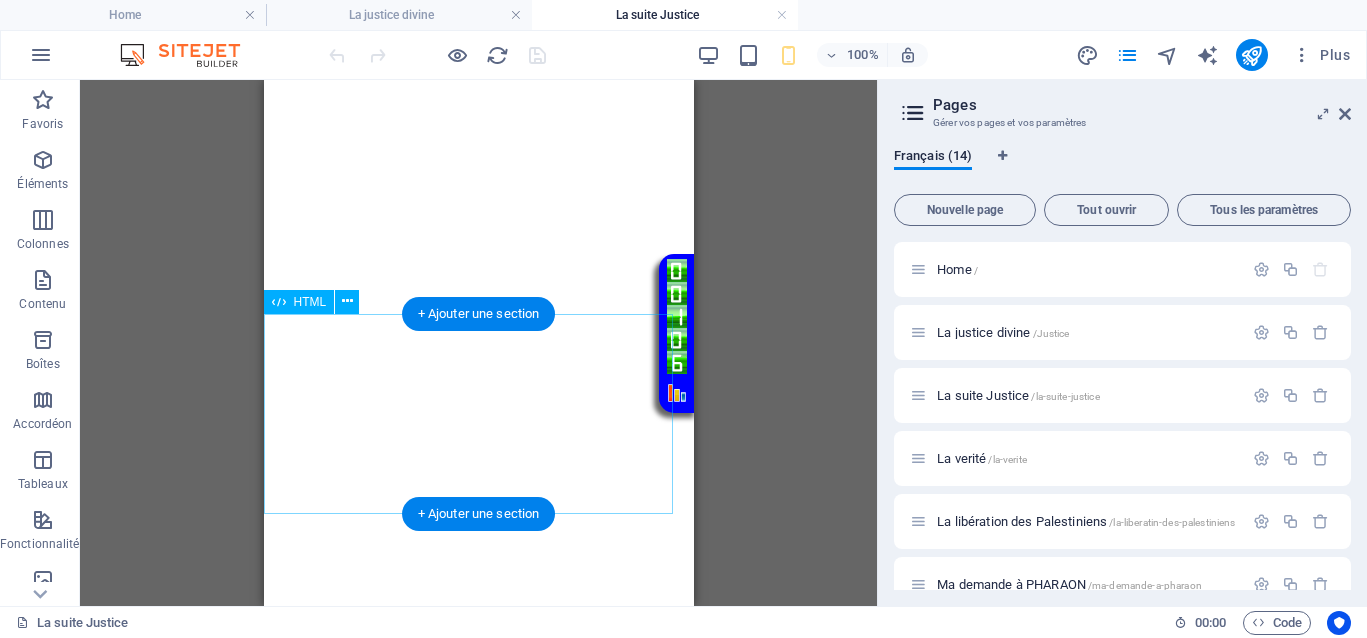 click on "Votre Témoignage" at bounding box center [478, -229] 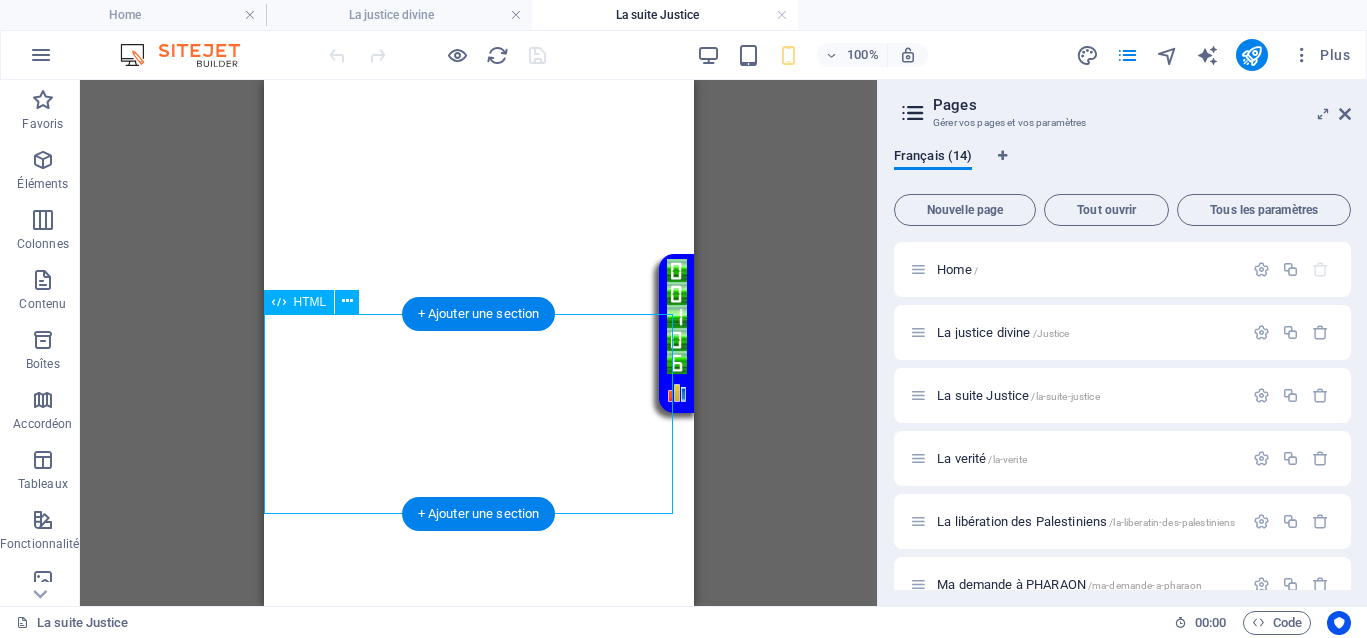 drag, startPoint x: 501, startPoint y: 429, endPoint x: 769, endPoint y: 500, distance: 277.2454 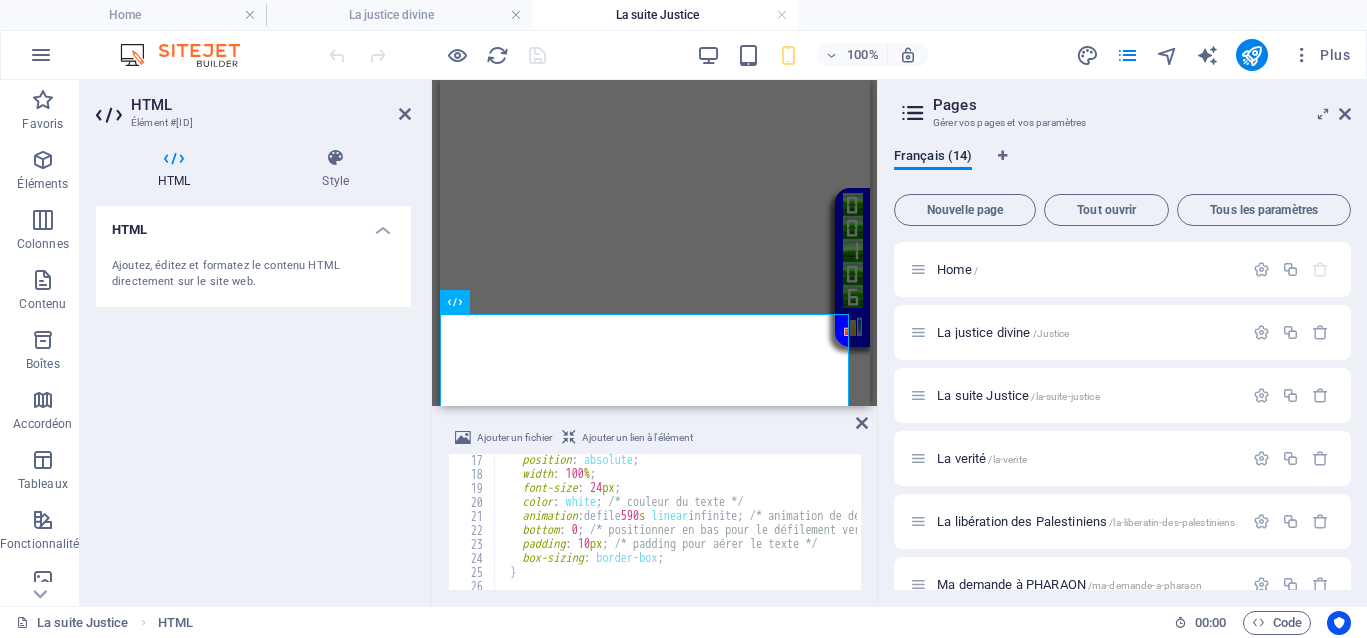 scroll, scrollTop: 225, scrollLeft: 0, axis: vertical 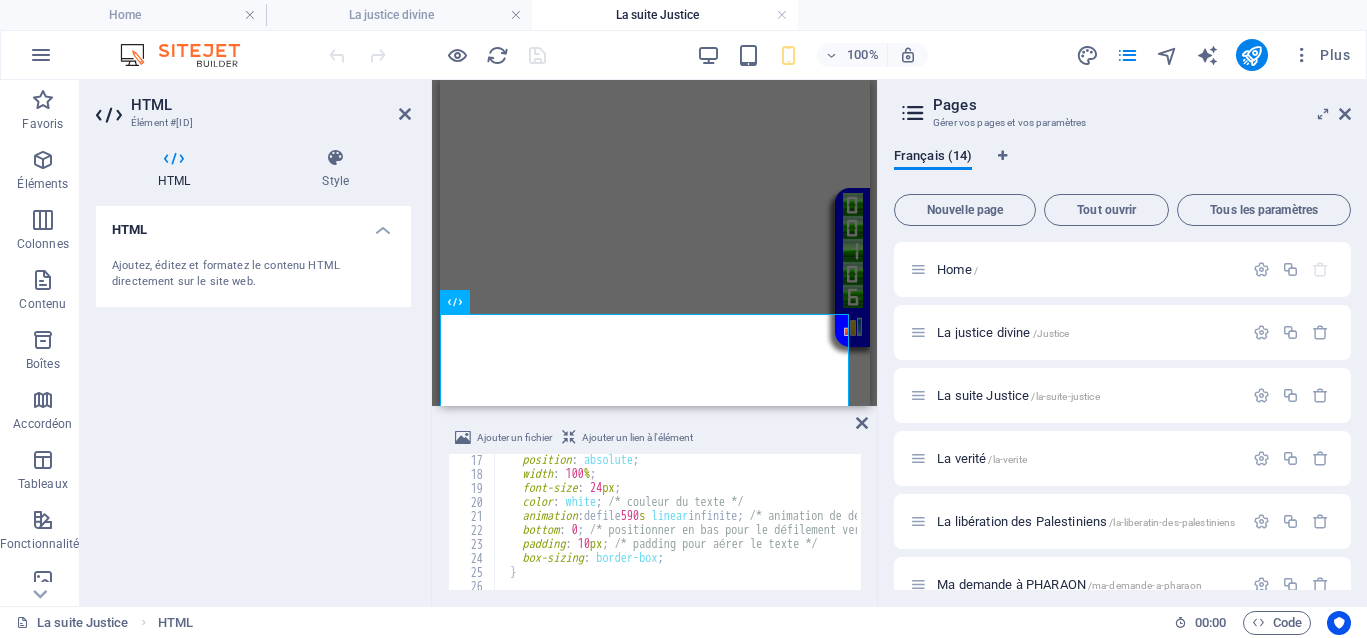 click on "position :   absolute ;      width :   100 % ;      font-size :   24 px ;      color :   white ;   /* couleur du texte */      animation :  defile  590 s   linear  infinite ;   /* animation de défilement infinie */      bottom :   0 ;   /* positionner en bas pour le défilement vers le haut */      padding :   10 px ;   /* padding pour aérer le texte */      box-sizing :   border-box ;    }    /* Animation du défilement de bas en haut */" at bounding box center [3004, 533] 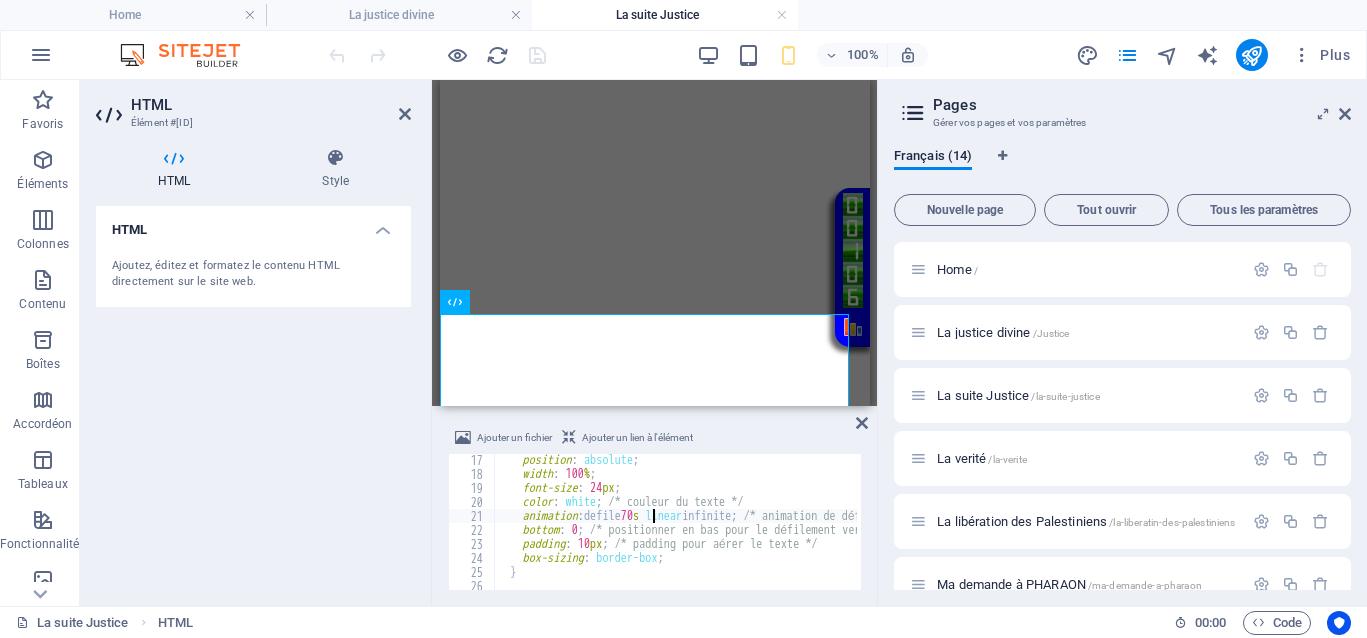 scroll, scrollTop: 0, scrollLeft: 14, axis: horizontal 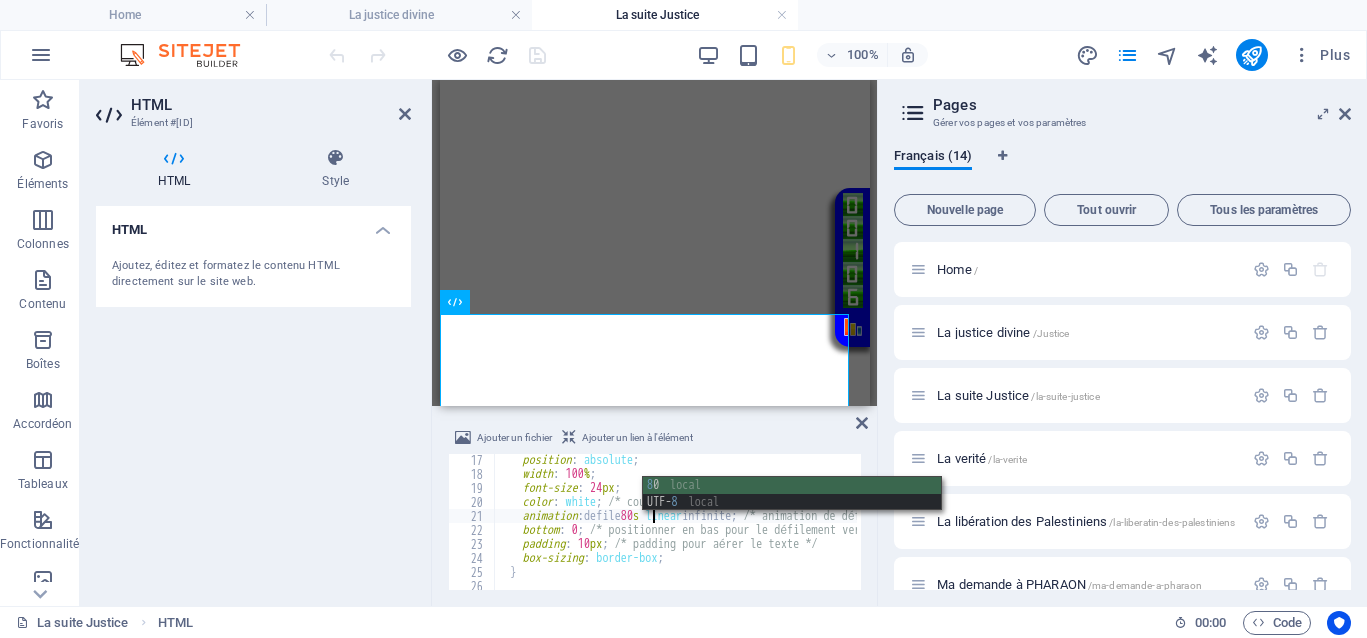 type on "animation: defile 800s linear infinite; /* animation de défilement infinie */" 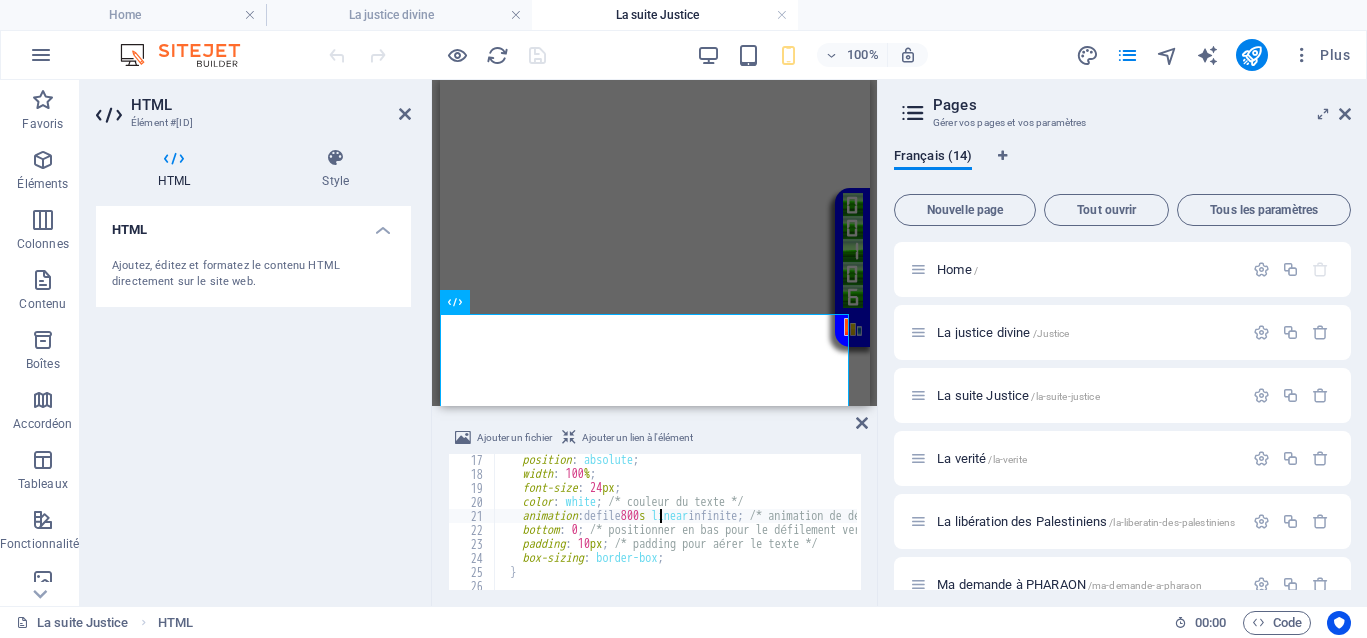 scroll, scrollTop: 0, scrollLeft: 14, axis: horizontal 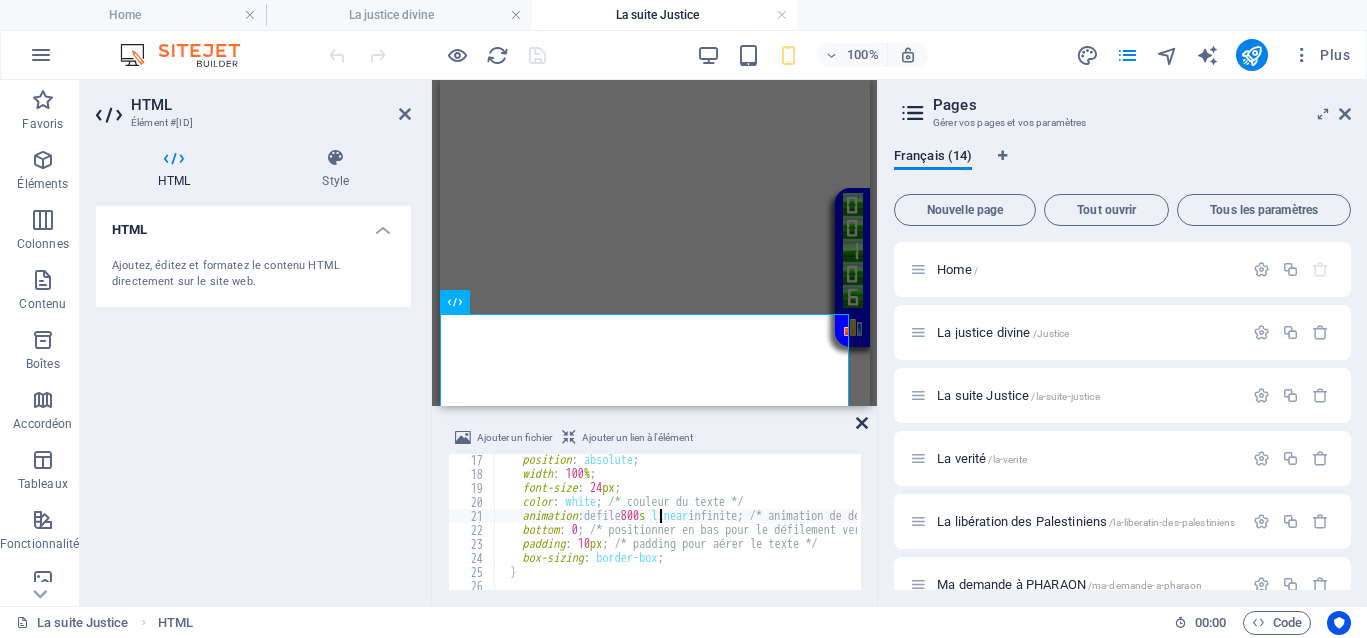 click at bounding box center (862, 423) 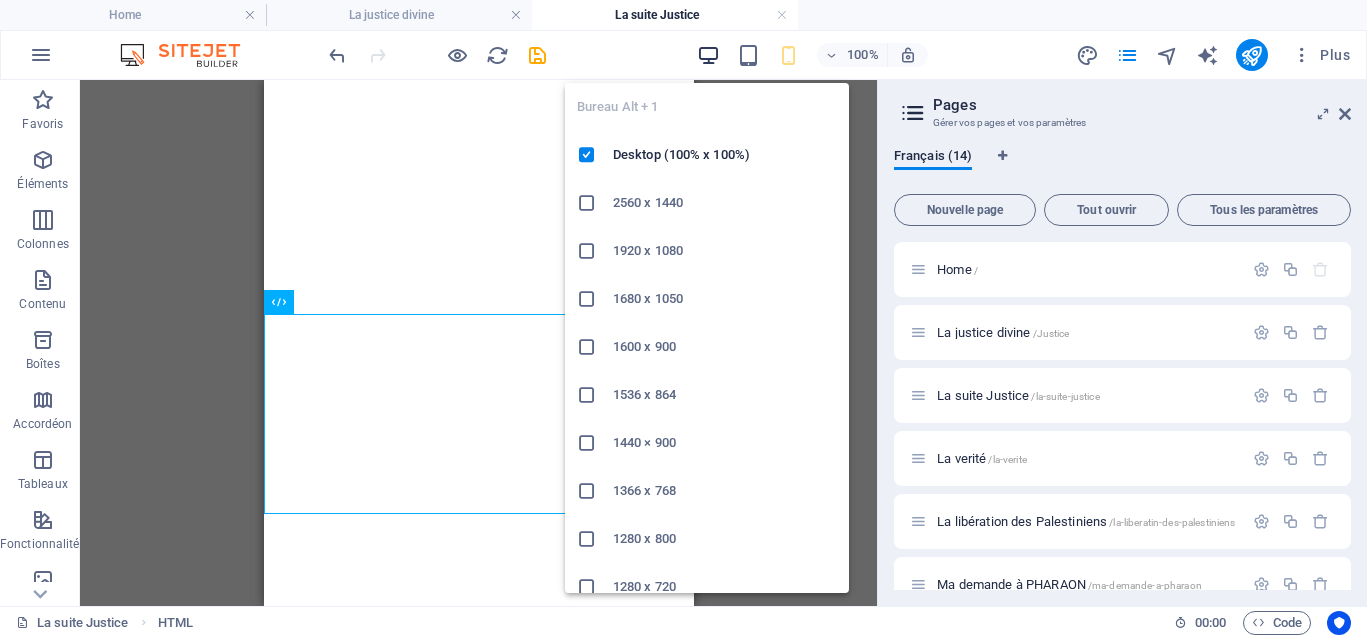 click at bounding box center [708, 55] 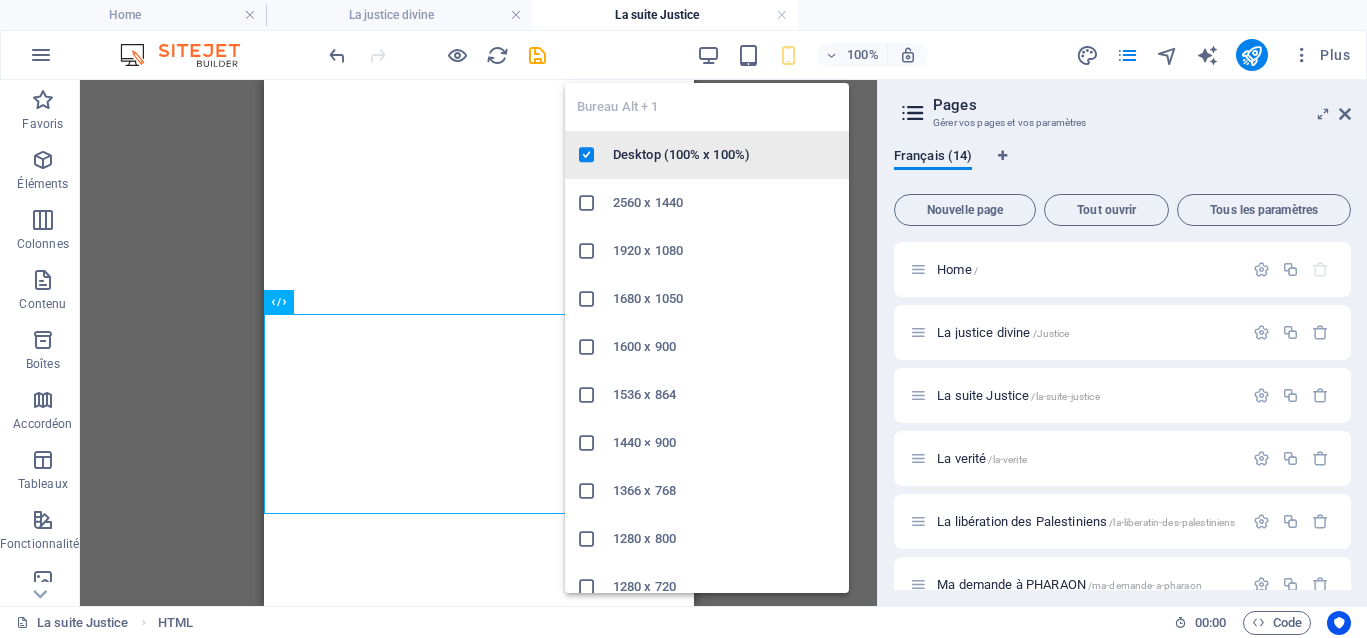 scroll, scrollTop: 989, scrollLeft: 0, axis: vertical 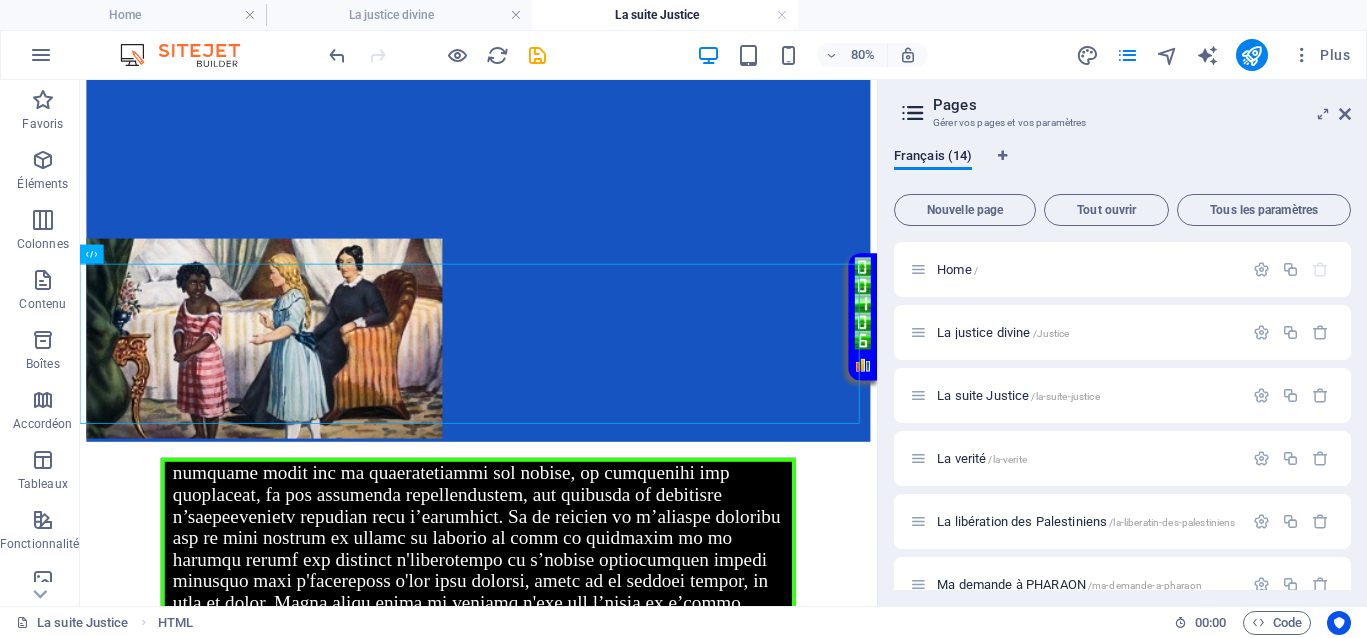 drag, startPoint x: 1237, startPoint y: 51, endPoint x: 1225, endPoint y: 66, distance: 19.209373 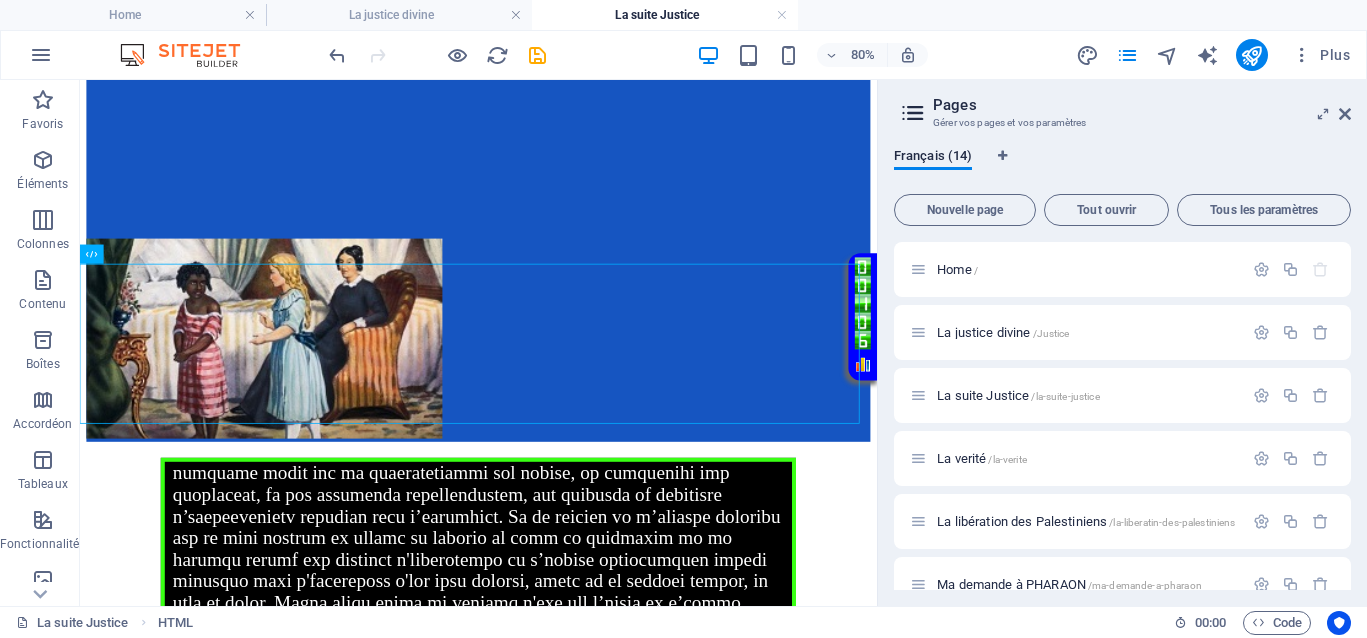 click at bounding box center (1252, 55) 